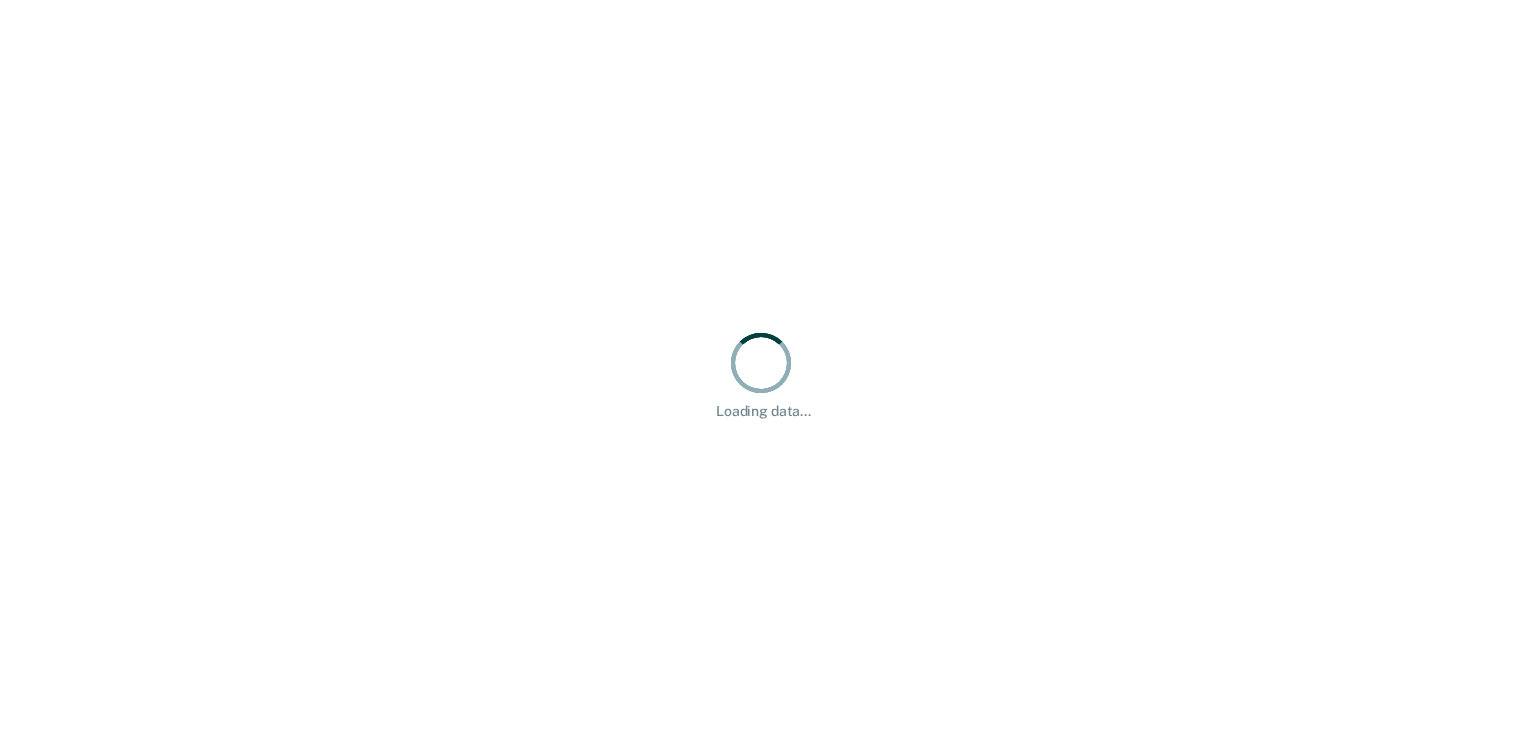 scroll, scrollTop: 0, scrollLeft: 0, axis: both 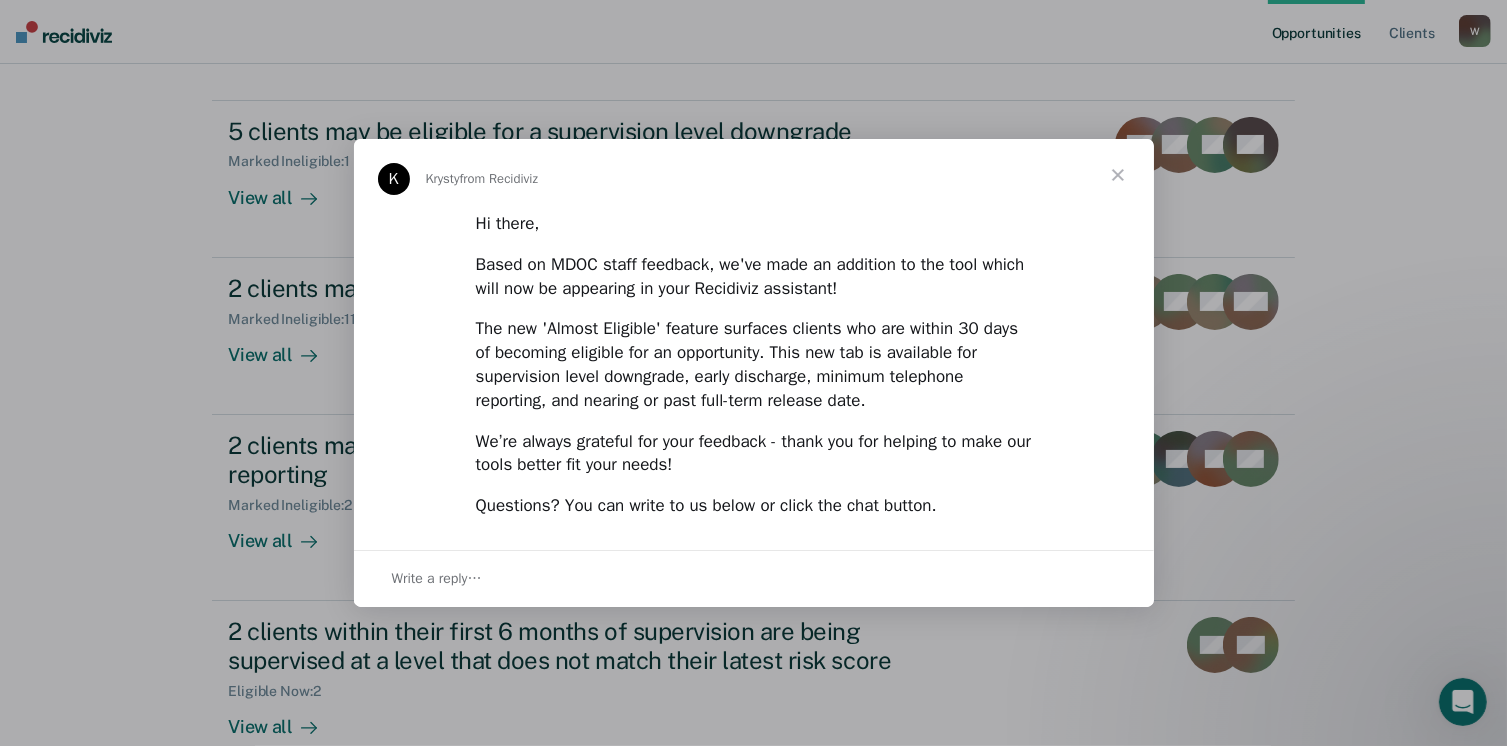 click at bounding box center [1118, 175] 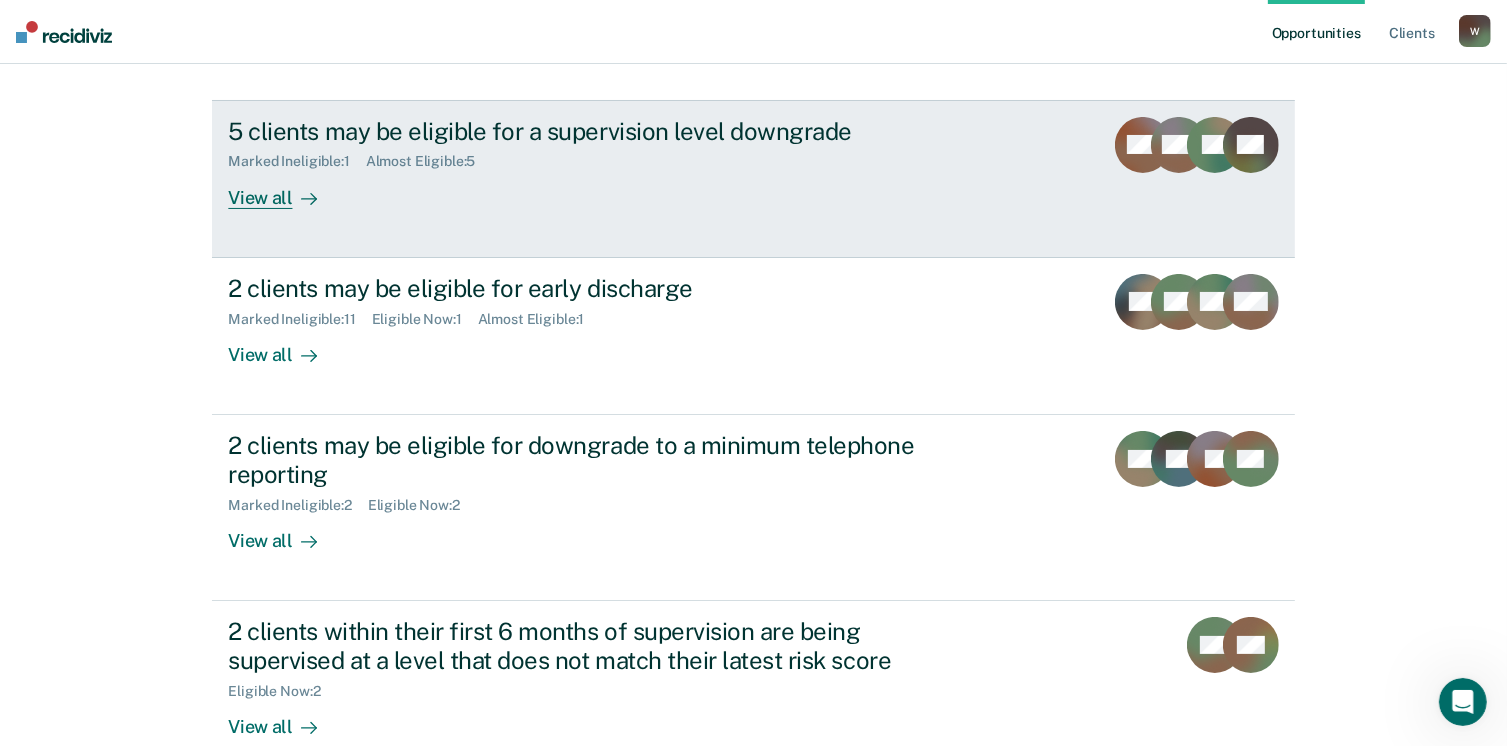 click on "View all" at bounding box center (284, 189) 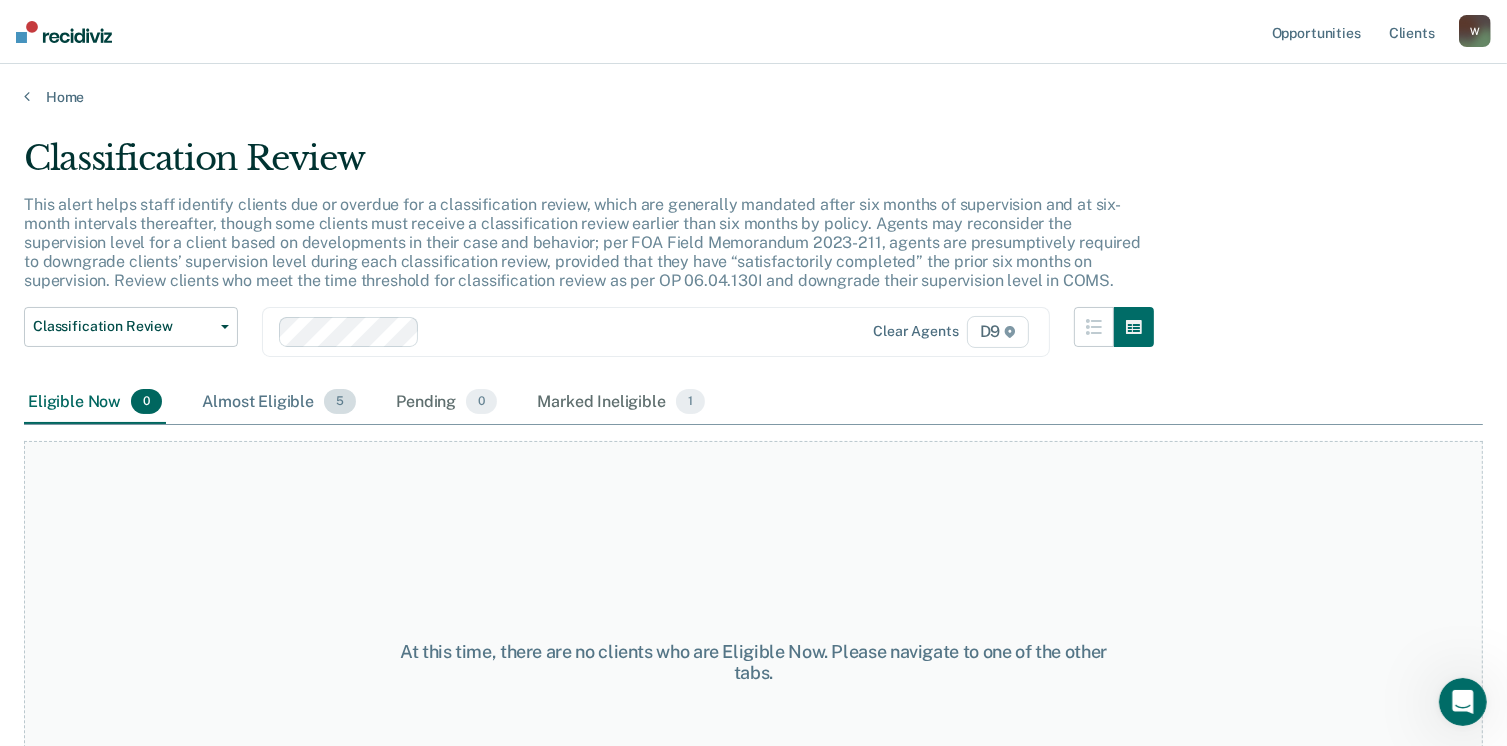 click on "Almost Eligible 5" at bounding box center (279, 403) 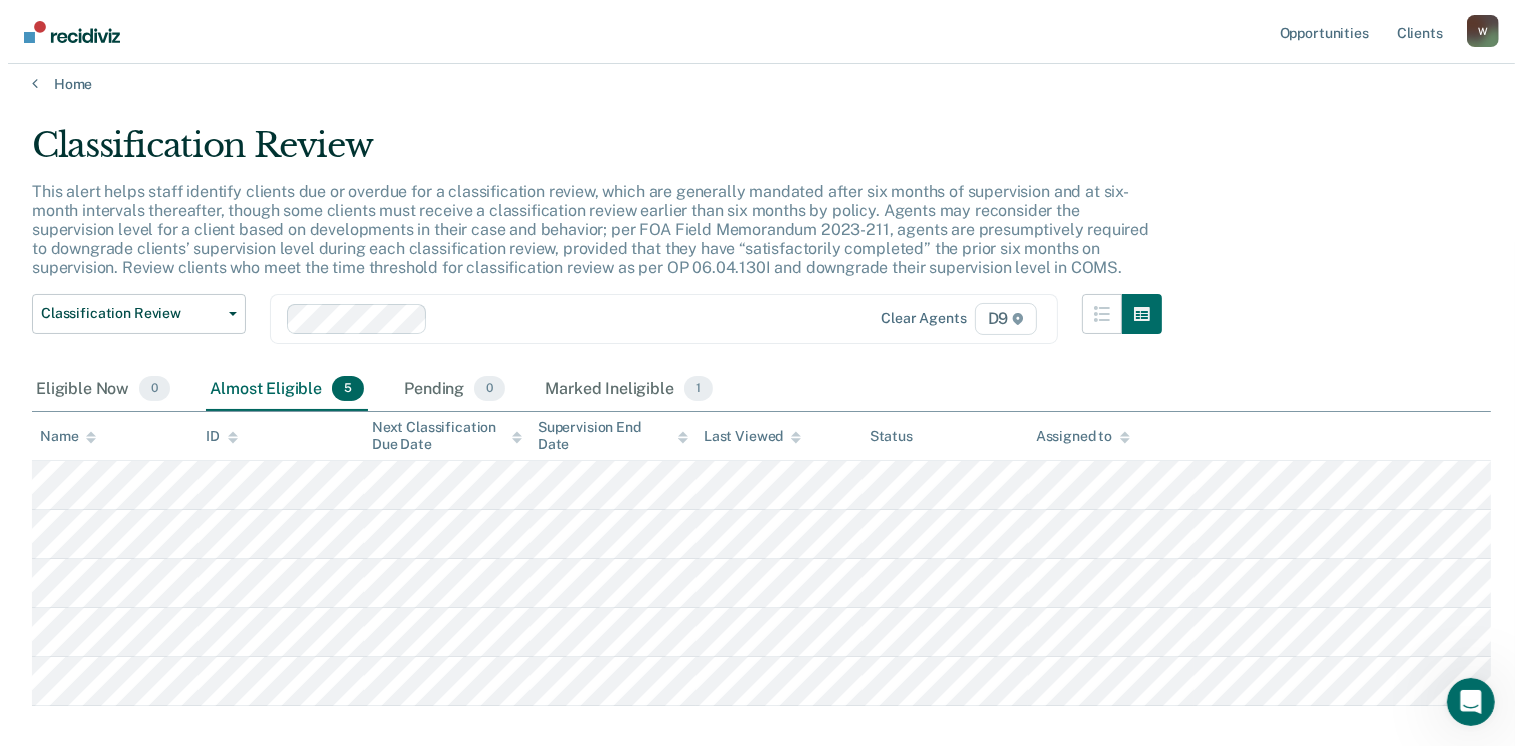 scroll, scrollTop: 0, scrollLeft: 0, axis: both 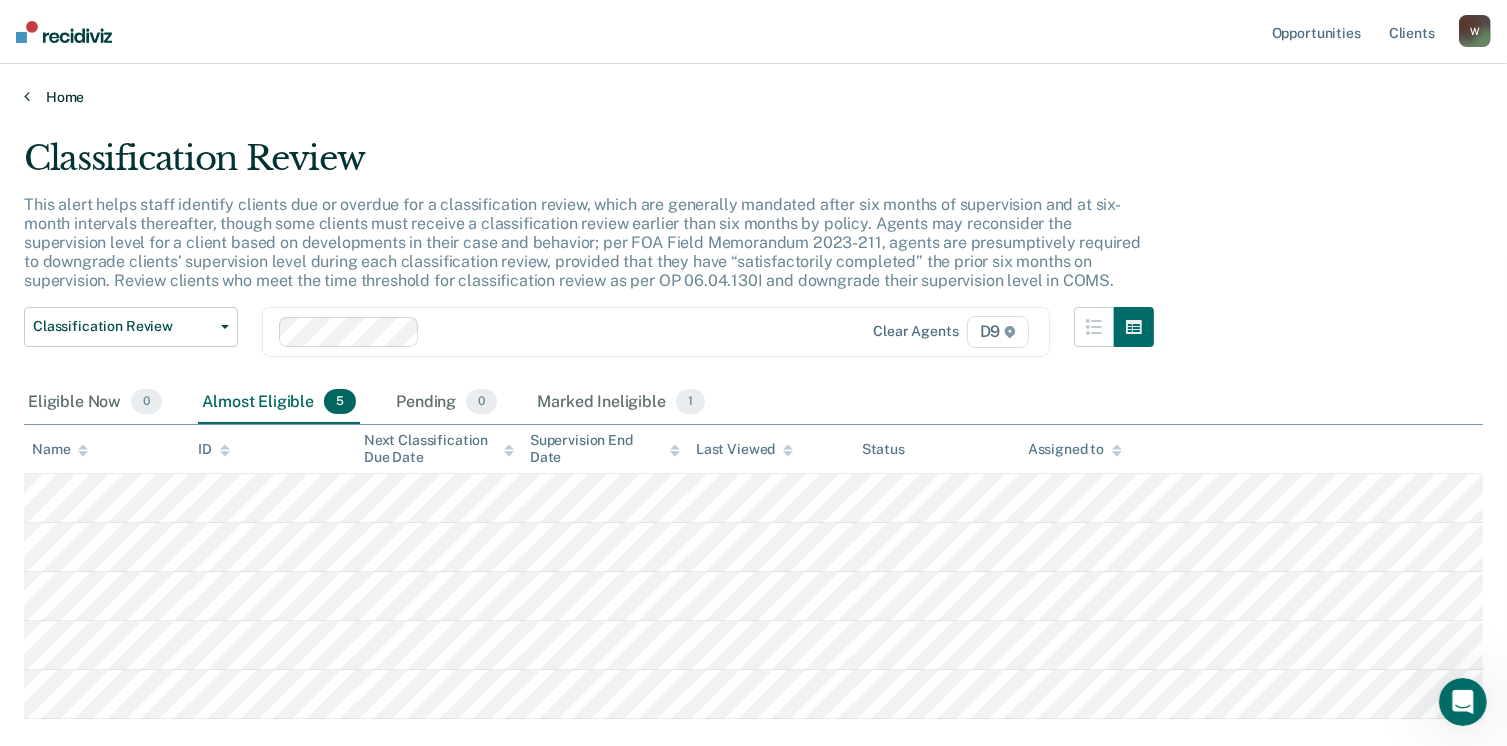 click on "Home" at bounding box center [753, 97] 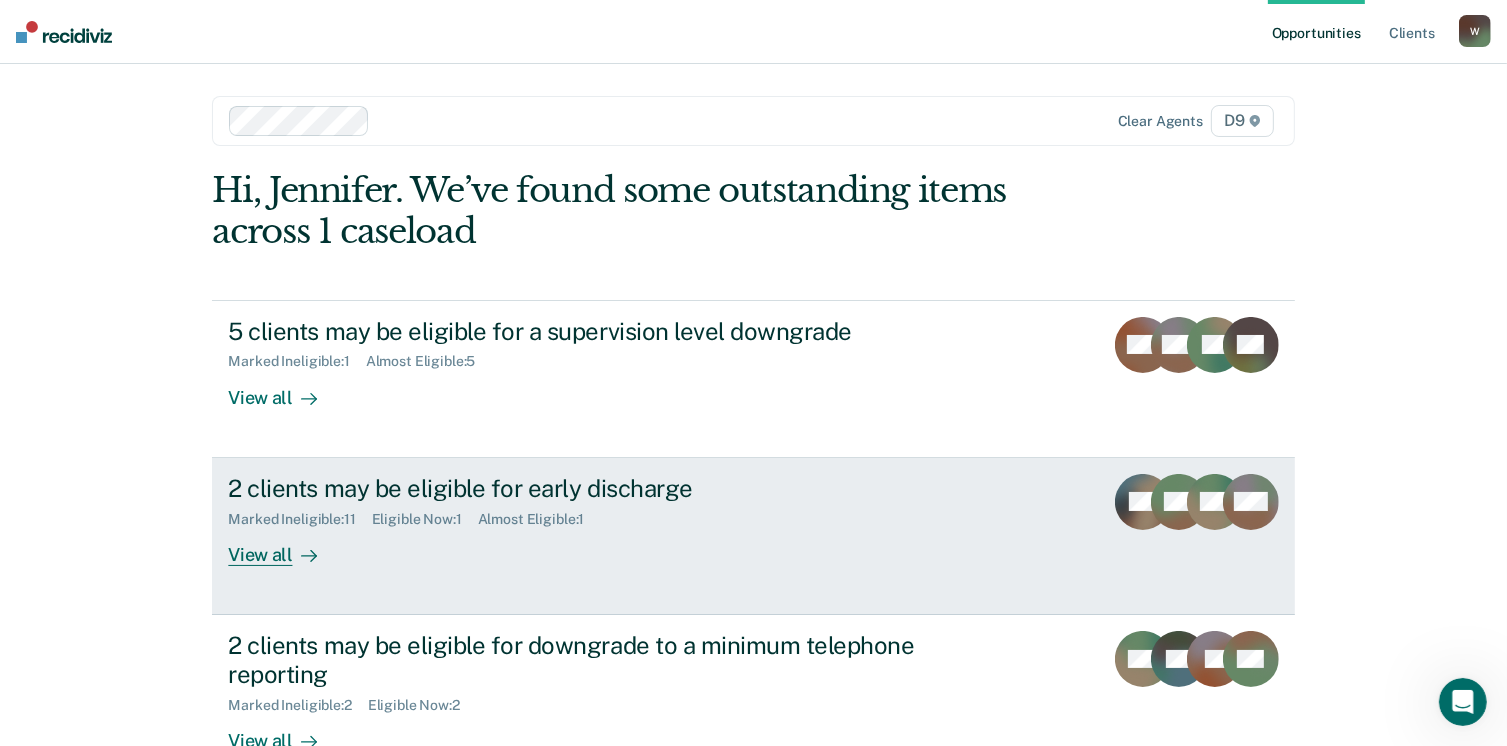 click on "View all" at bounding box center [284, 546] 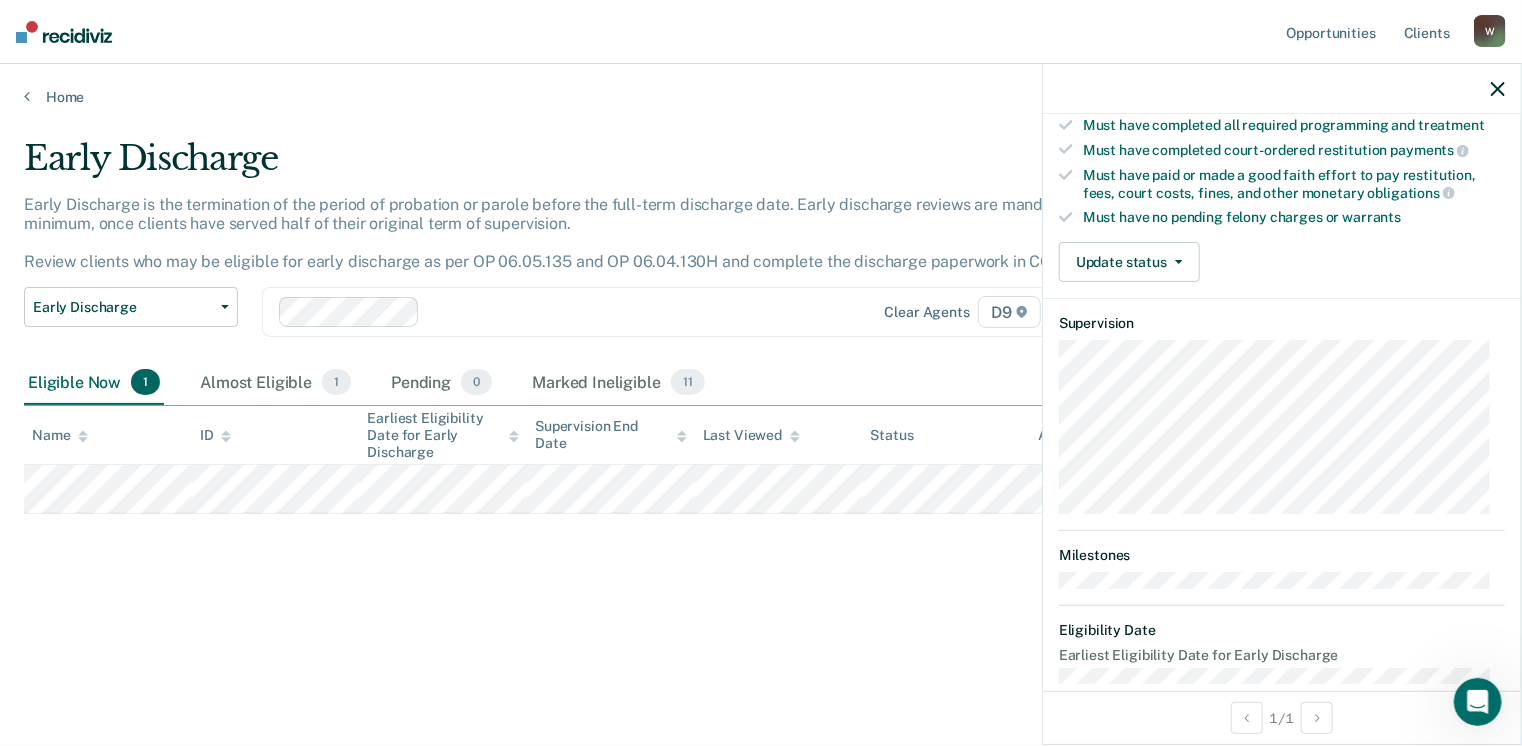 scroll, scrollTop: 371, scrollLeft: 0, axis: vertical 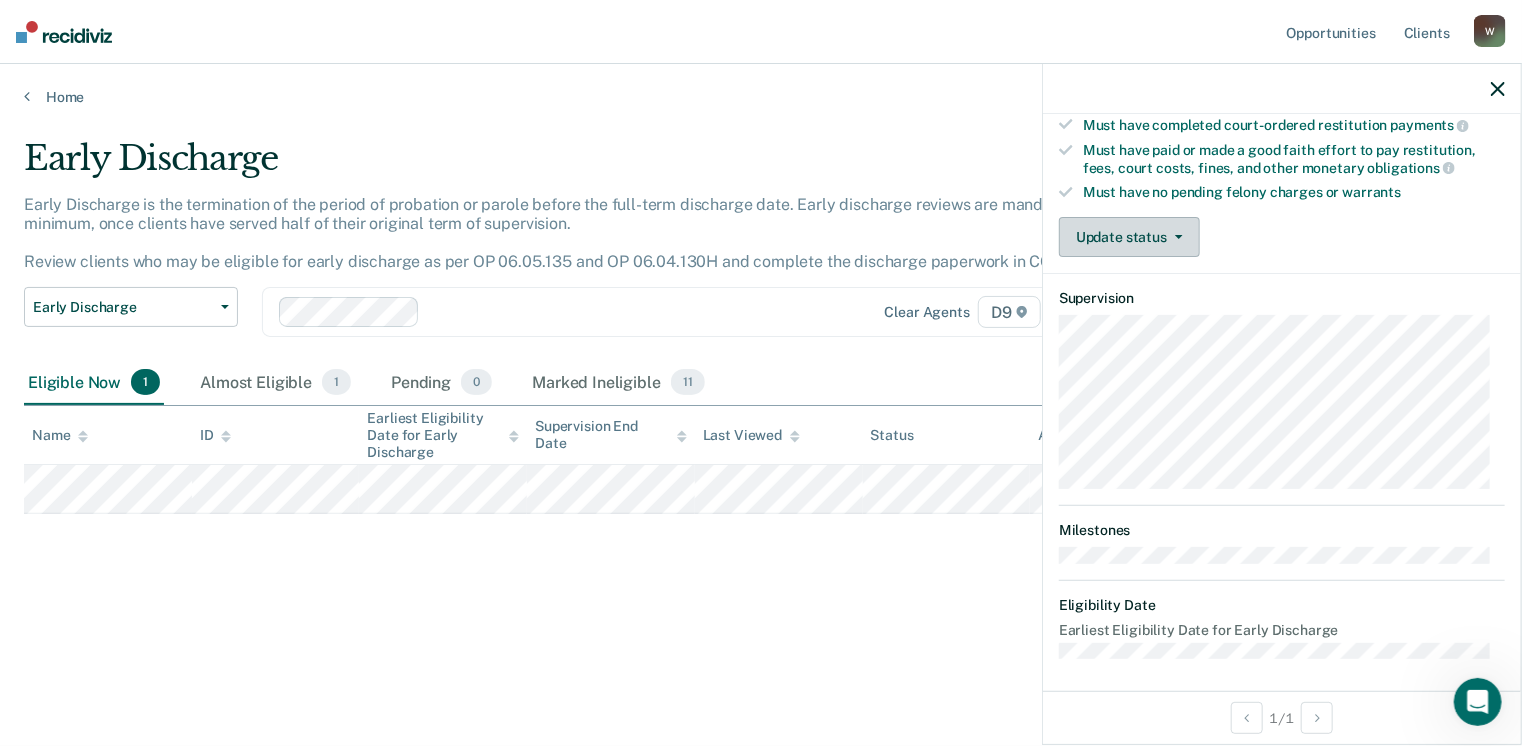 click on "Update status" at bounding box center [1129, 237] 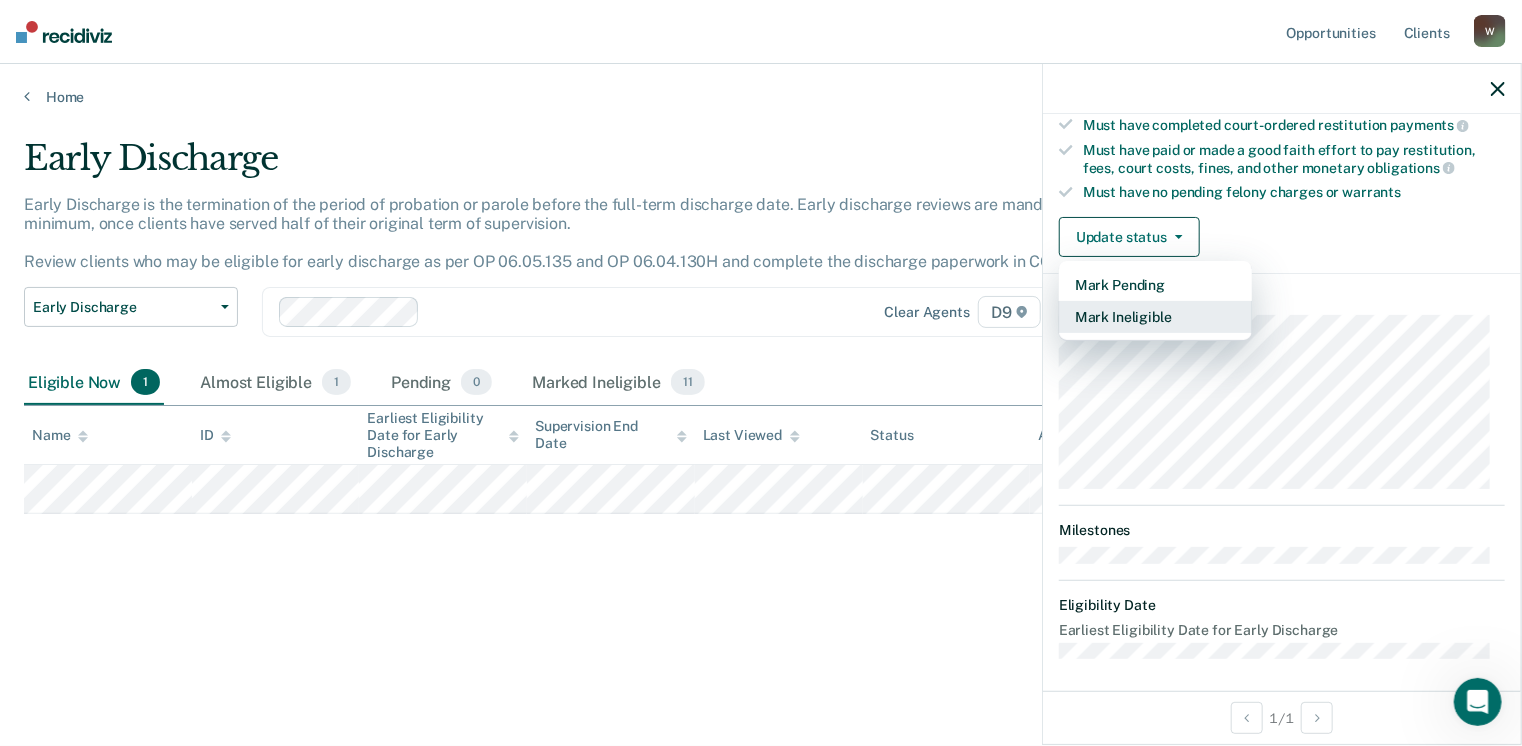 click on "Mark Ineligible" at bounding box center (1155, 317) 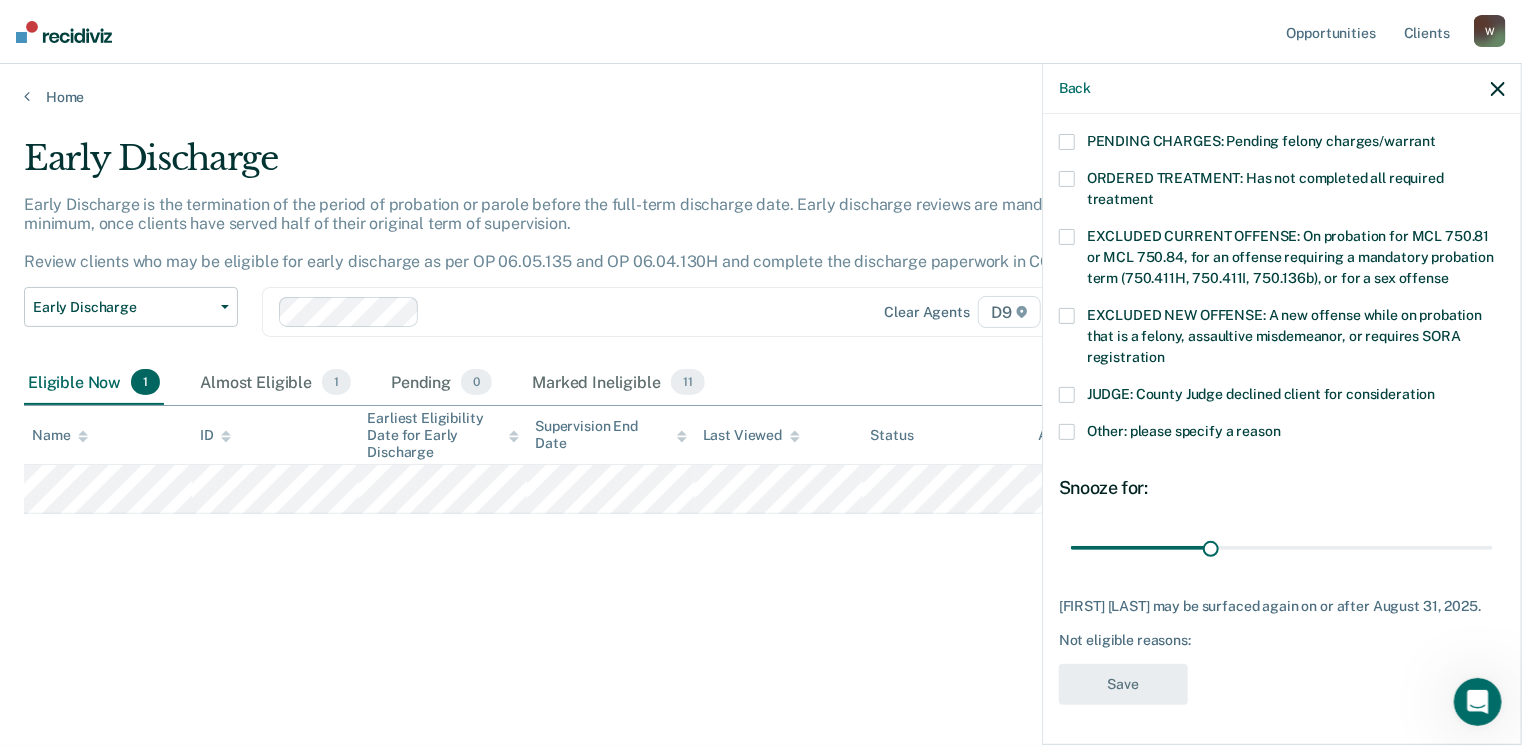scroll, scrollTop: 647, scrollLeft: 0, axis: vertical 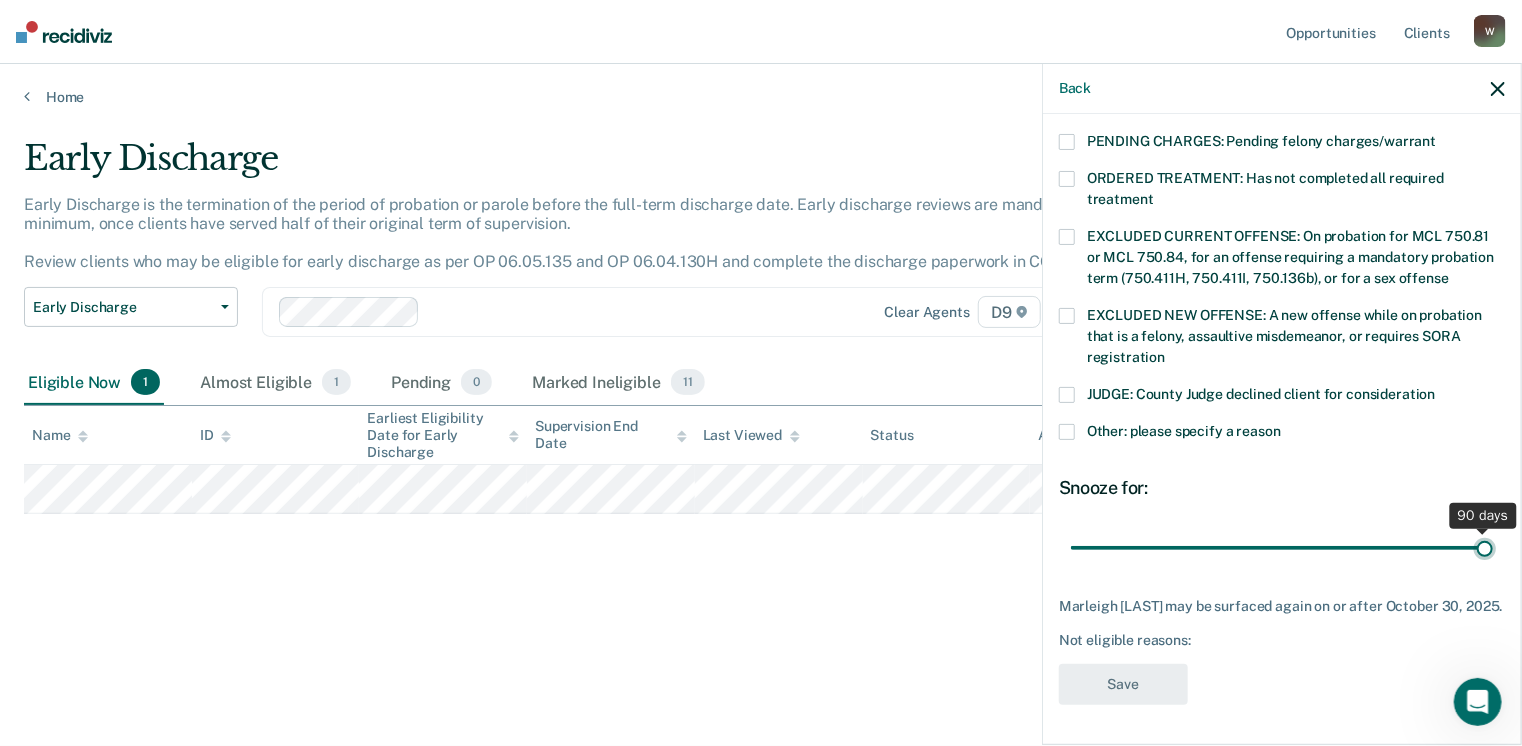 drag, startPoint x: 1210, startPoint y: 528, endPoint x: 1452, endPoint y: 534, distance: 242.07437 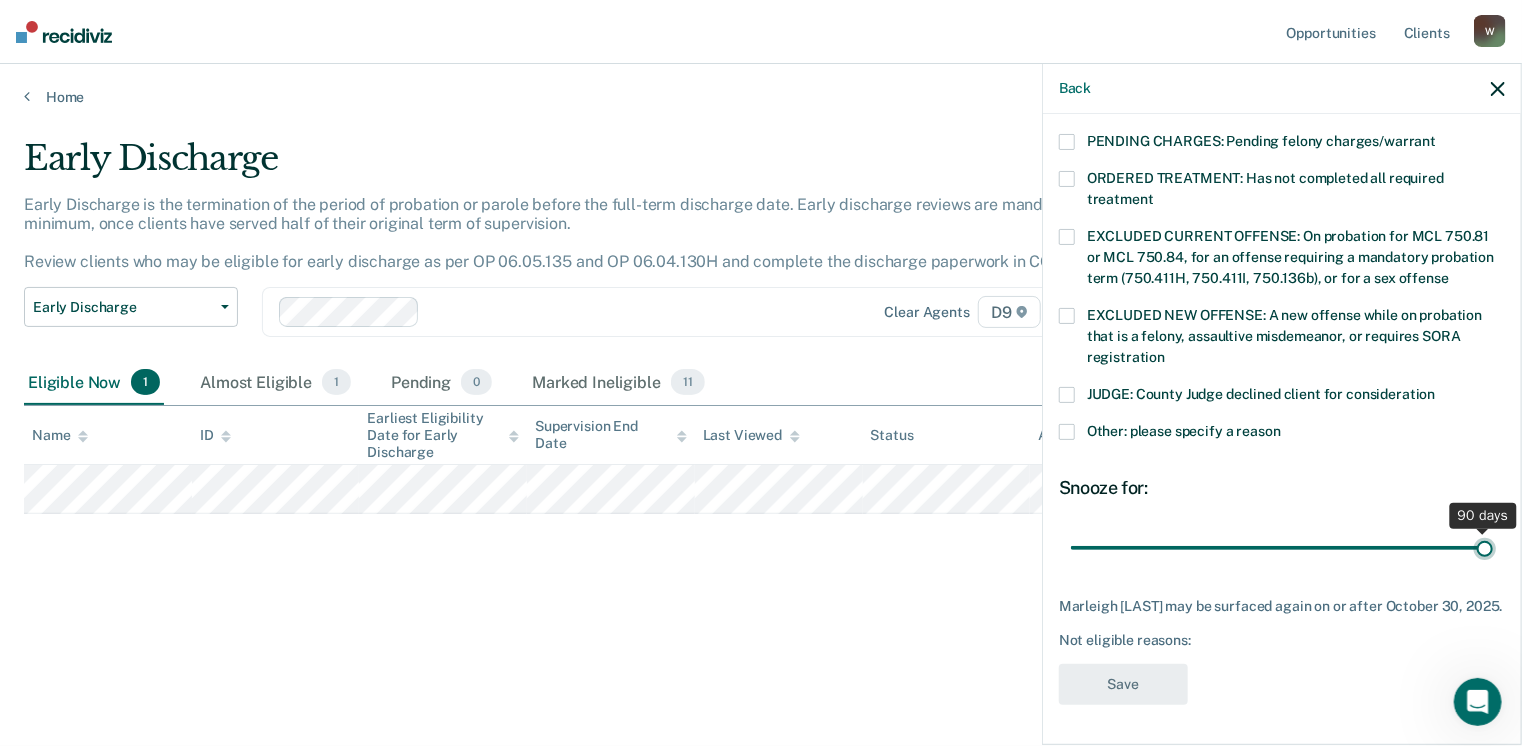 type on "90" 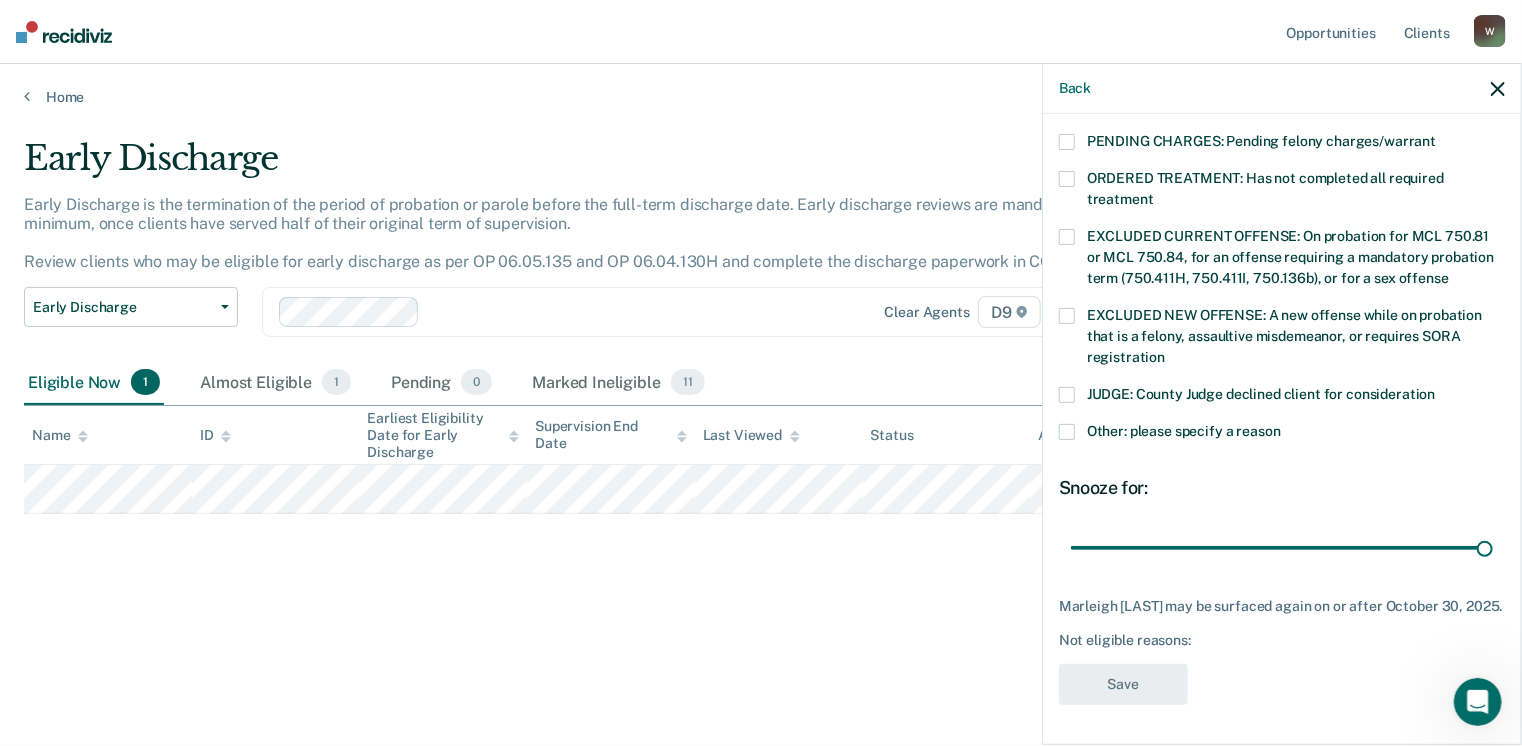 click at bounding box center [1067, 432] 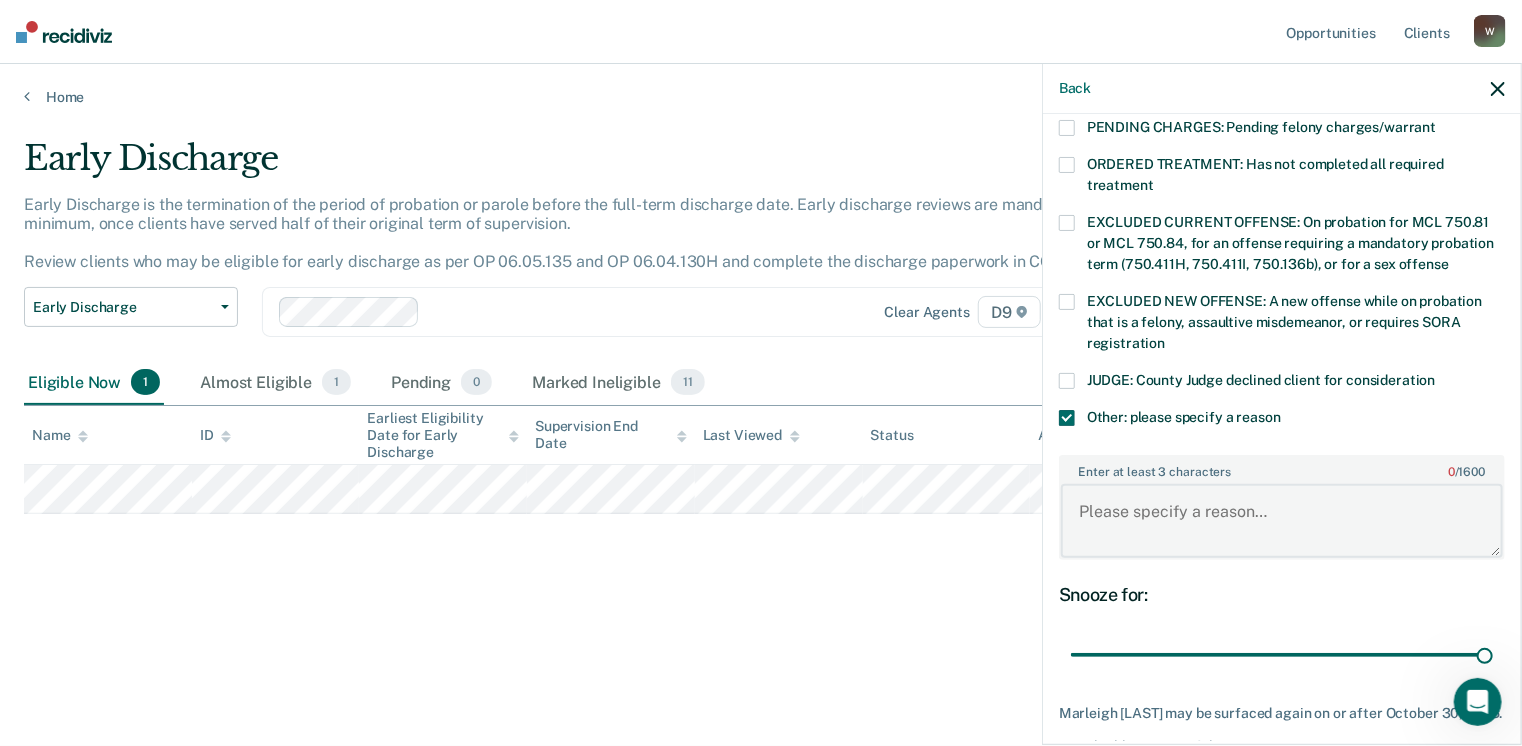 click on "Enter at least 3 characters 0  /  1600" at bounding box center (1282, 521) 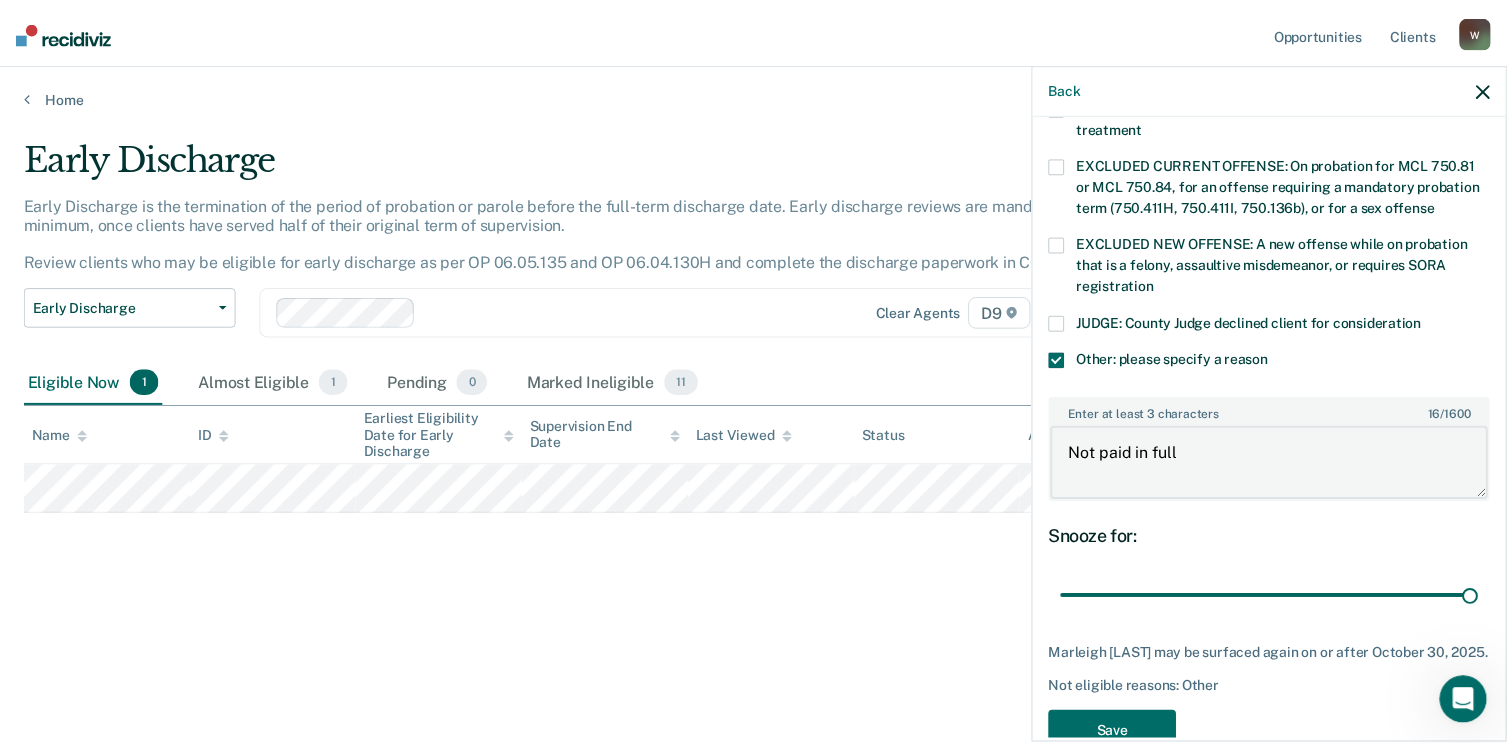 scroll, scrollTop: 766, scrollLeft: 0, axis: vertical 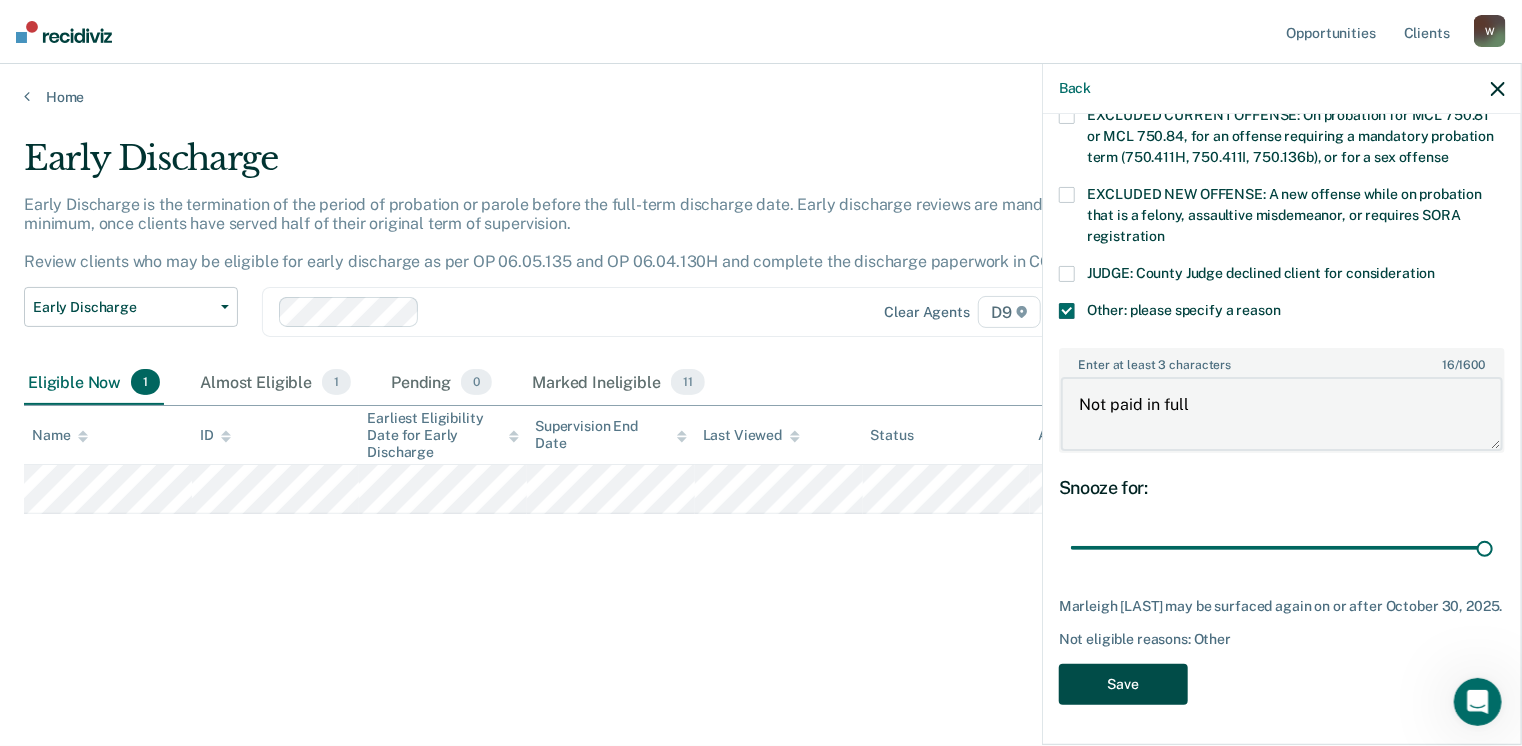 type on "Not paid in full" 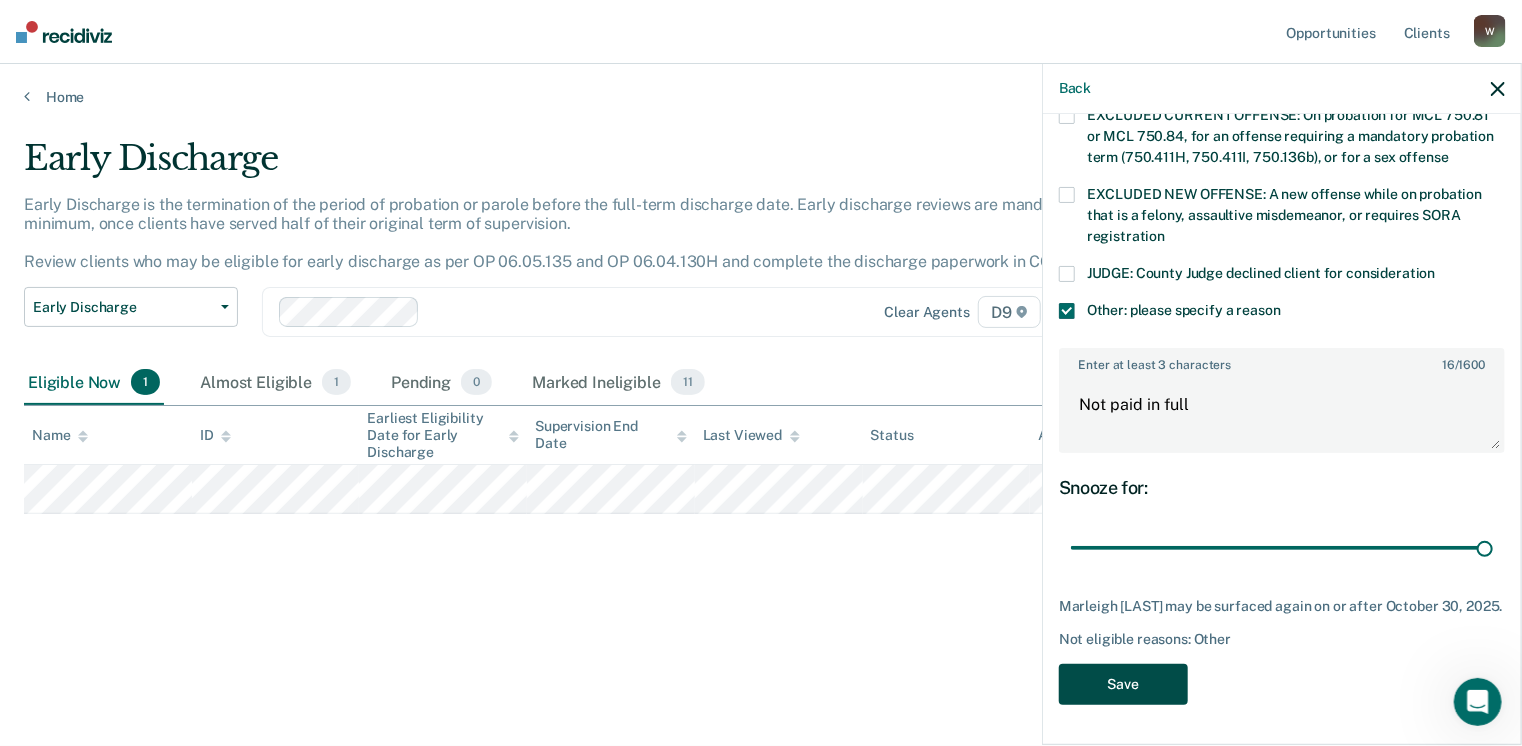 click on "Save" at bounding box center (1123, 684) 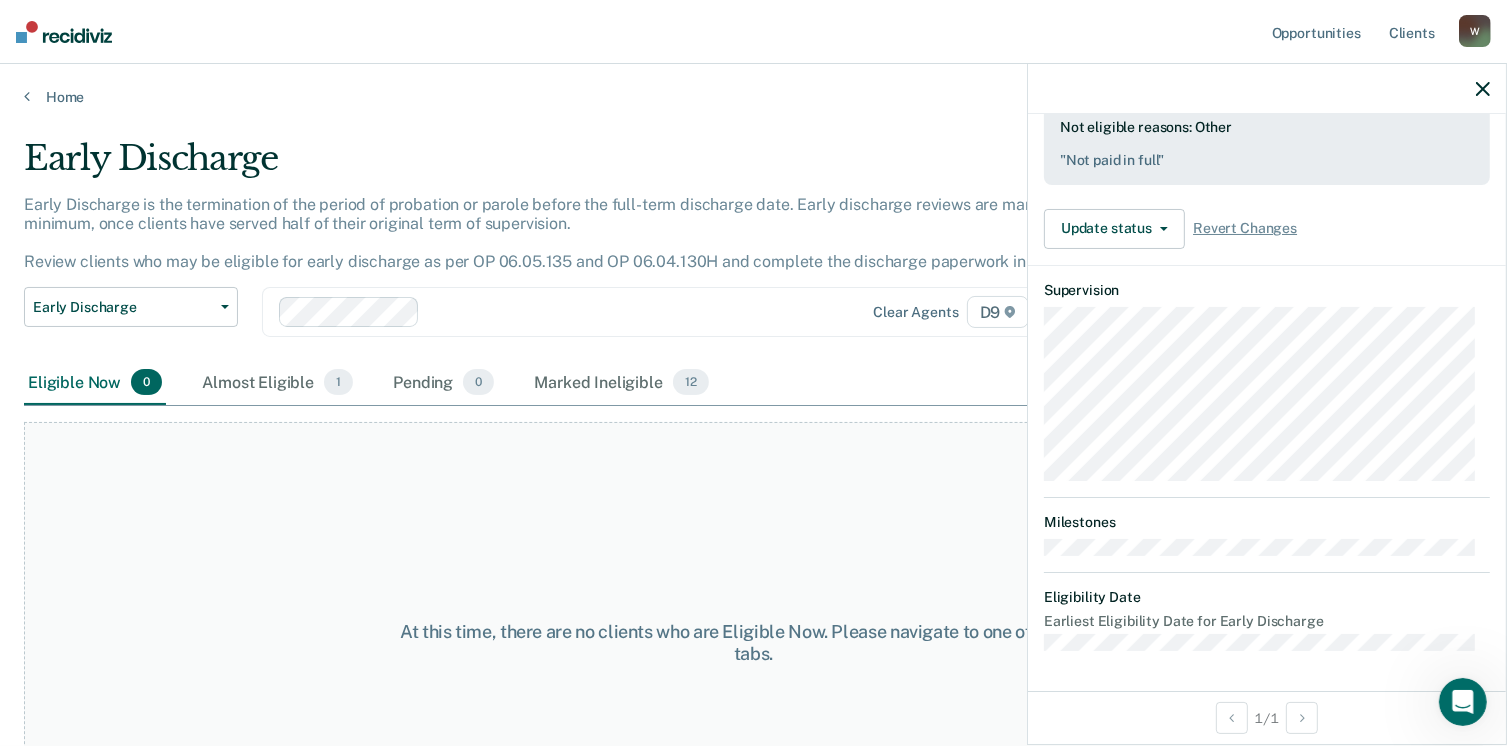 scroll, scrollTop: 552, scrollLeft: 0, axis: vertical 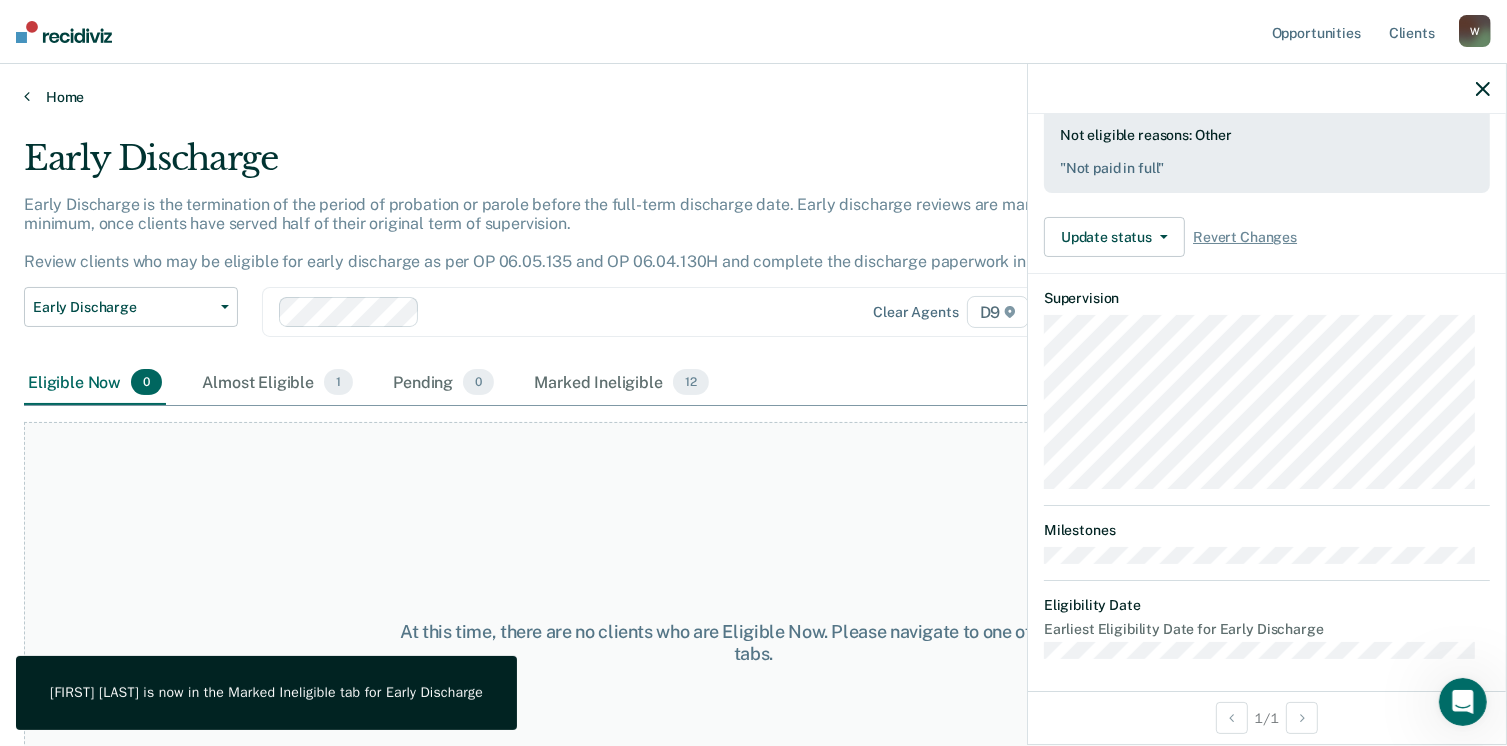 click on "Home" at bounding box center (753, 97) 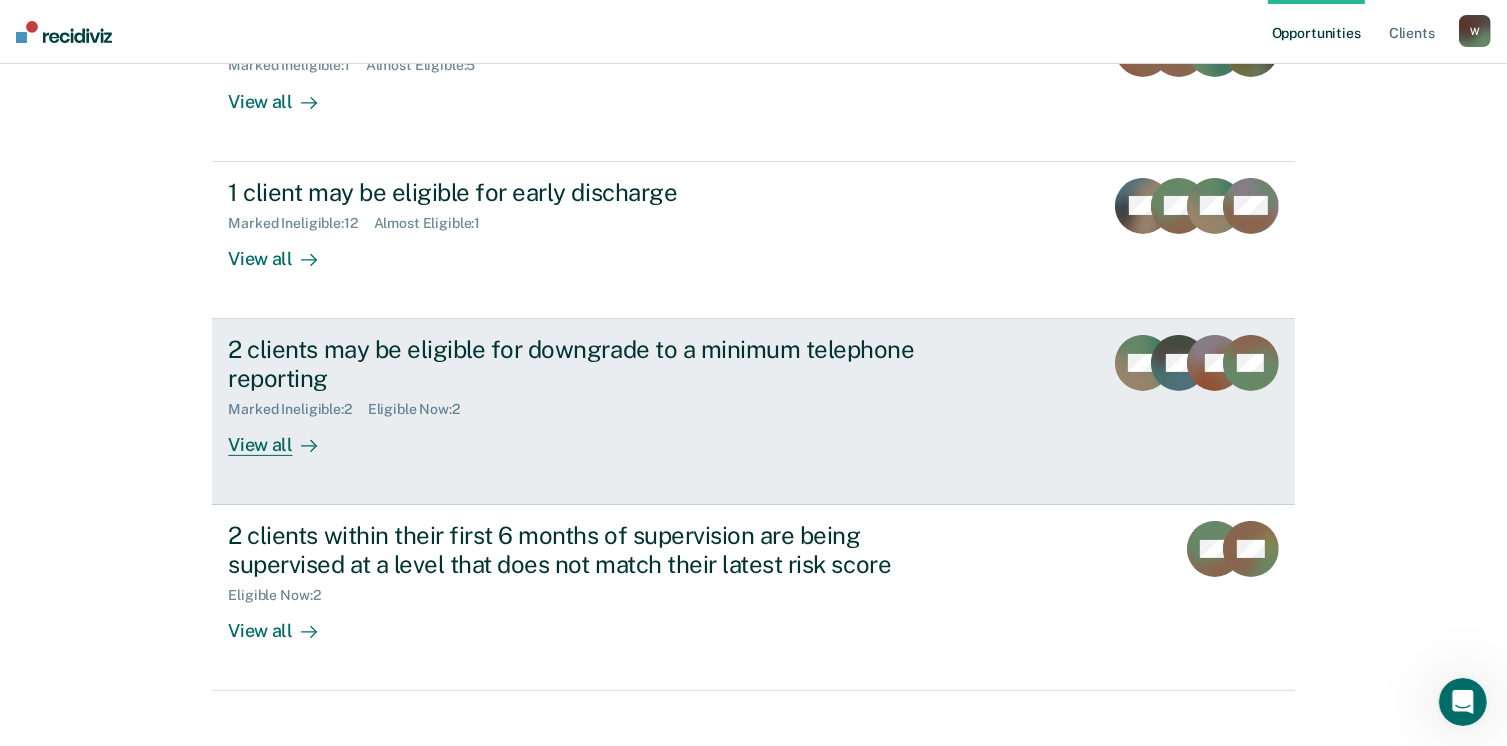 scroll, scrollTop: 300, scrollLeft: 0, axis: vertical 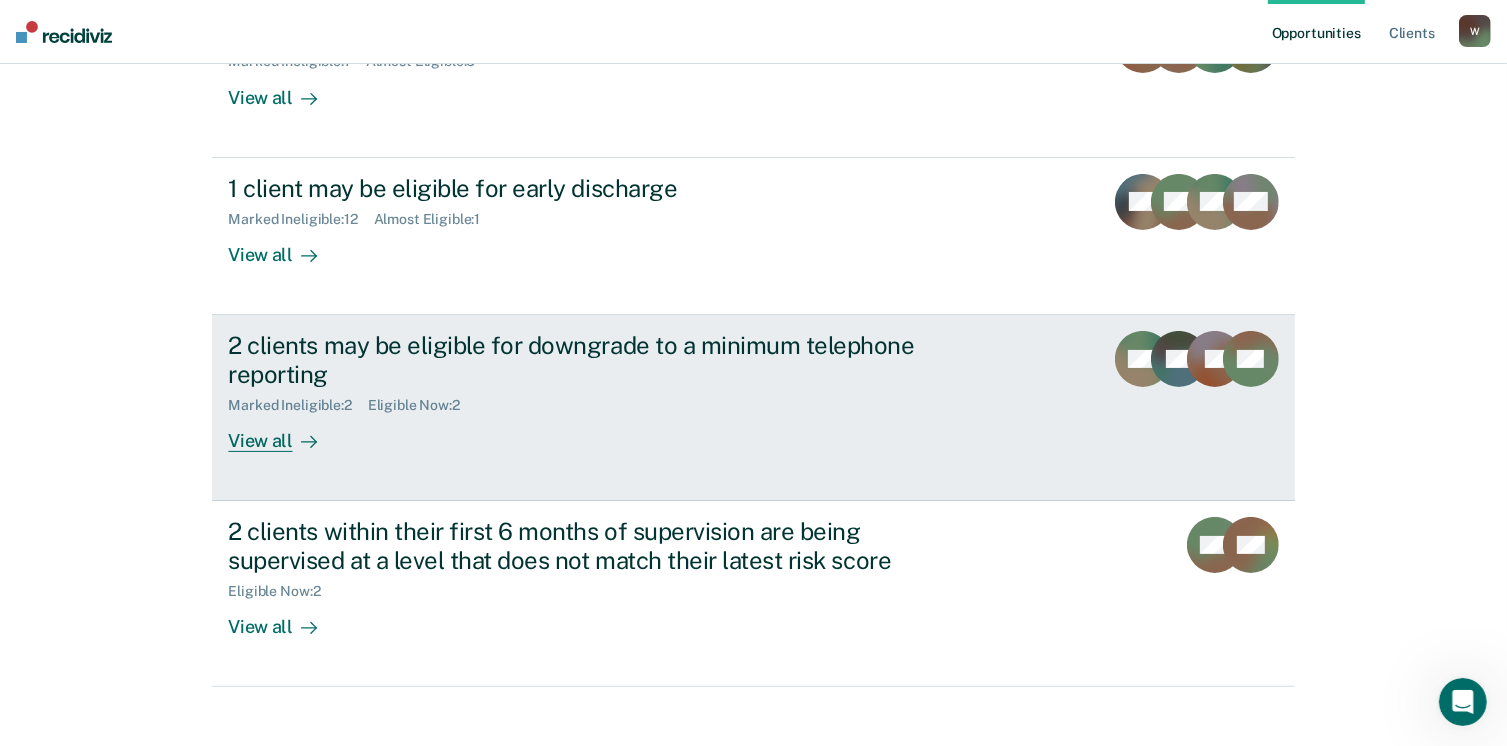 click on "View all" at bounding box center [284, 432] 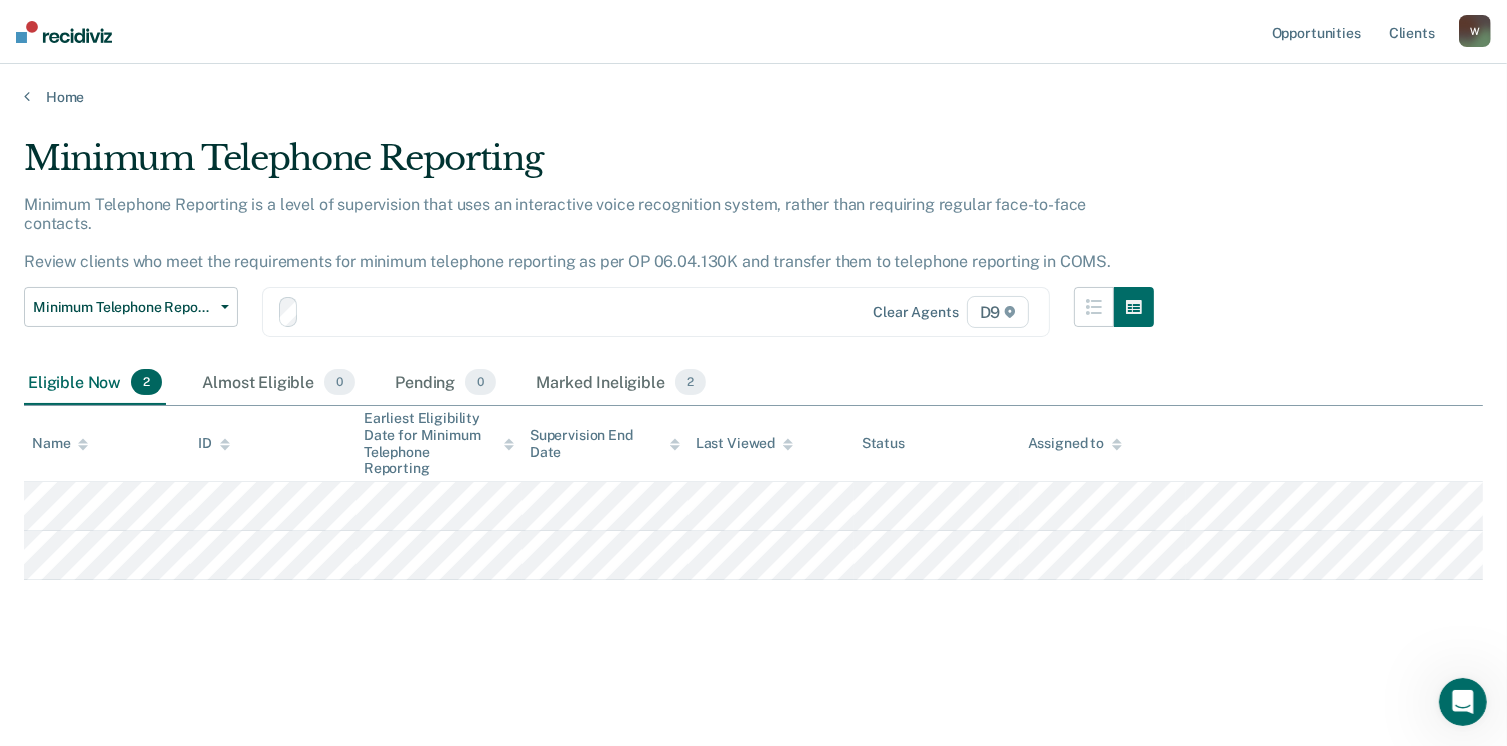 scroll, scrollTop: 0, scrollLeft: 0, axis: both 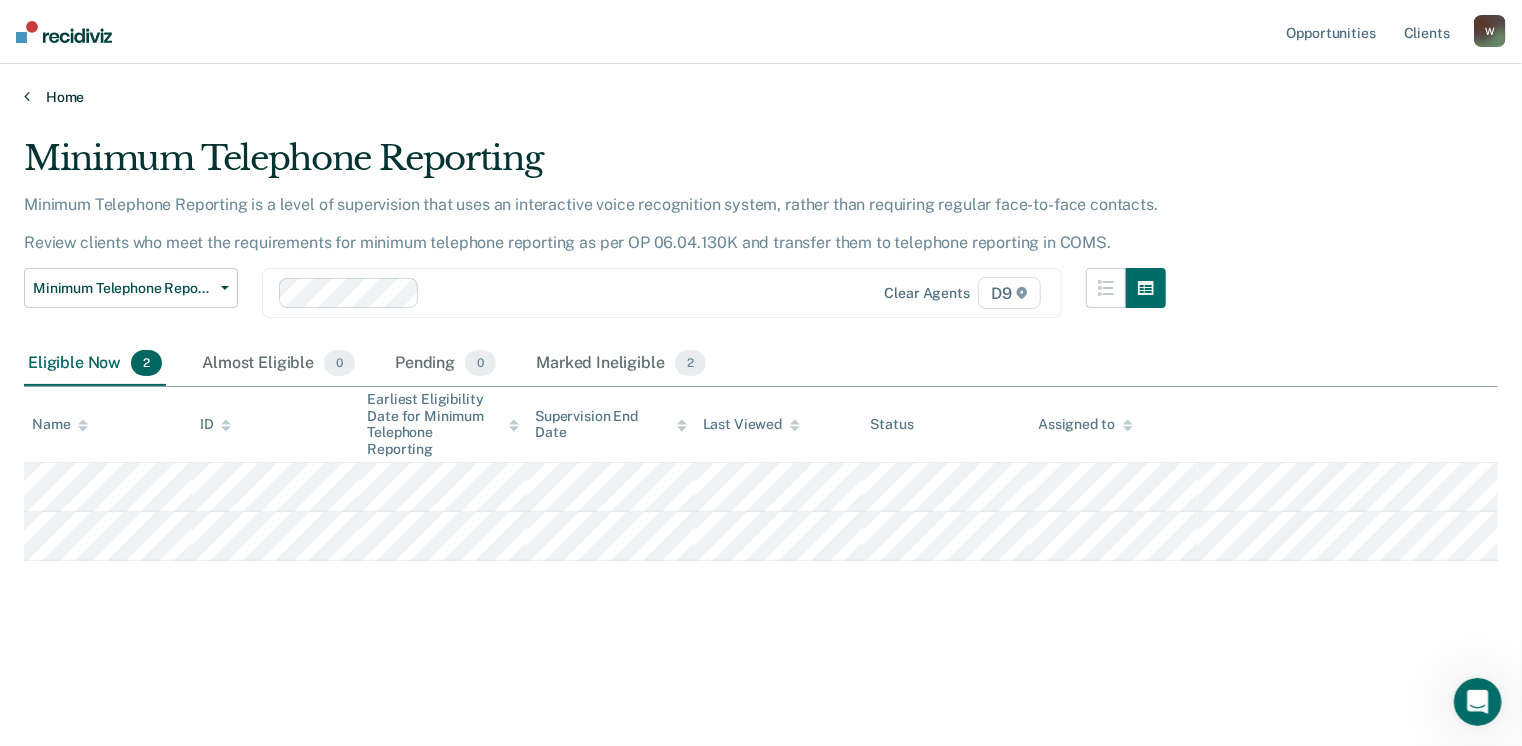 click on "Home" at bounding box center [761, 97] 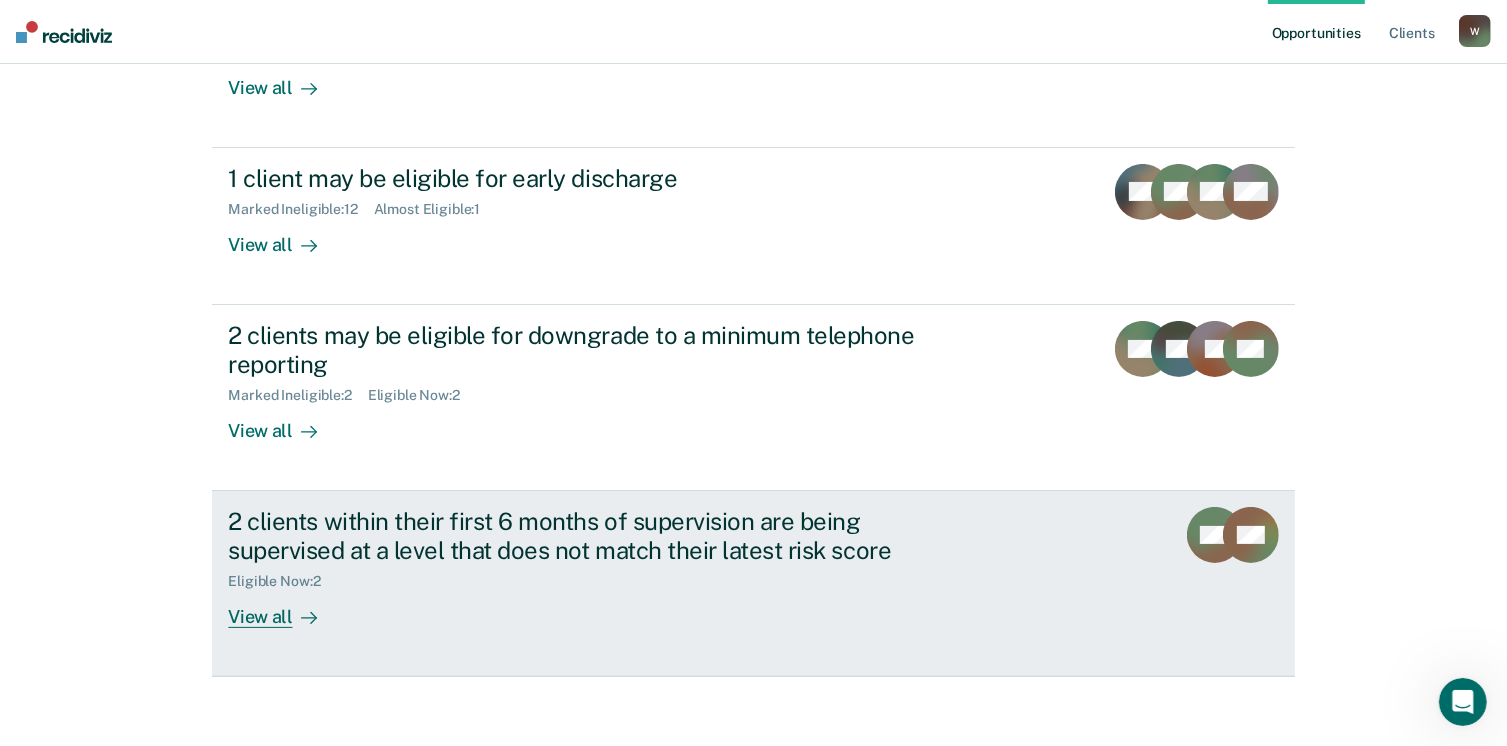 scroll, scrollTop: 319, scrollLeft: 0, axis: vertical 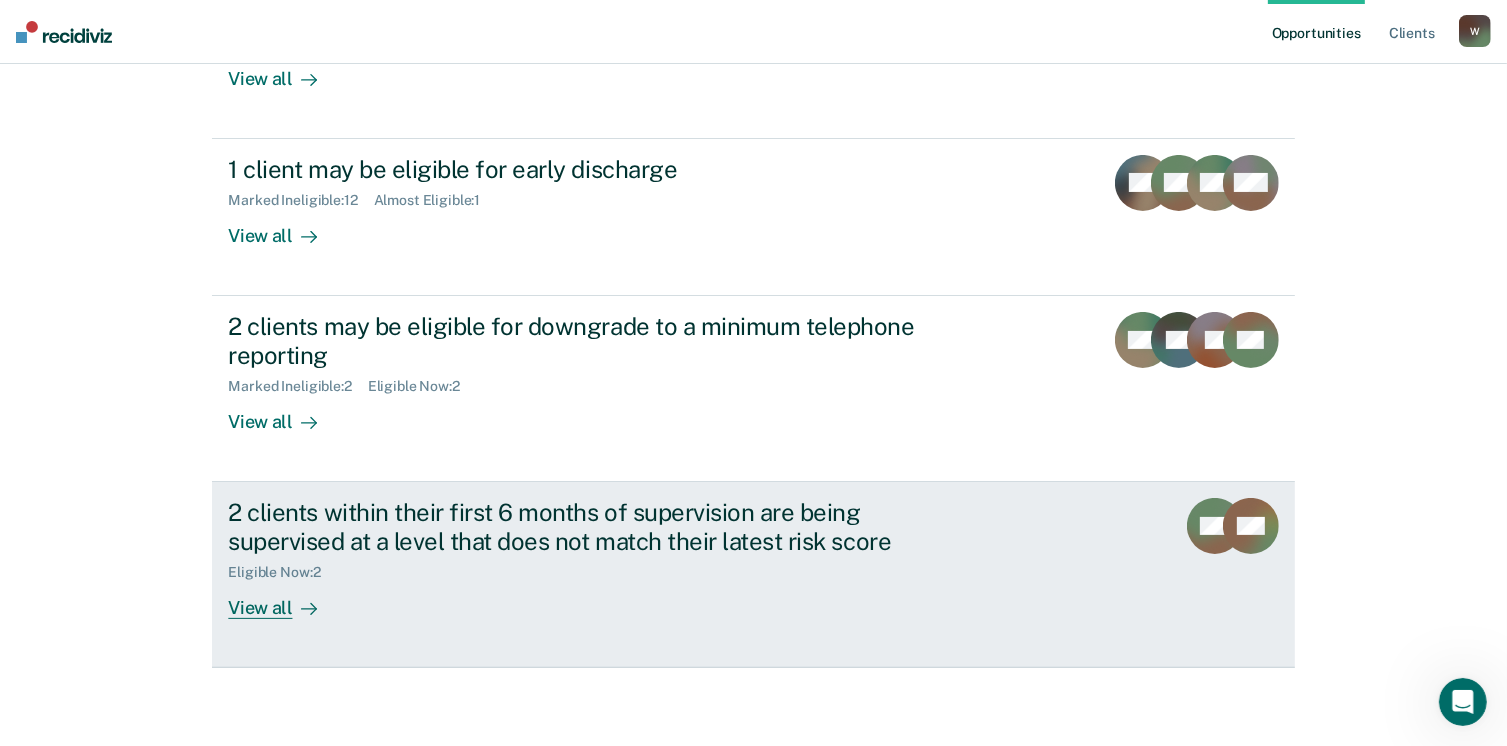 click on "View all" at bounding box center (284, 599) 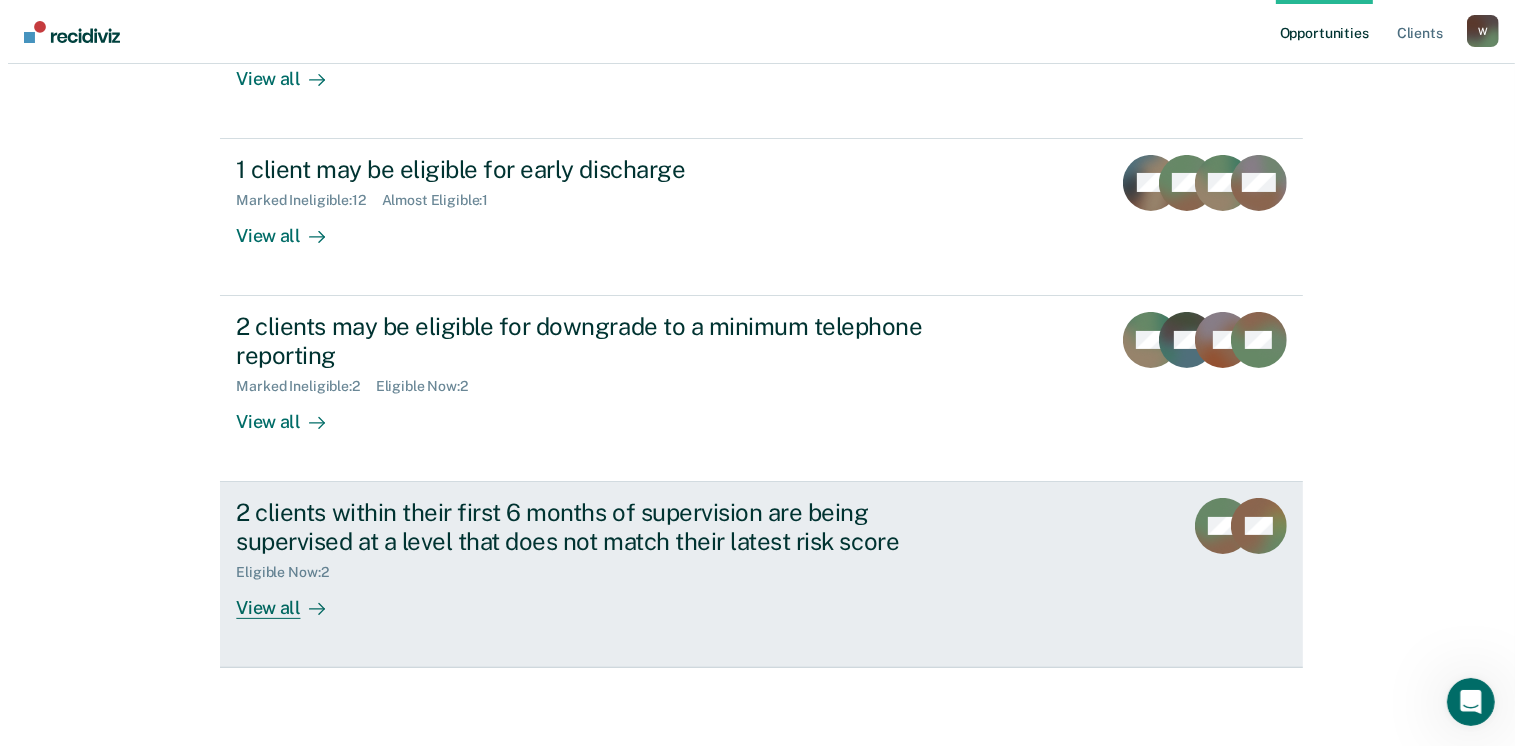 scroll, scrollTop: 0, scrollLeft: 0, axis: both 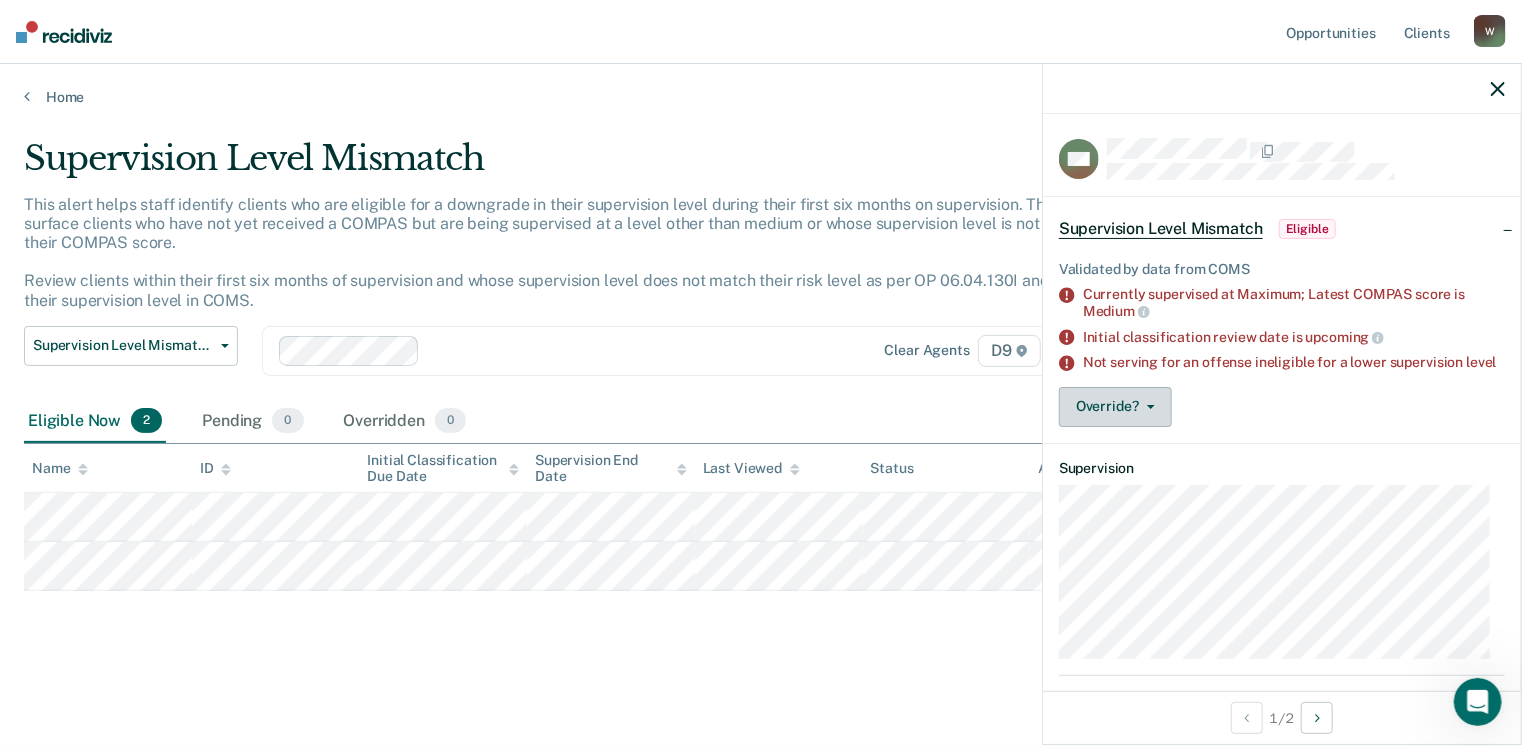 click at bounding box center (1147, 407) 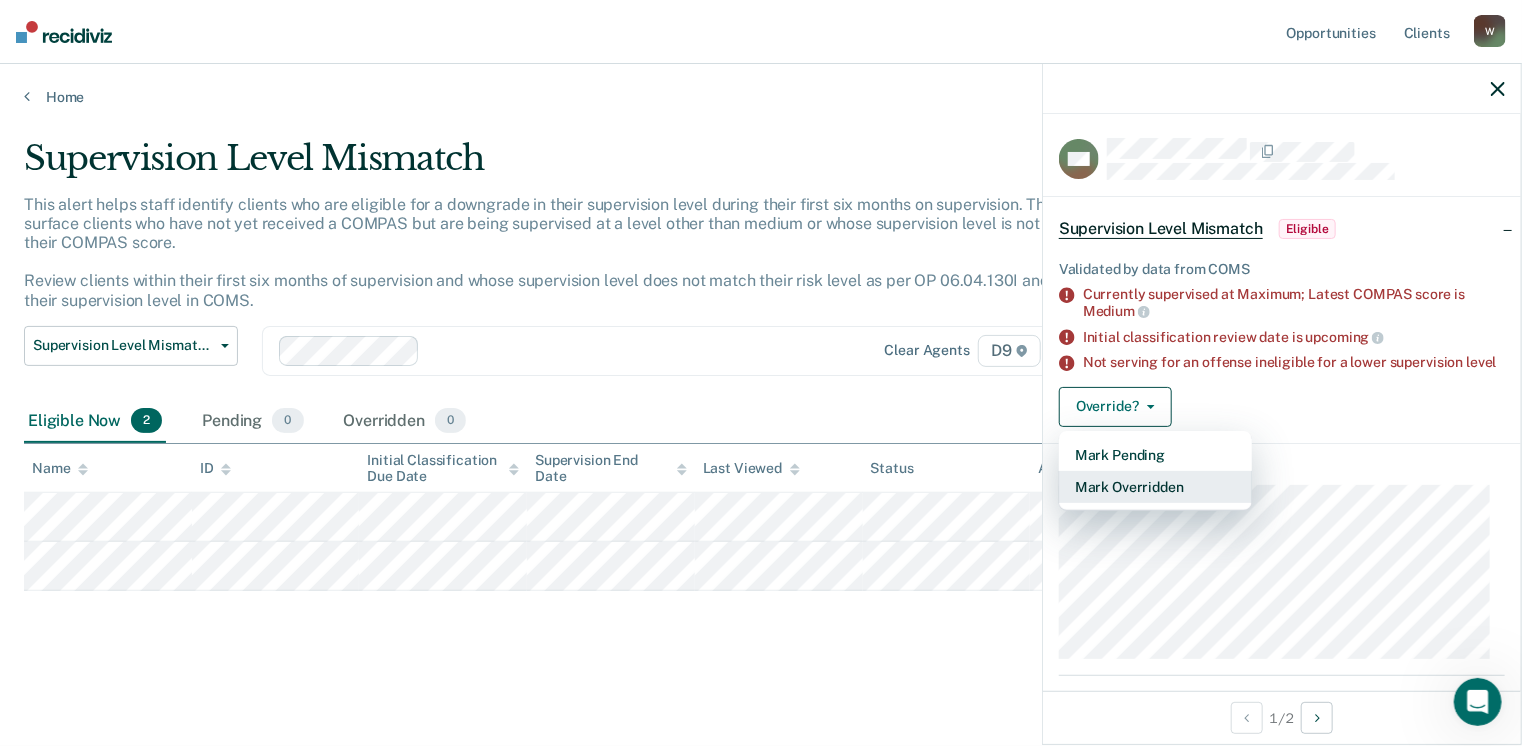 click on "Mark Overridden" at bounding box center (1155, 487) 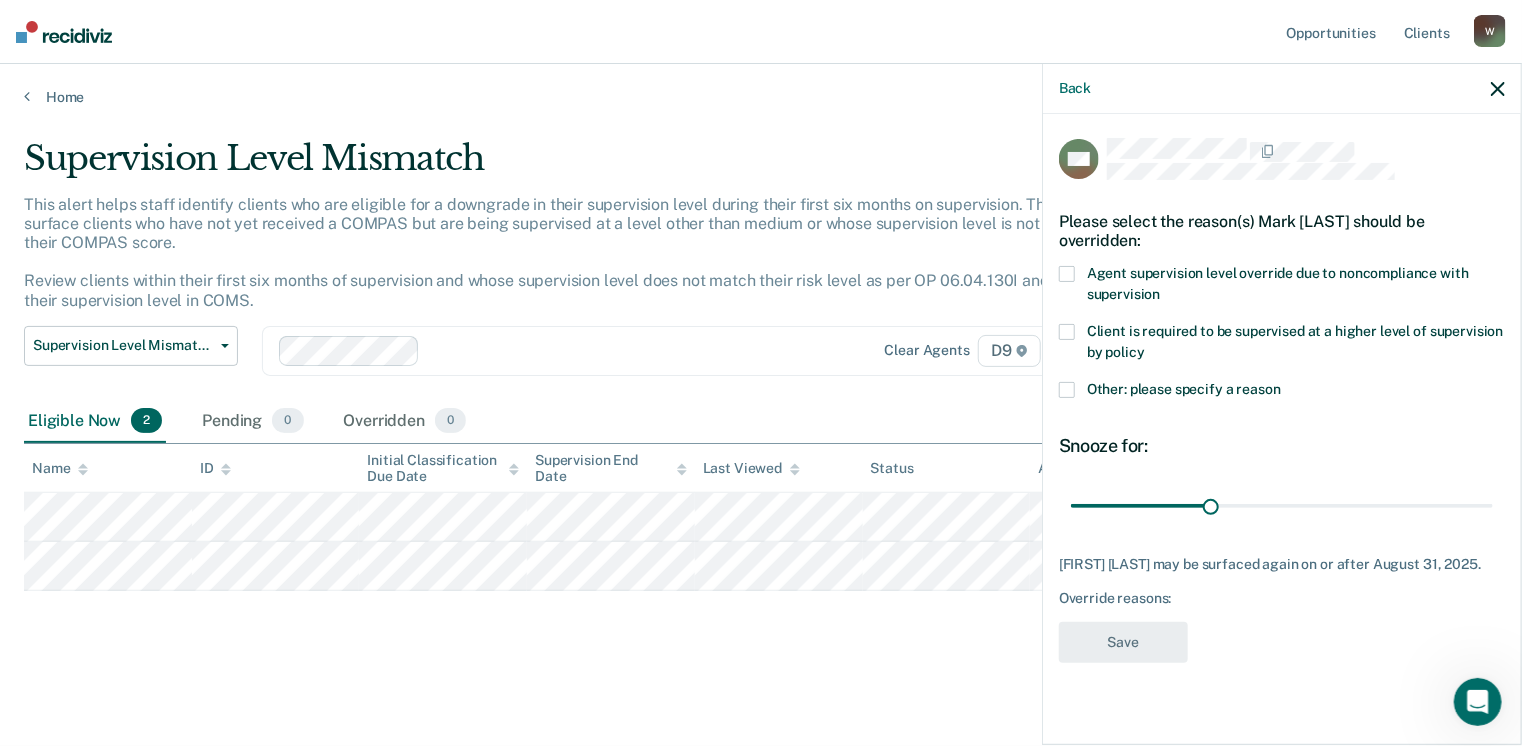 click at bounding box center (1067, 390) 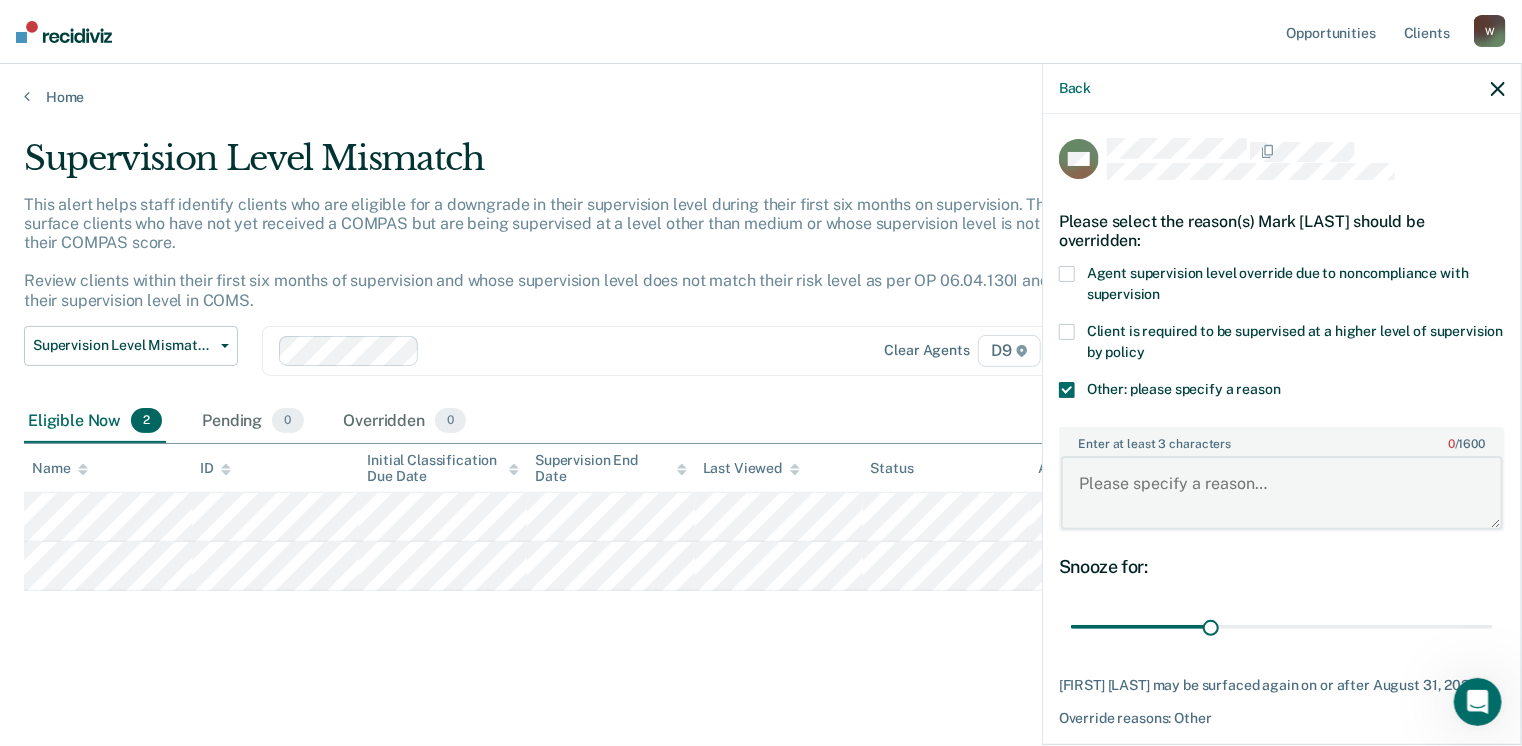 click on "Enter at least 3 characters 0  /  1600" at bounding box center (1282, 493) 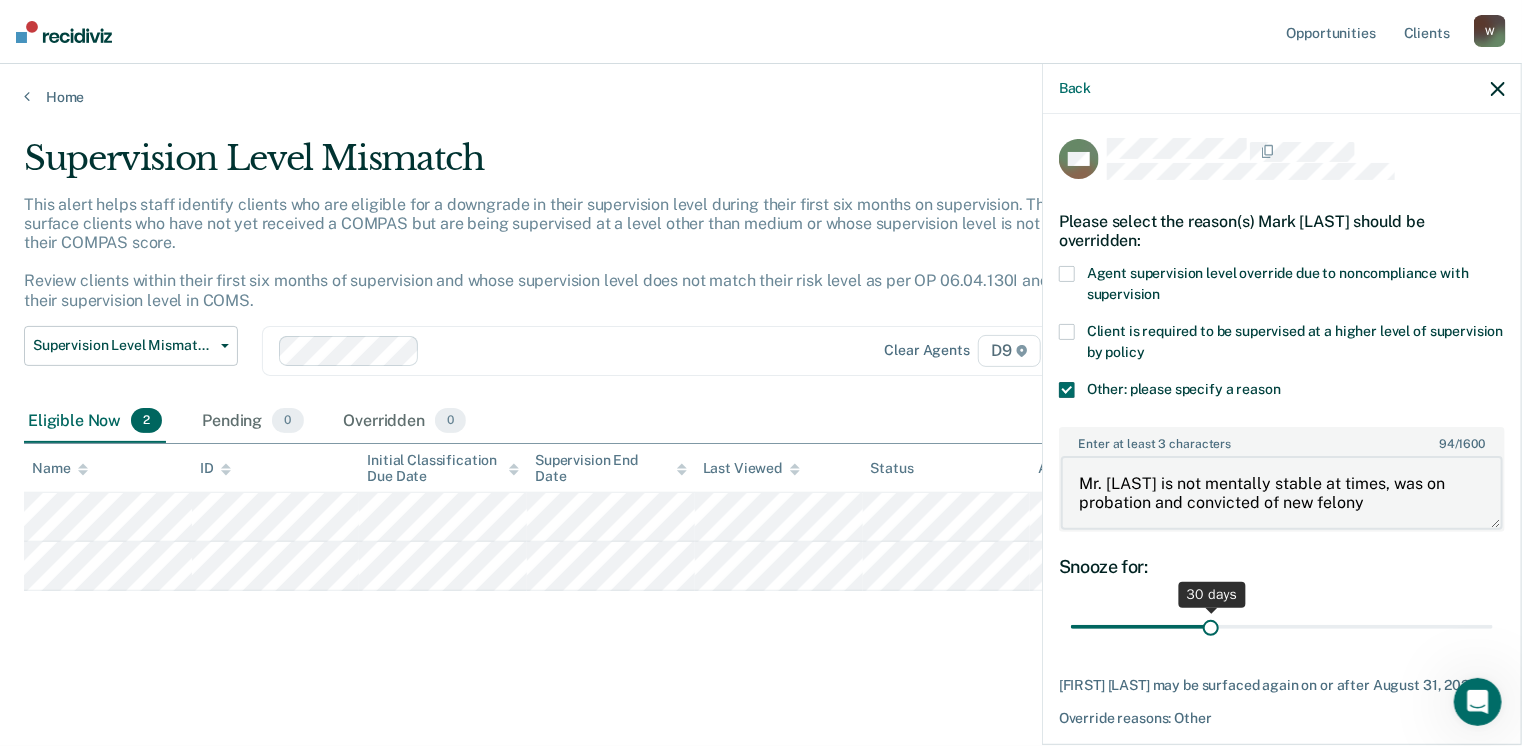 type on "Mr. [LAST] is not mentally stable at times, was on probation and convicted of new felony" 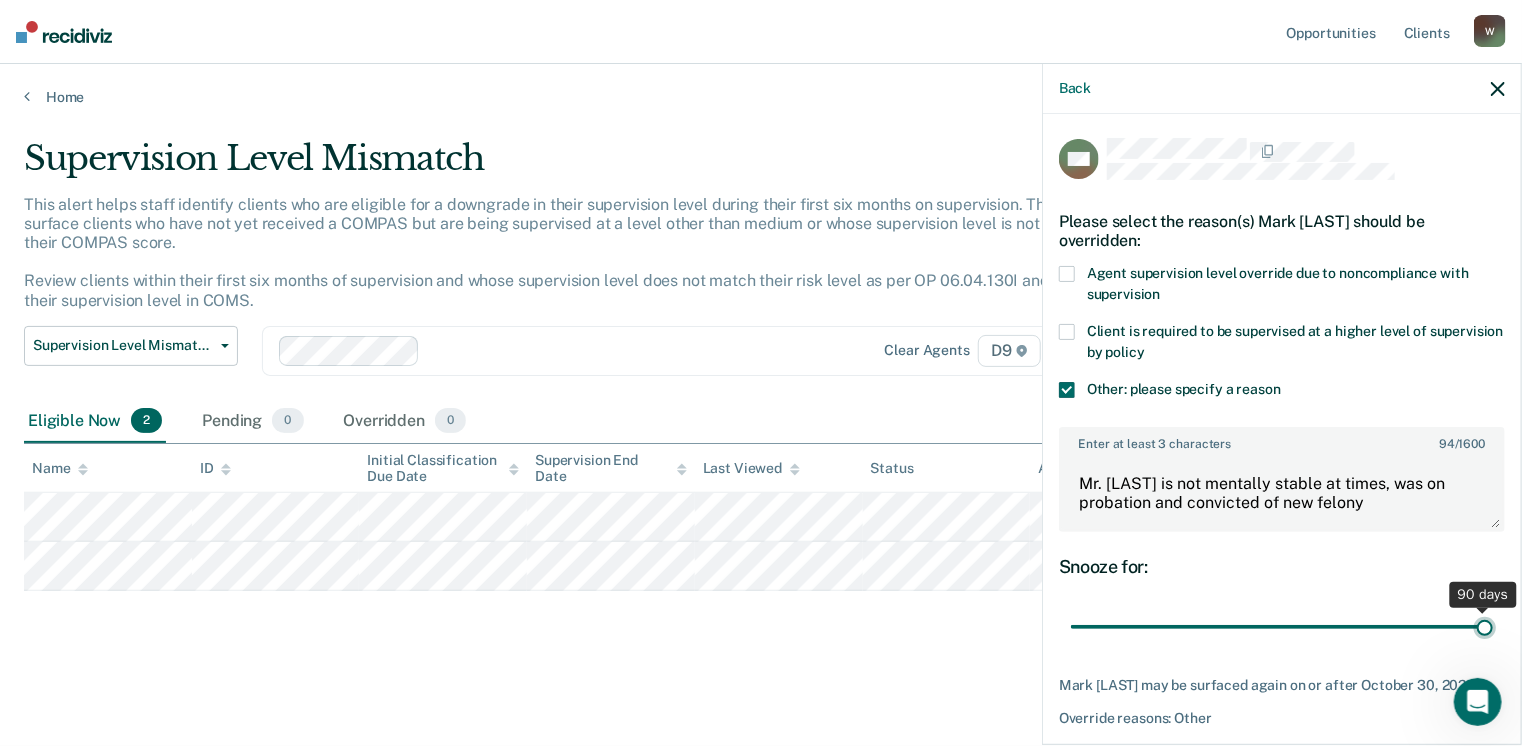 drag, startPoint x: 1202, startPoint y: 624, endPoint x: 1497, endPoint y: 621, distance: 295.01526 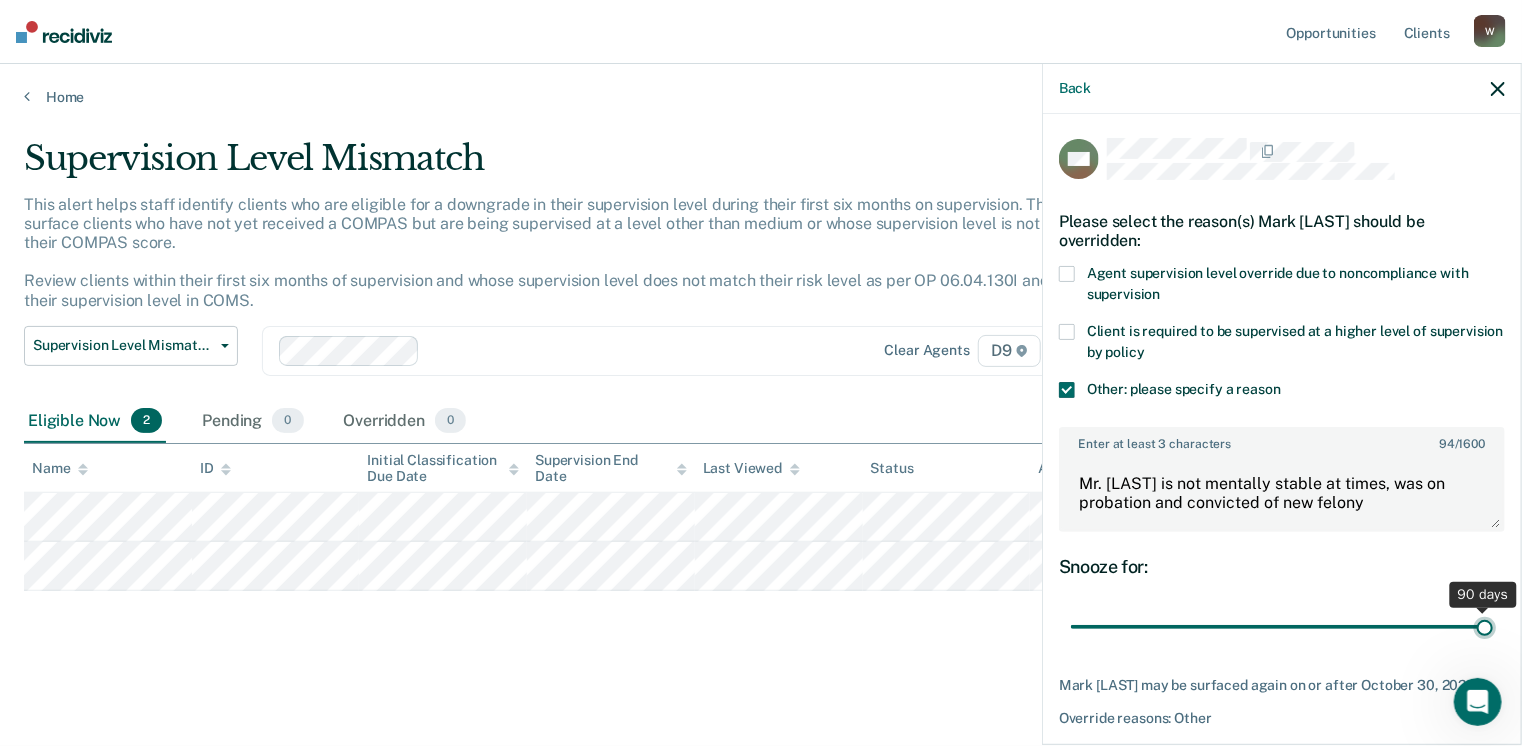 type on "90" 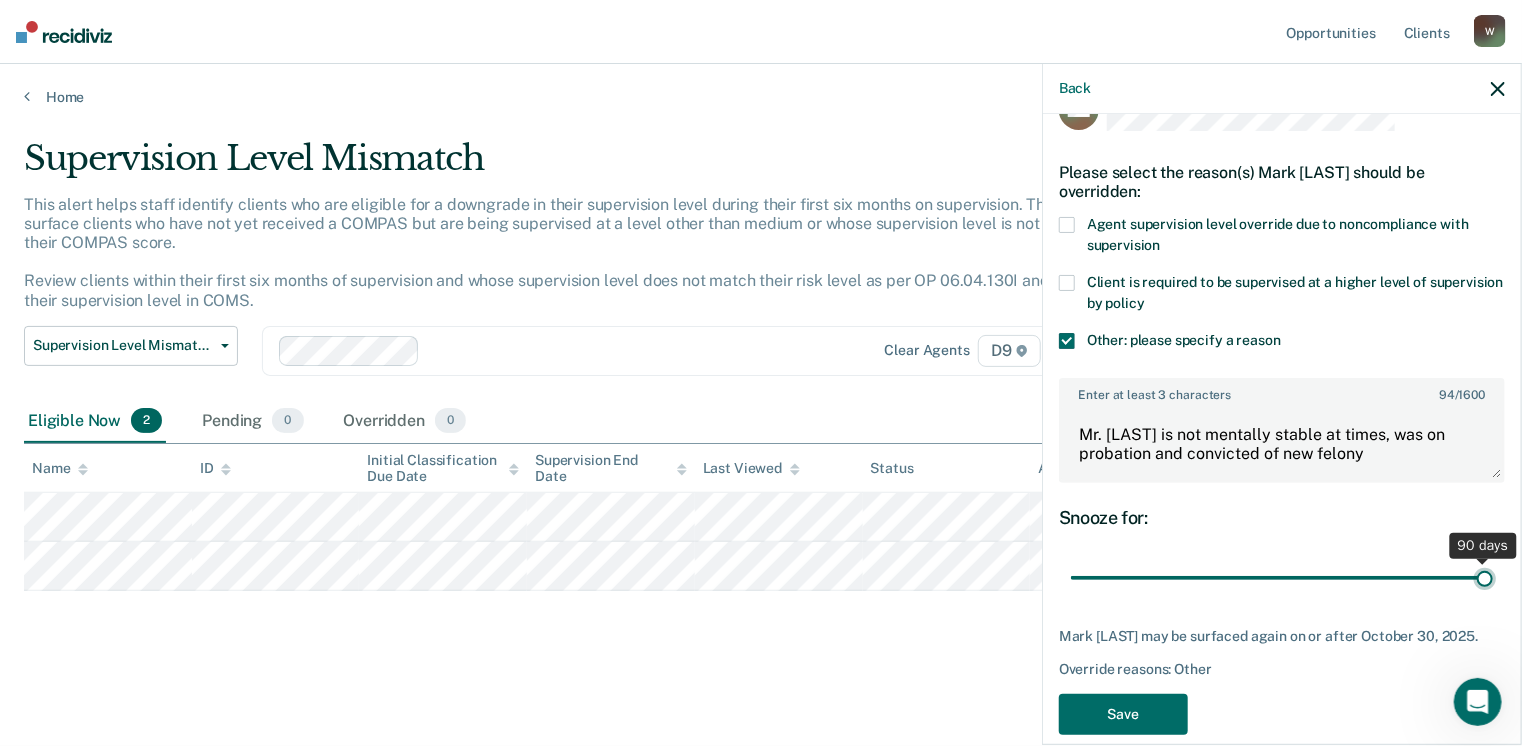 scroll, scrollTop: 91, scrollLeft: 0, axis: vertical 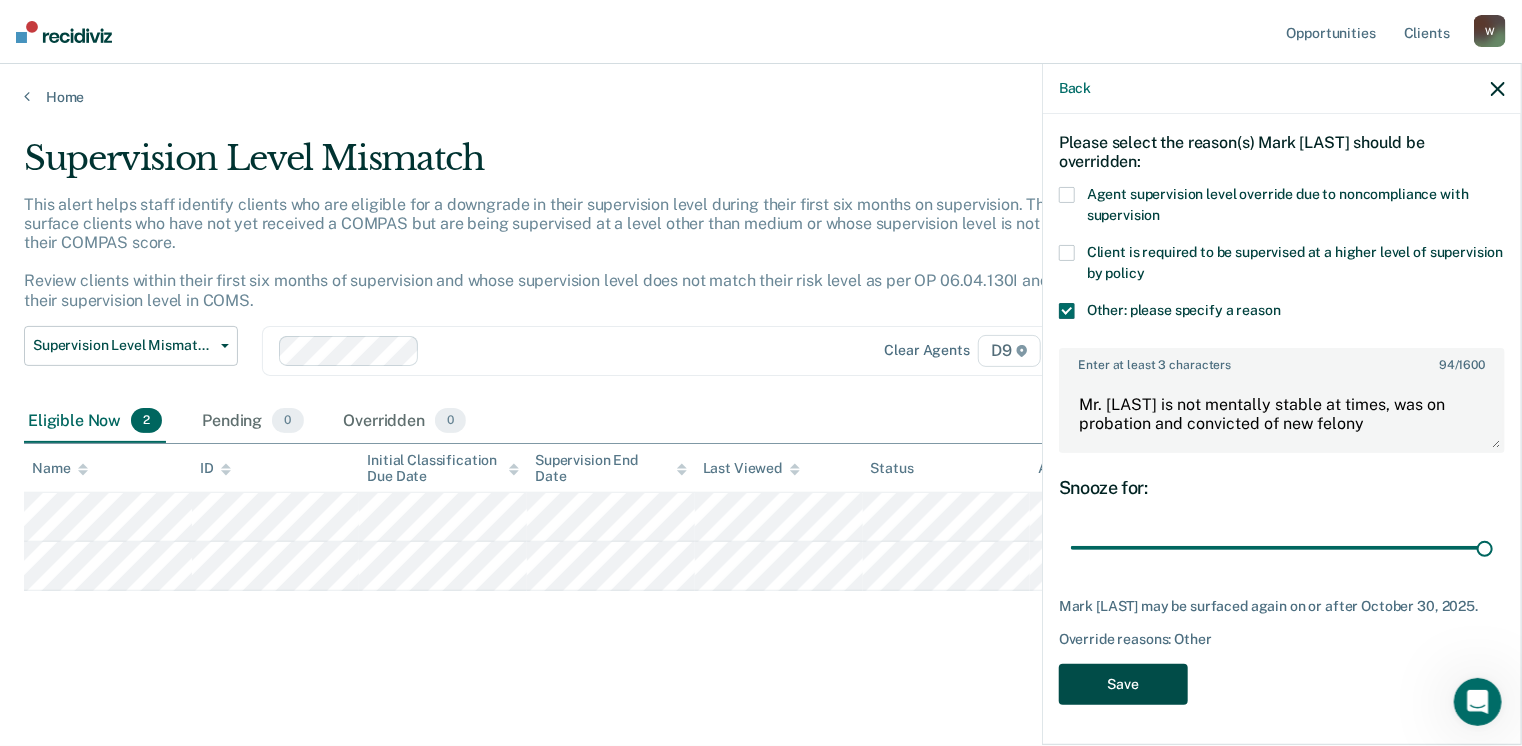 click on "Save" at bounding box center [1123, 684] 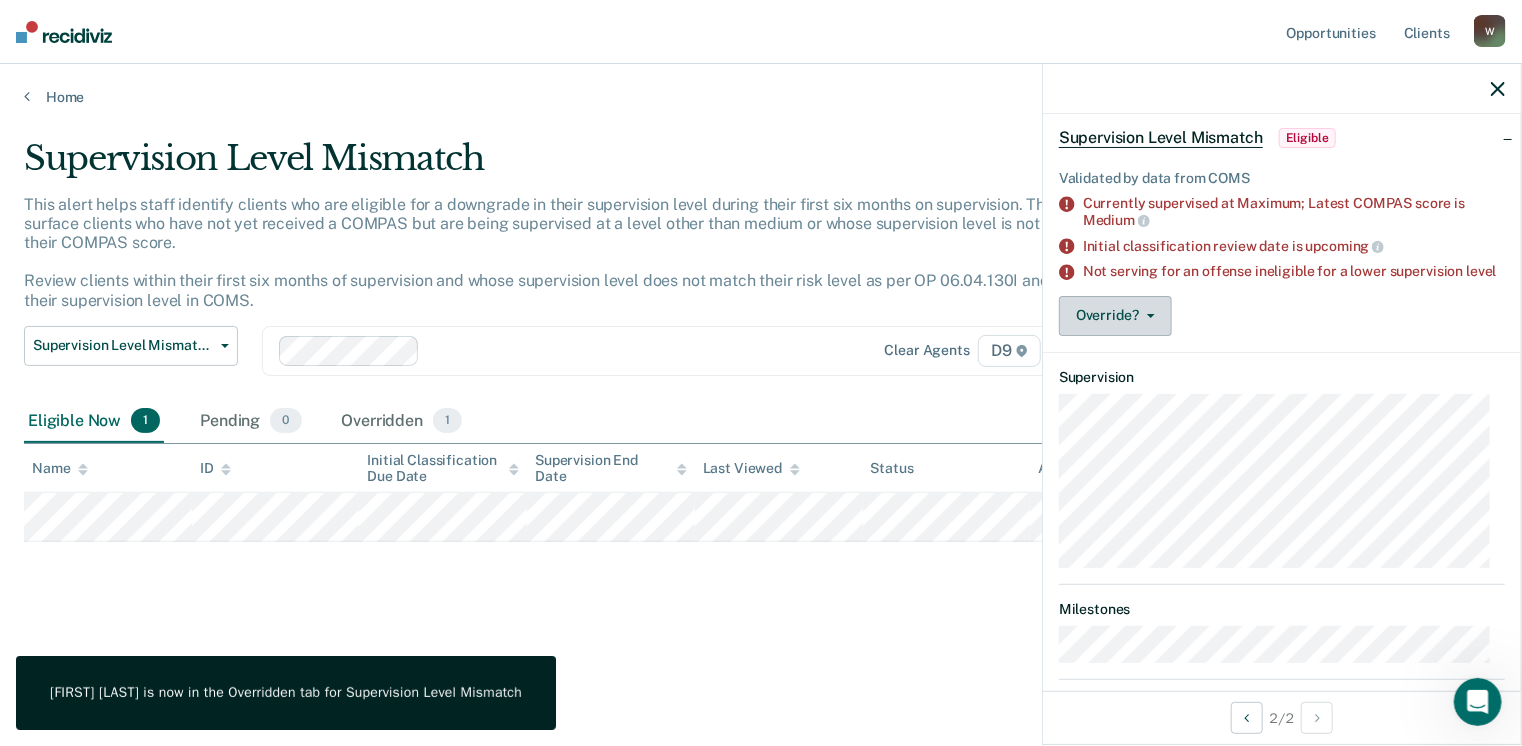 click on "Override?" at bounding box center (1115, 316) 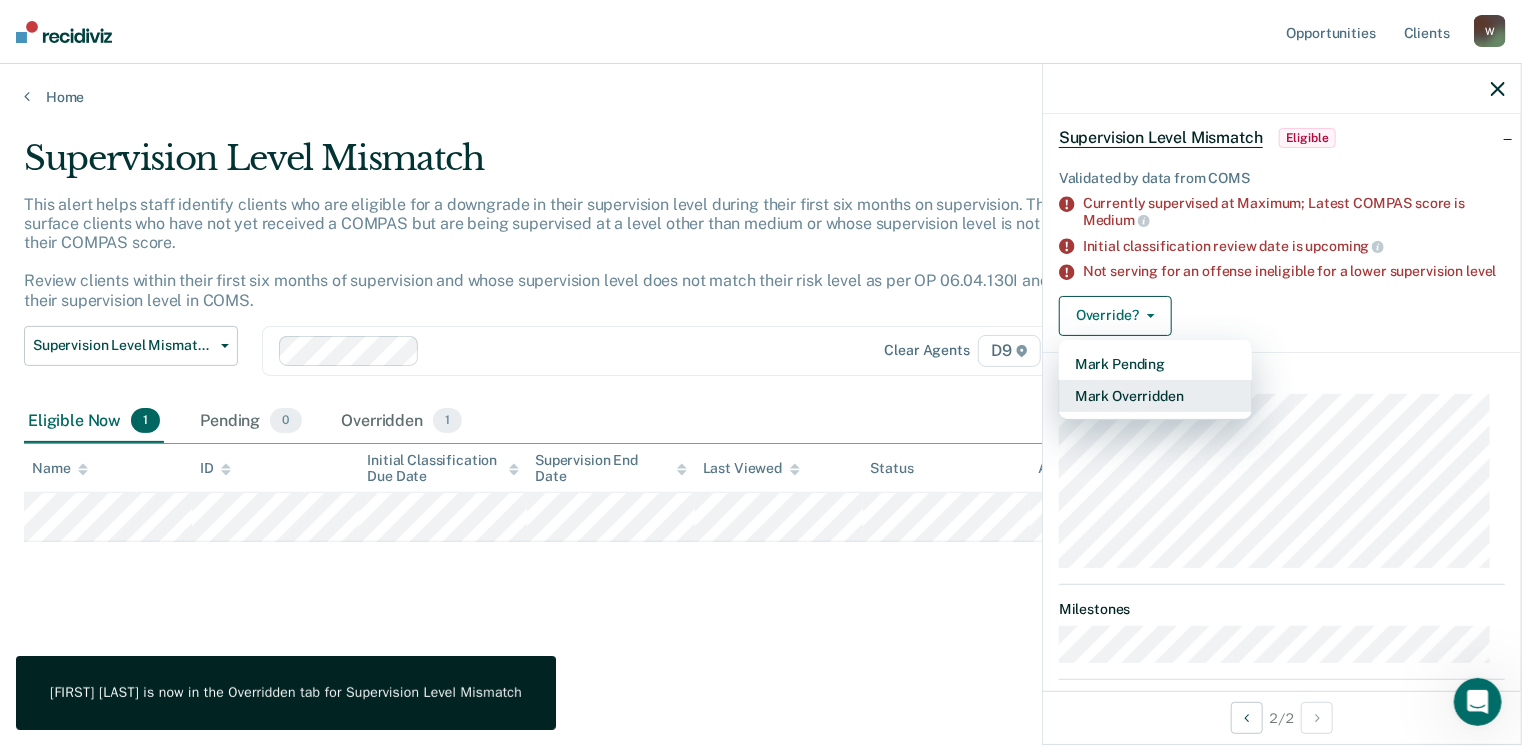 click on "Mark Overridden" at bounding box center [1155, 396] 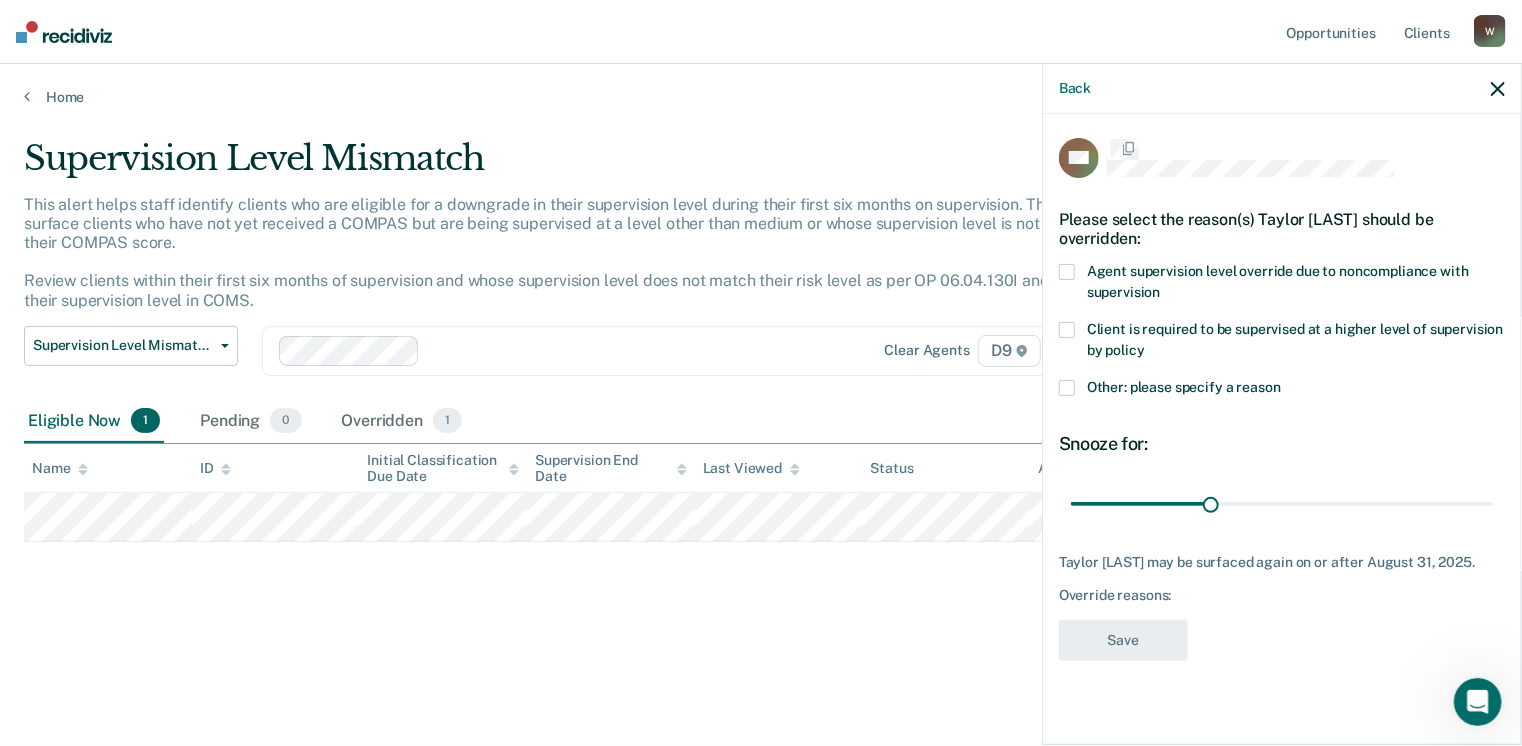 scroll, scrollTop: 0, scrollLeft: 0, axis: both 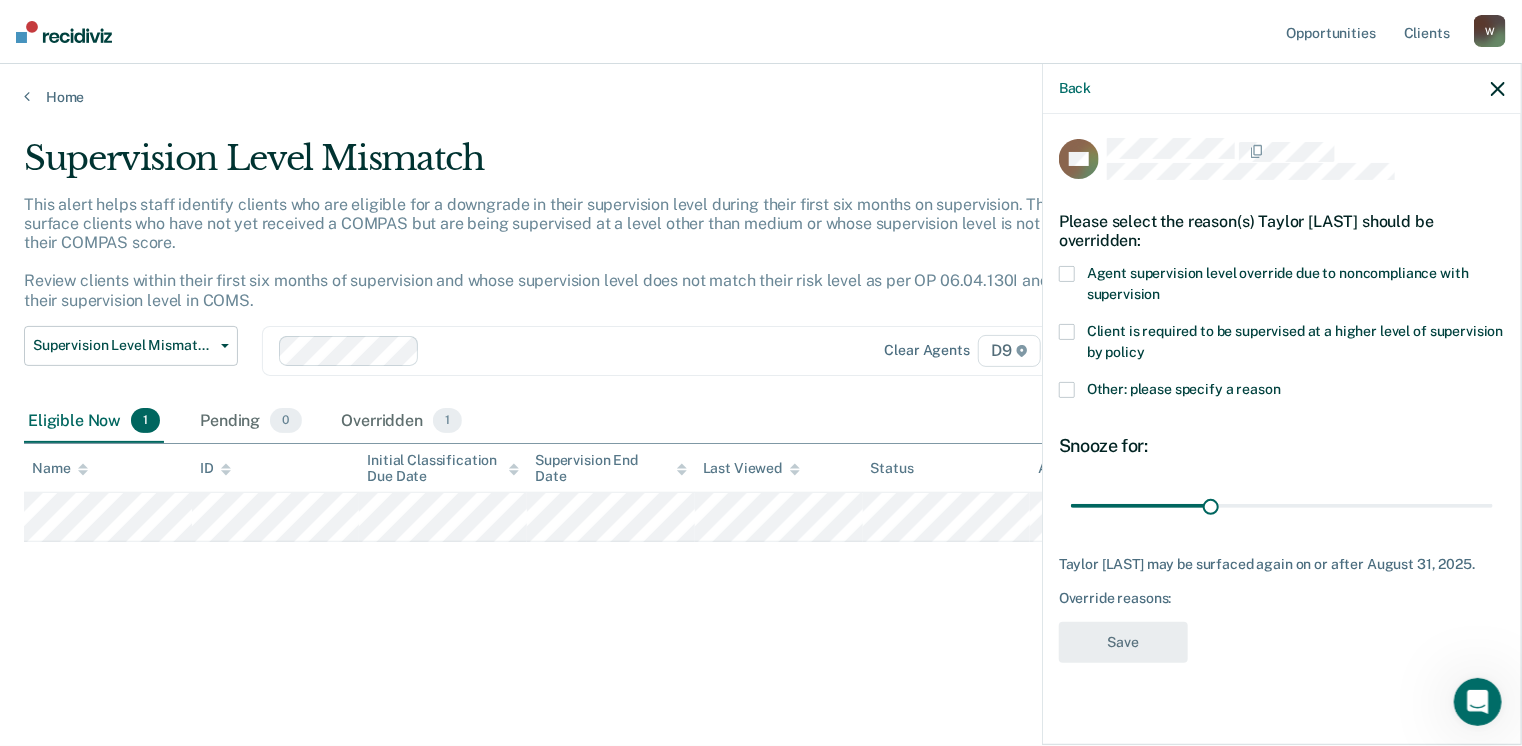 click at bounding box center (1067, 390) 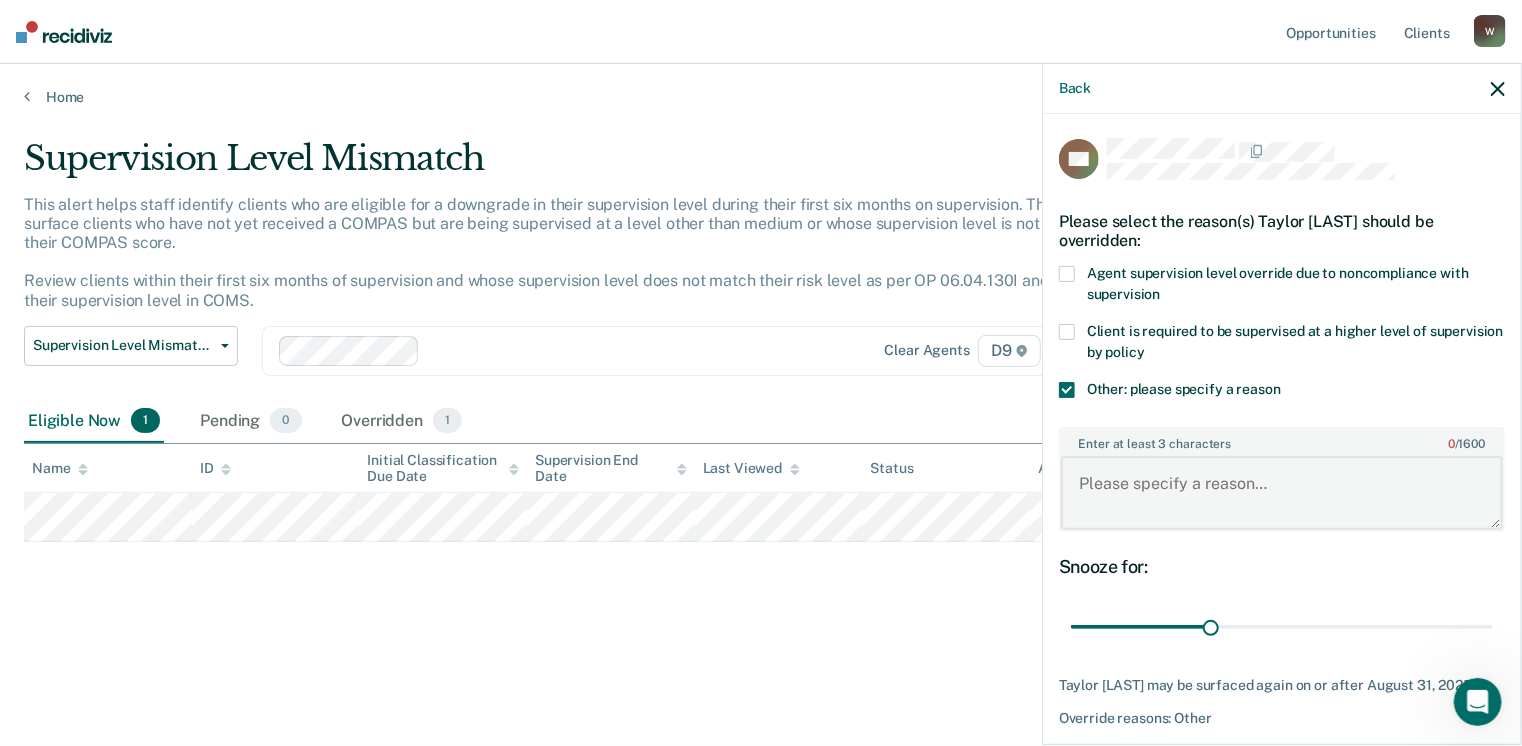 drag, startPoint x: 1132, startPoint y: 485, endPoint x: 1096, endPoint y: 458, distance: 45 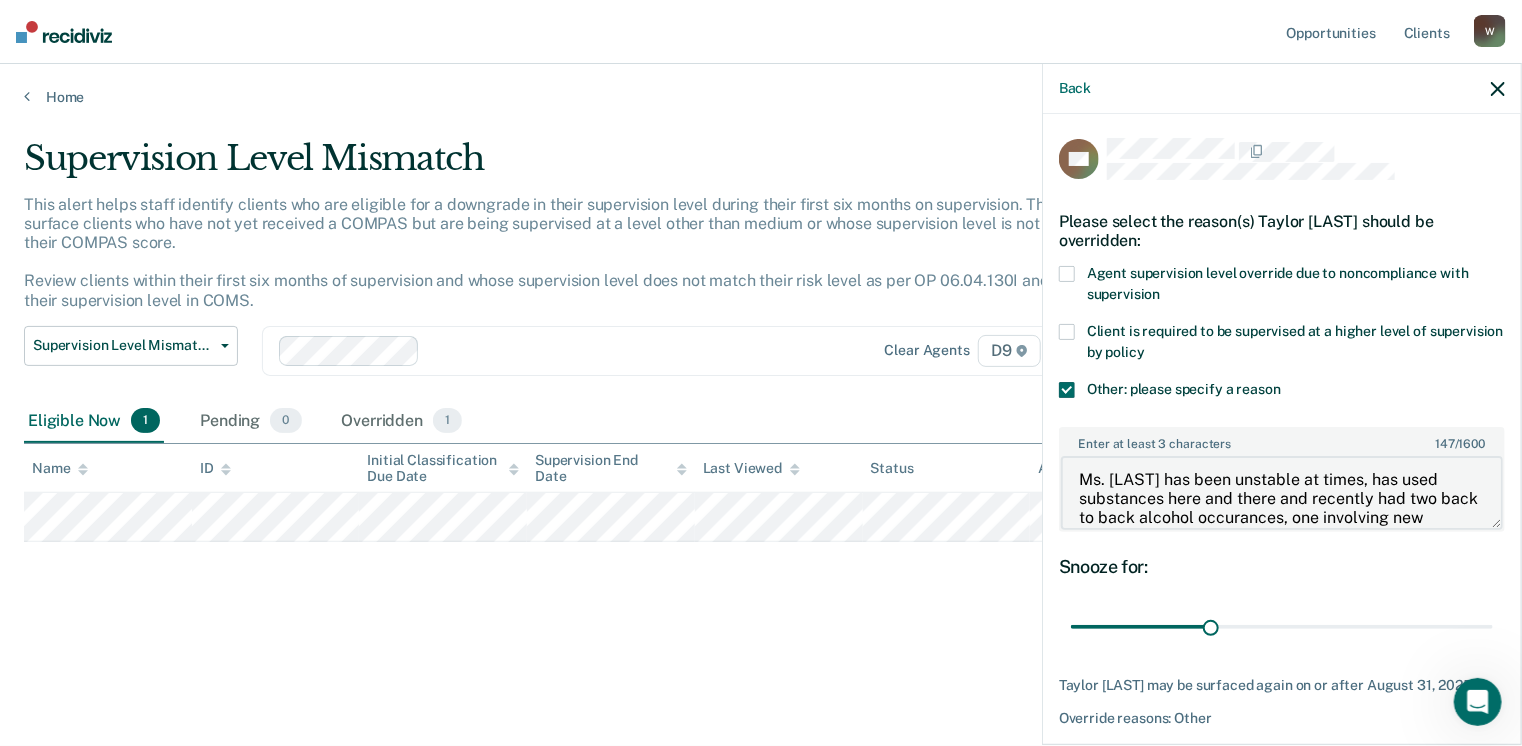 scroll, scrollTop: 23, scrollLeft: 0, axis: vertical 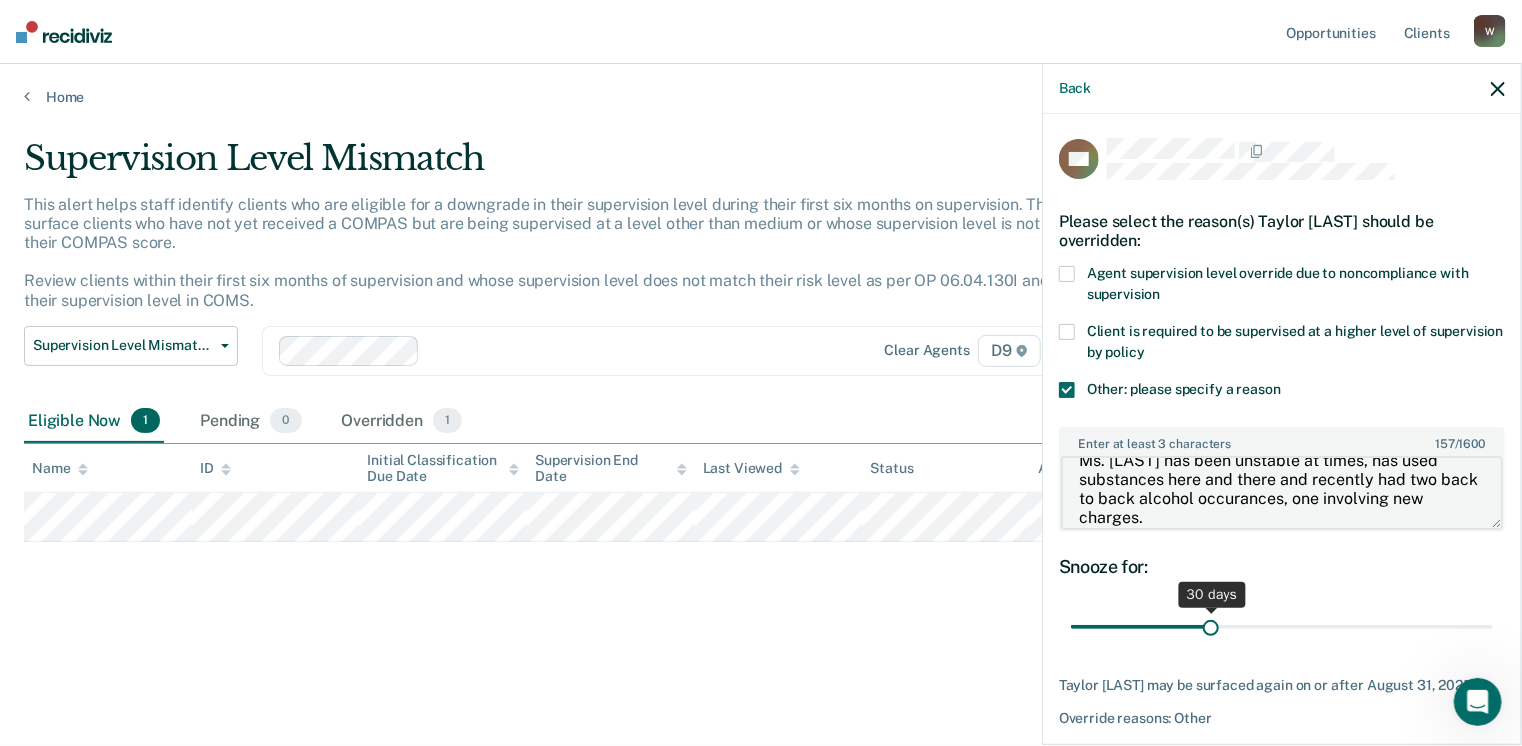 type on "Ms. [LAST] has been unstable at times, has used substances here and there and recently had two back to back alcohol occurances, one involving new charges." 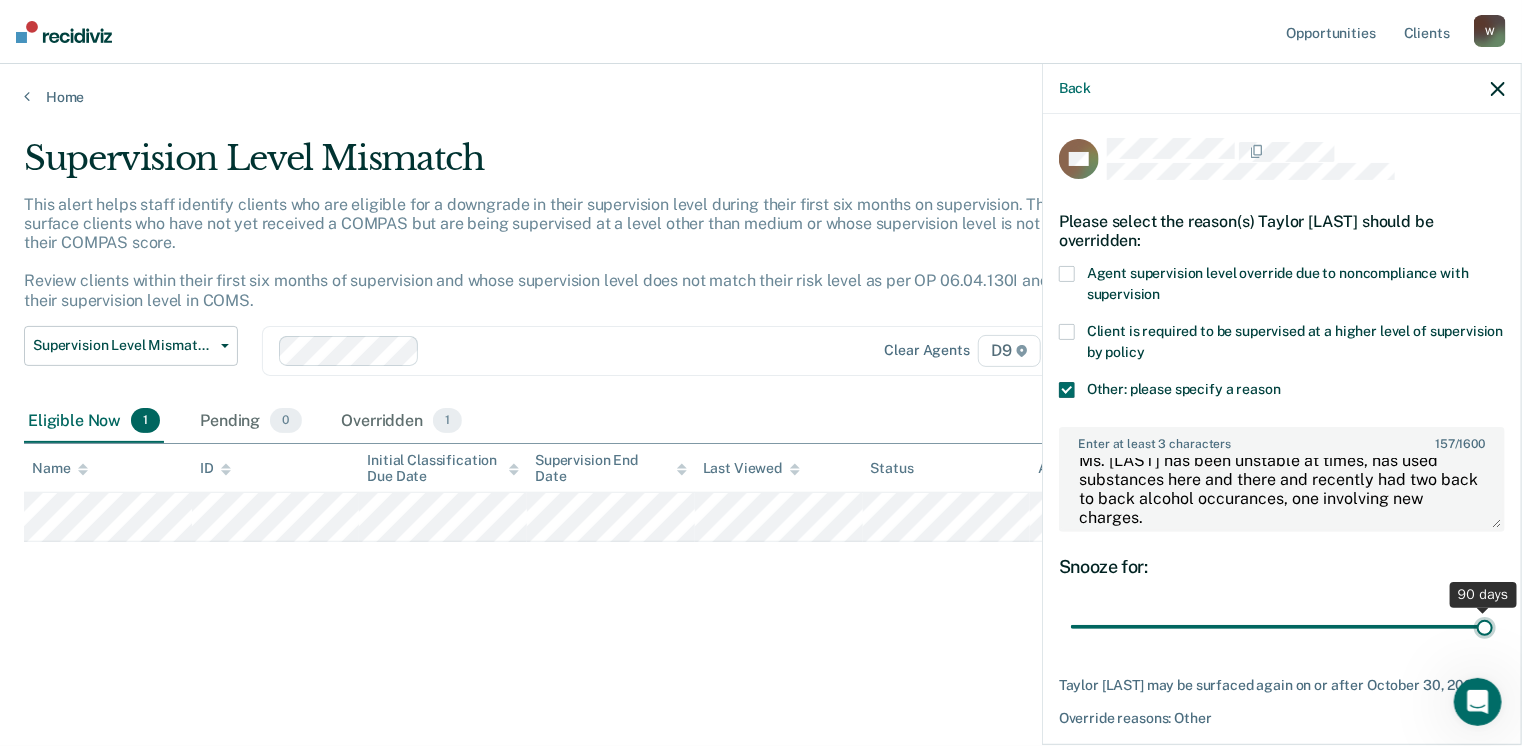 drag, startPoint x: 1207, startPoint y: 619, endPoint x: 1467, endPoint y: 582, distance: 262.6195 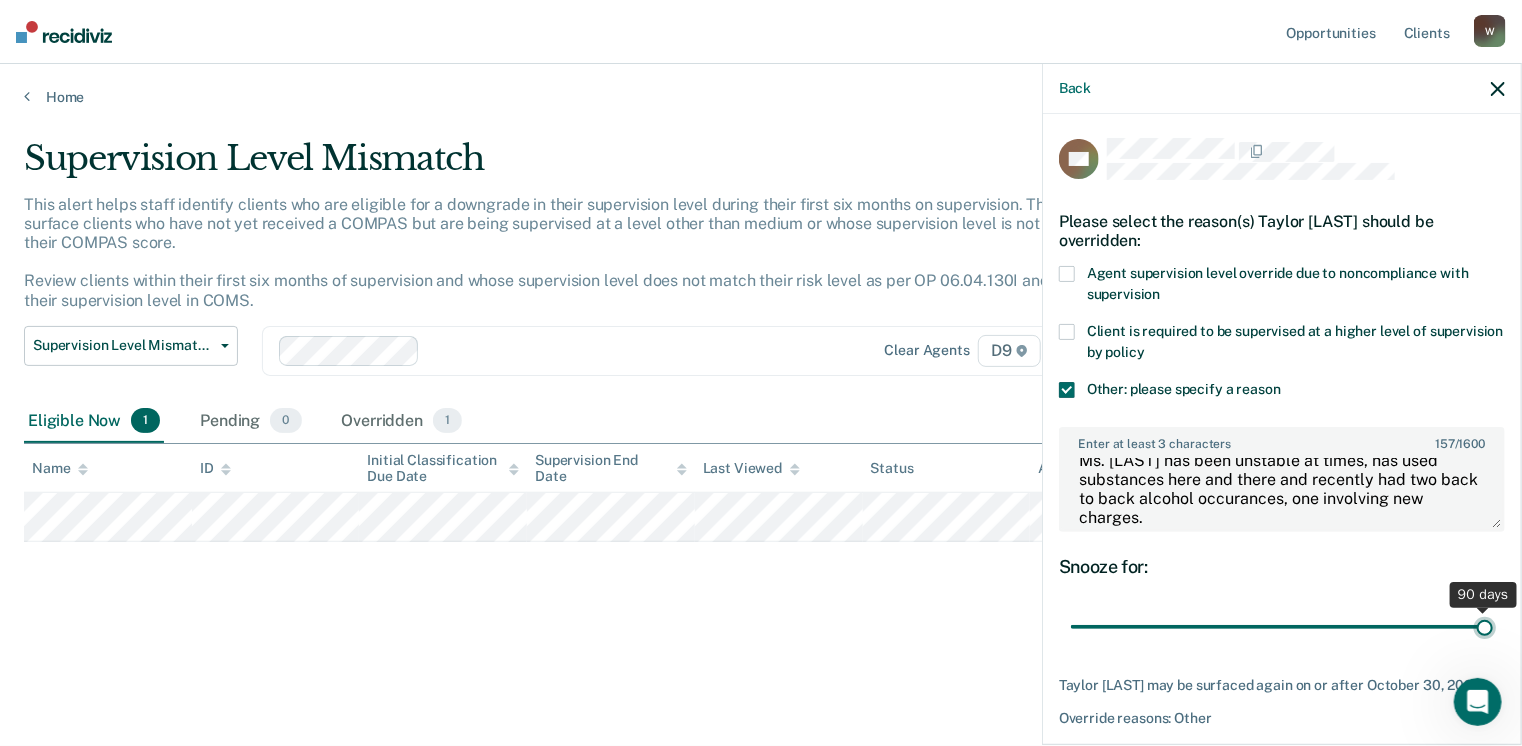 type on "90" 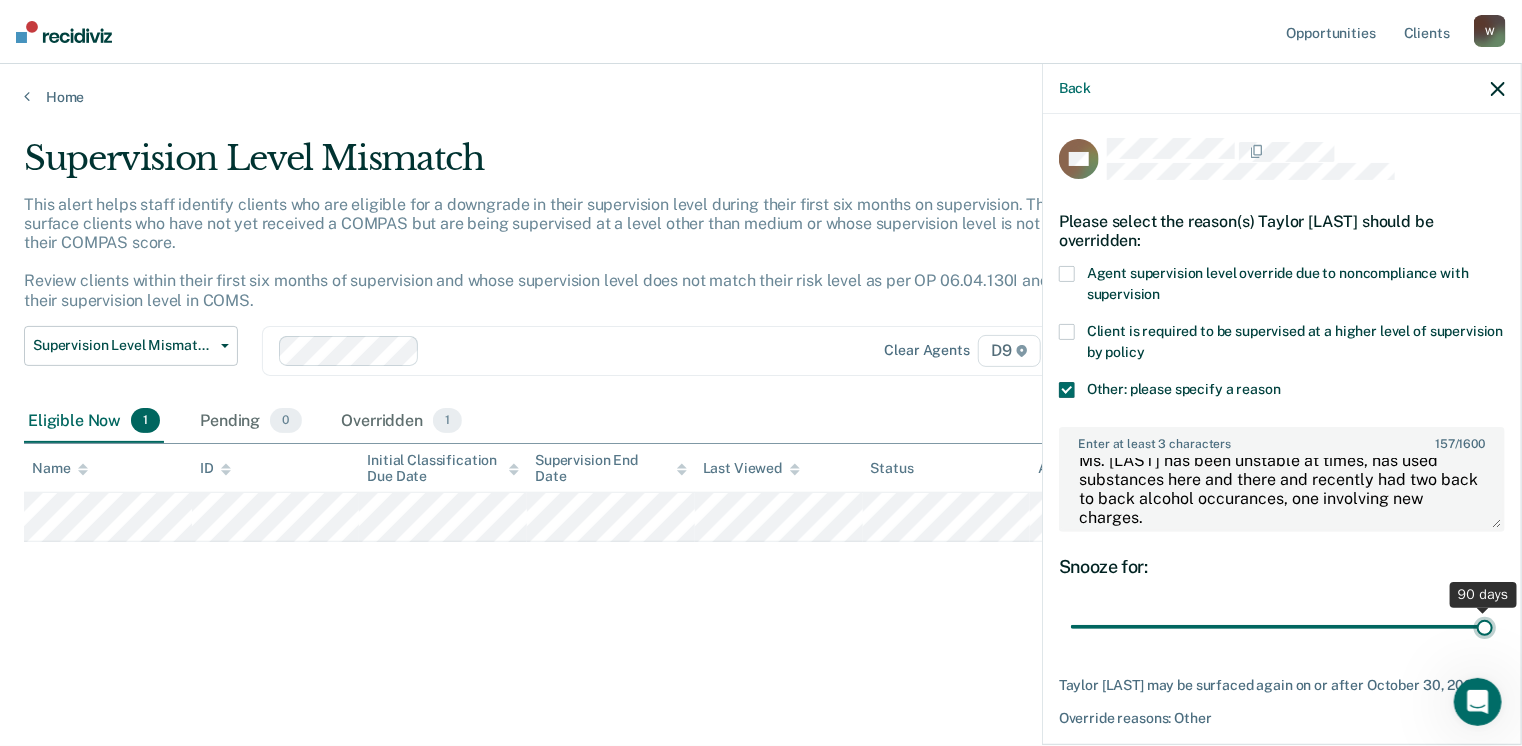 click at bounding box center (1282, 627) 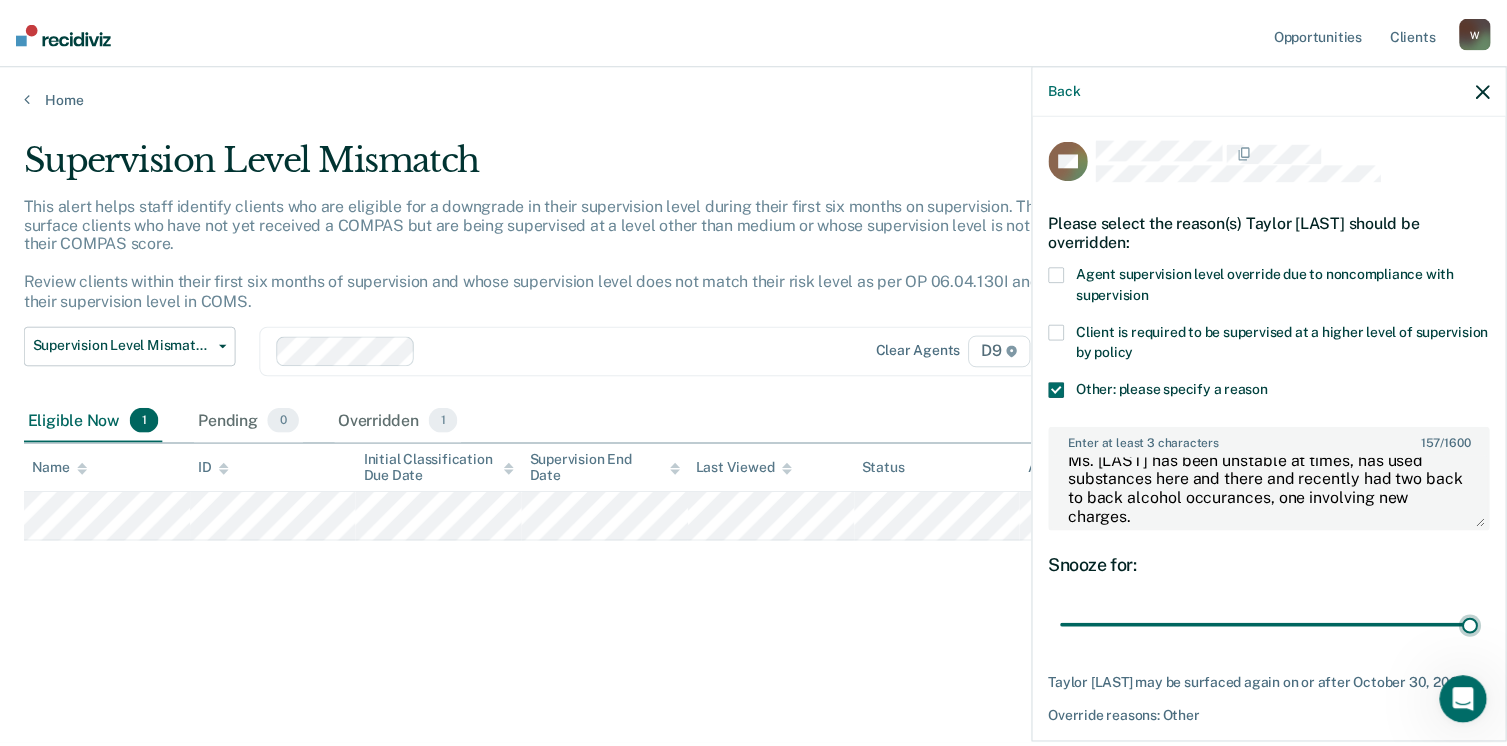 scroll, scrollTop: 91, scrollLeft: 0, axis: vertical 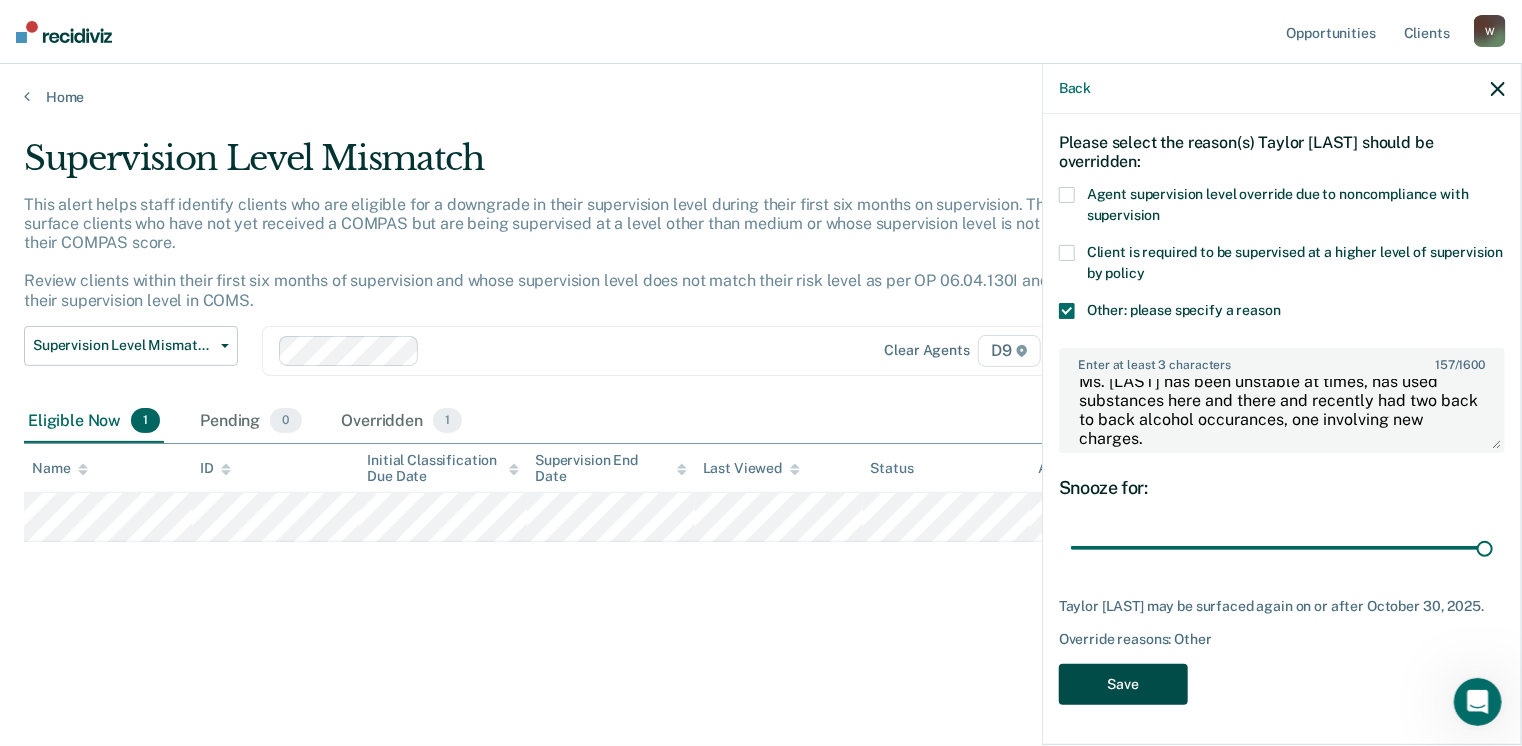 click on "Save" at bounding box center (1123, 684) 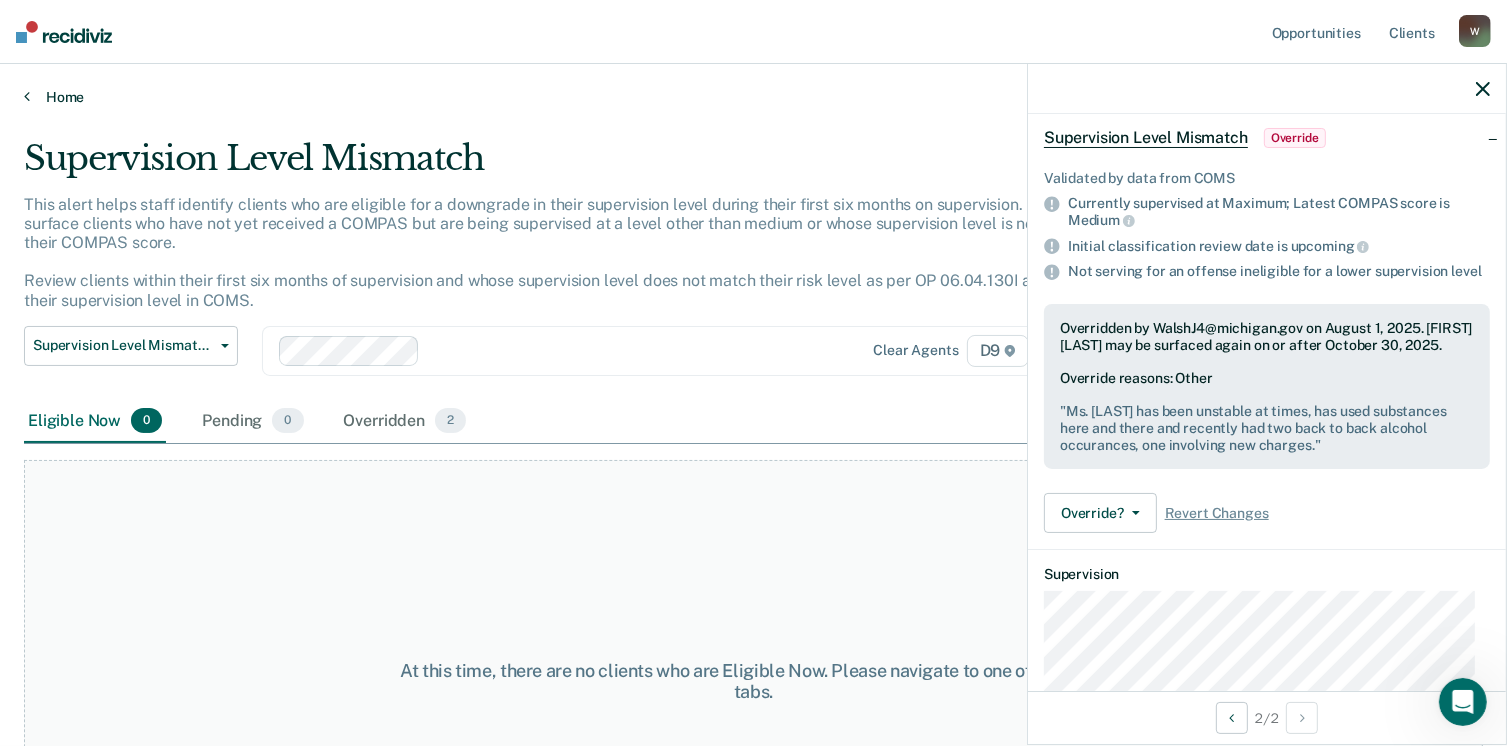 click on "Home" at bounding box center [753, 97] 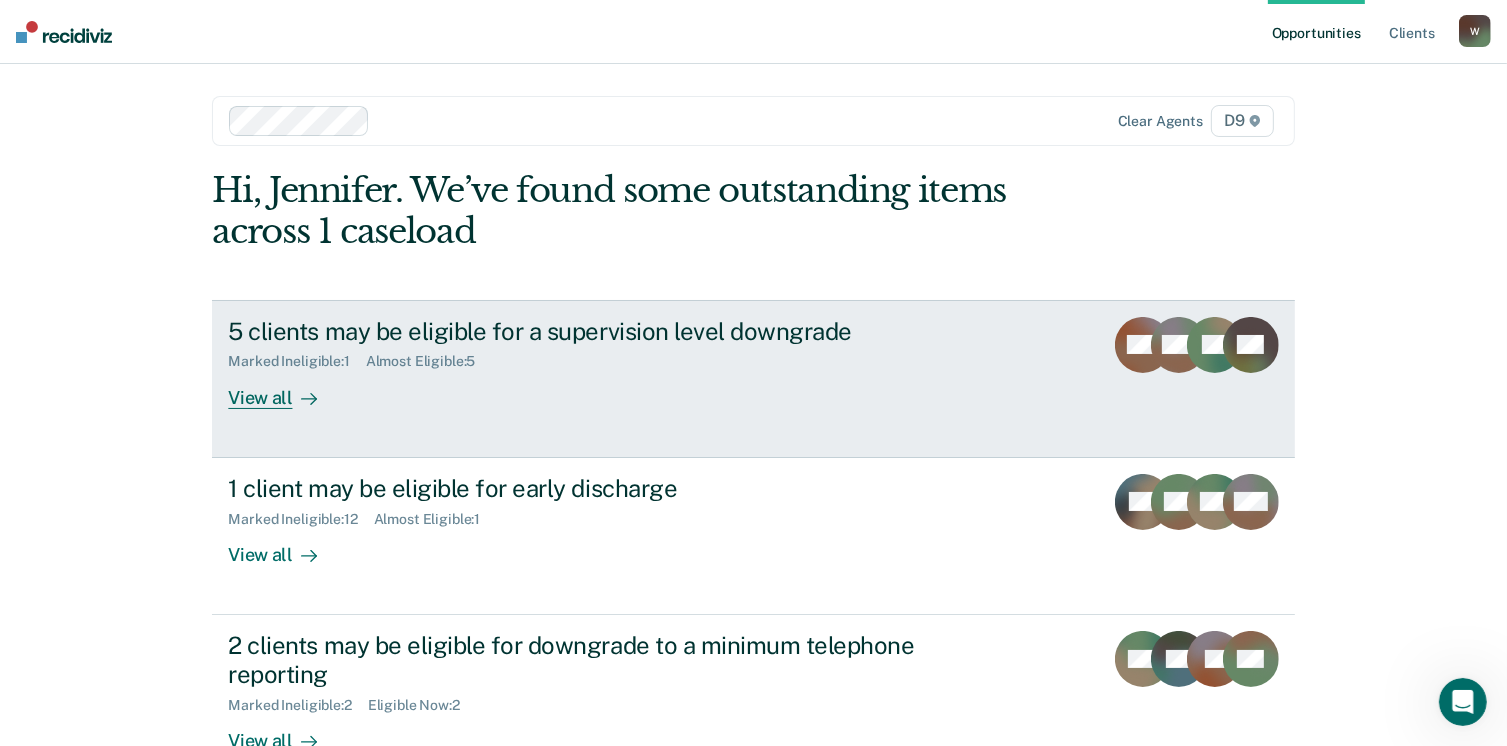 scroll, scrollTop: 0, scrollLeft: 0, axis: both 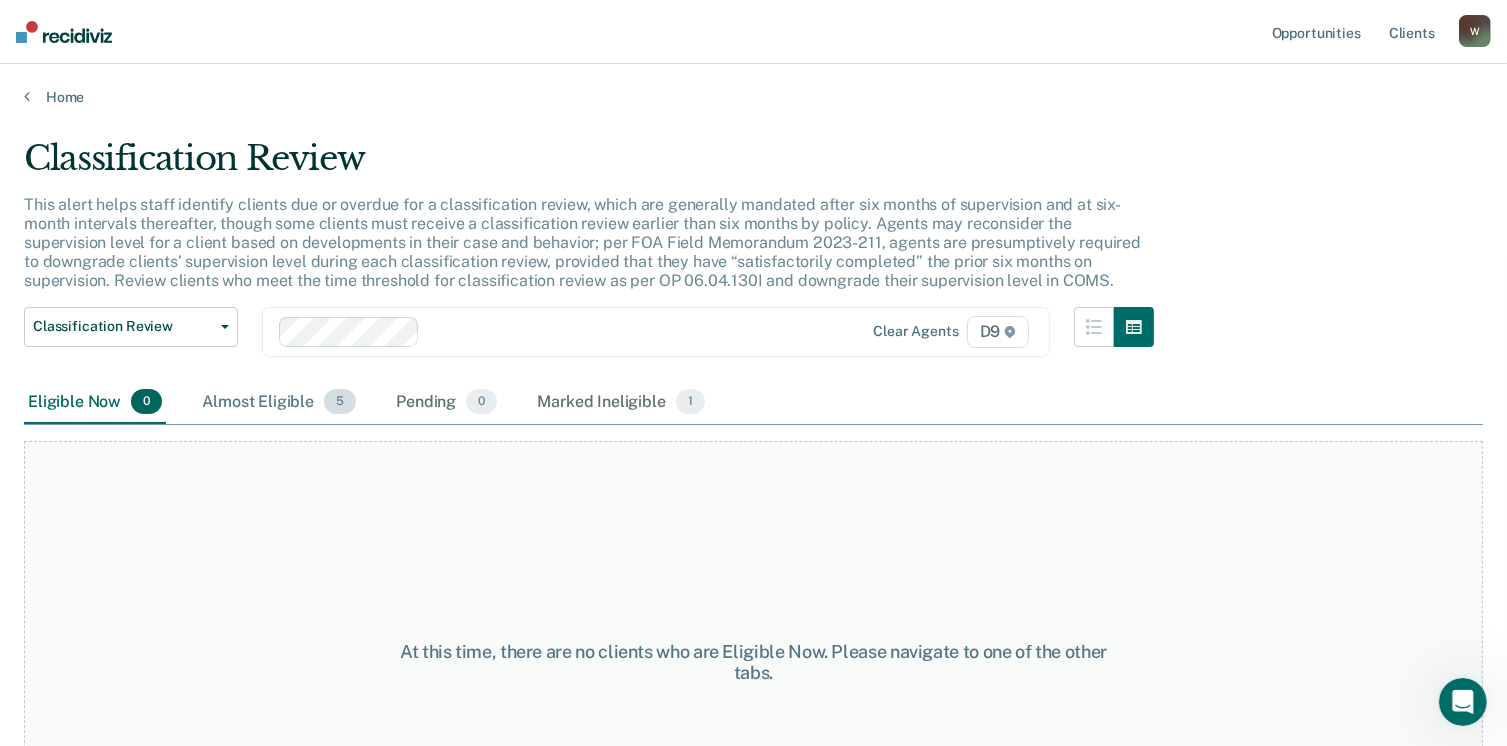 click on "Almost Eligible 5" at bounding box center [279, 403] 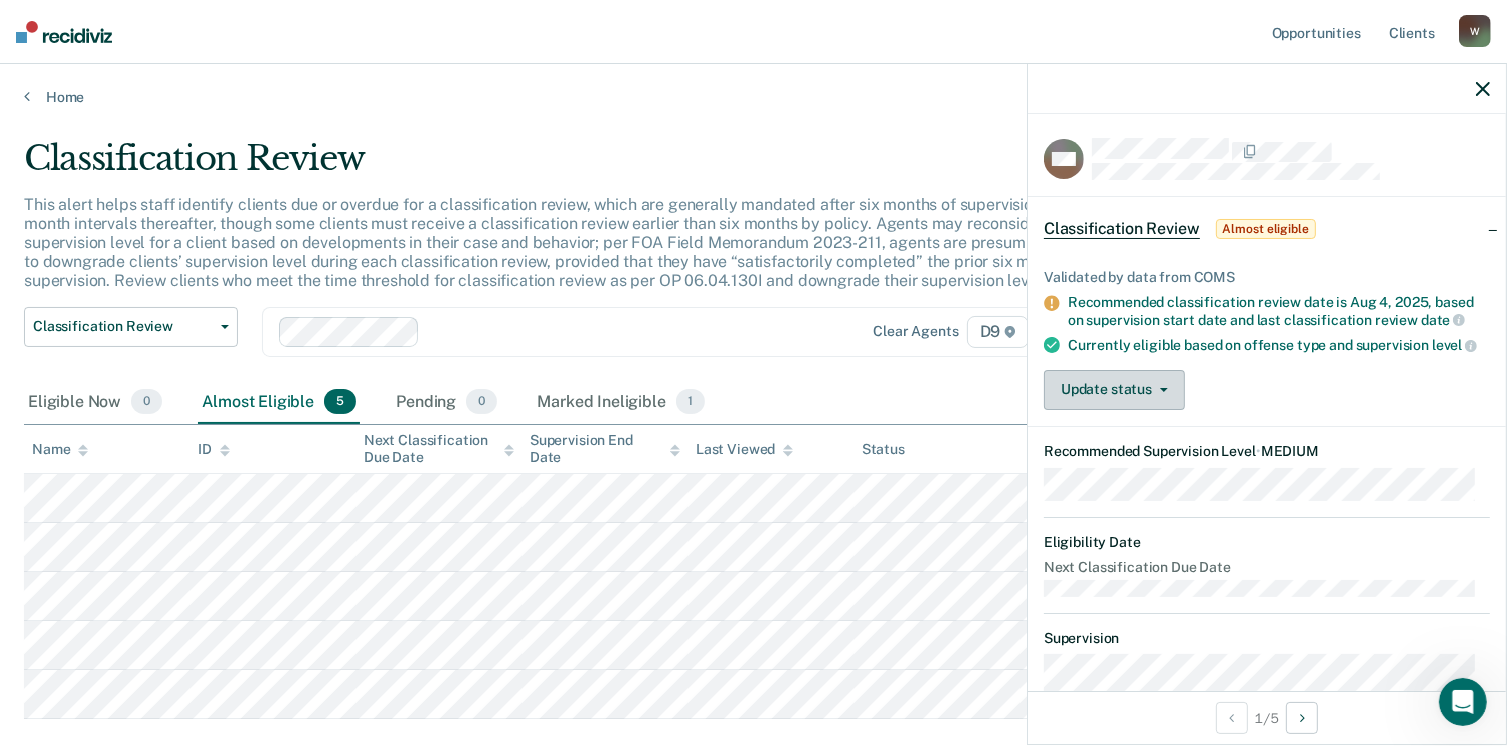 click on "Update status" at bounding box center [1114, 390] 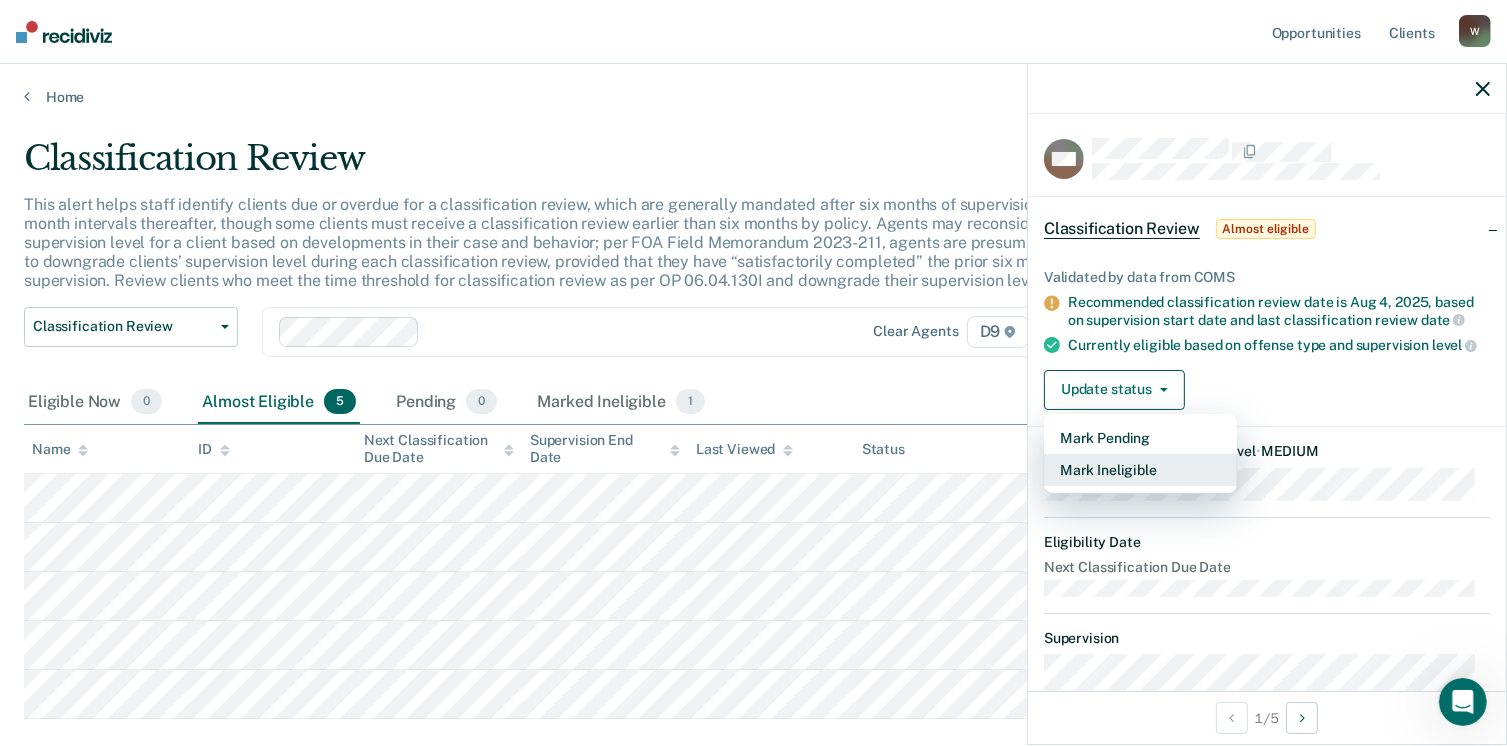click on "Mark Ineligible" at bounding box center (1140, 470) 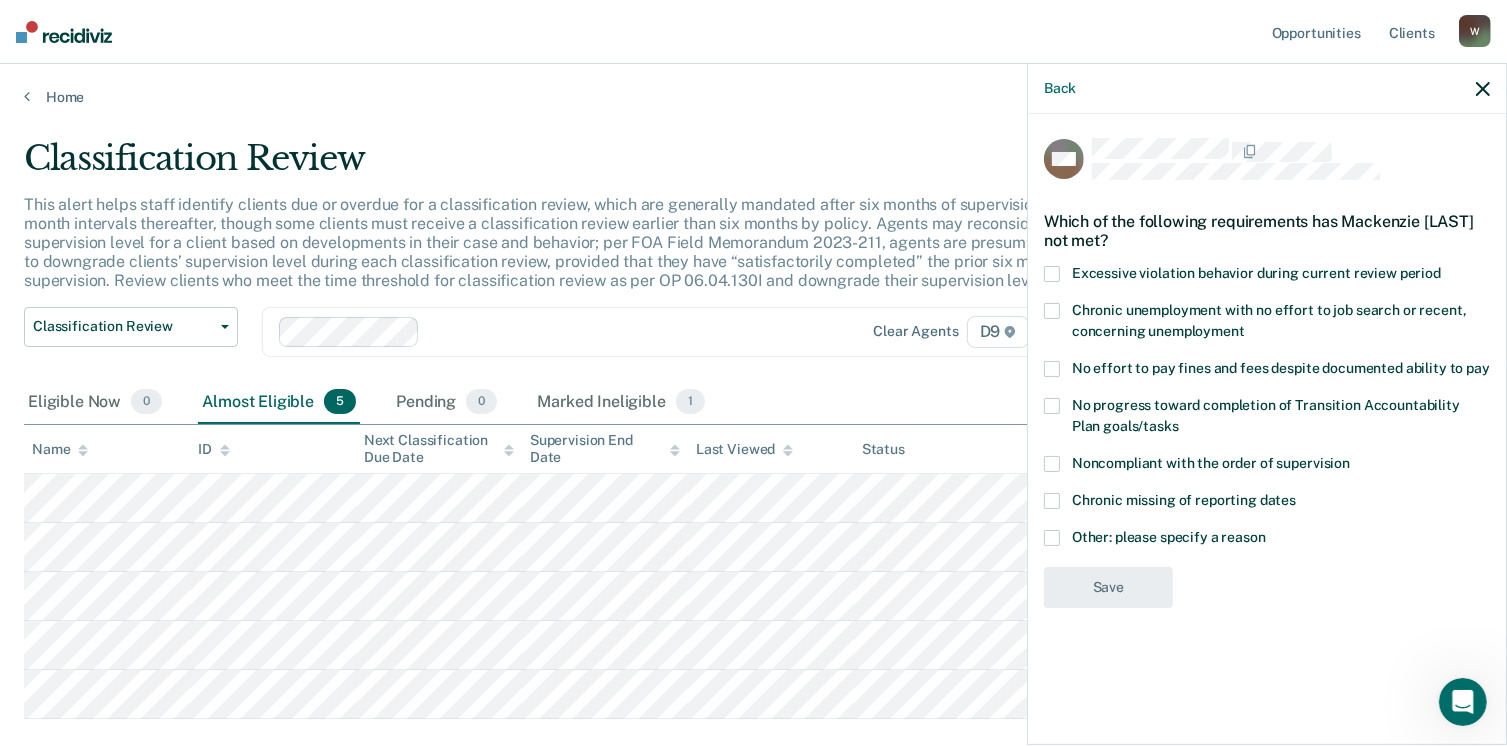 click at bounding box center [1052, 369] 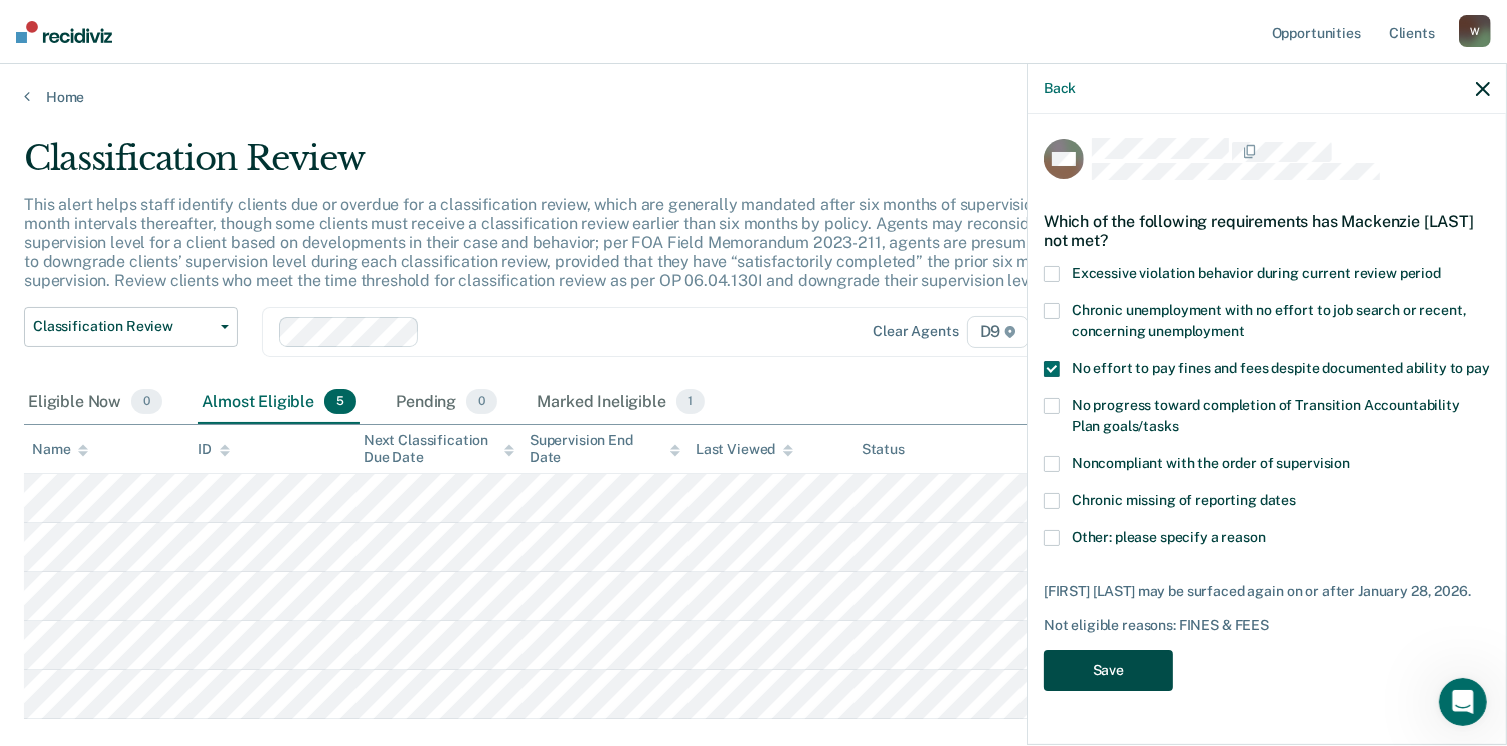 click on "Save" at bounding box center [1108, 670] 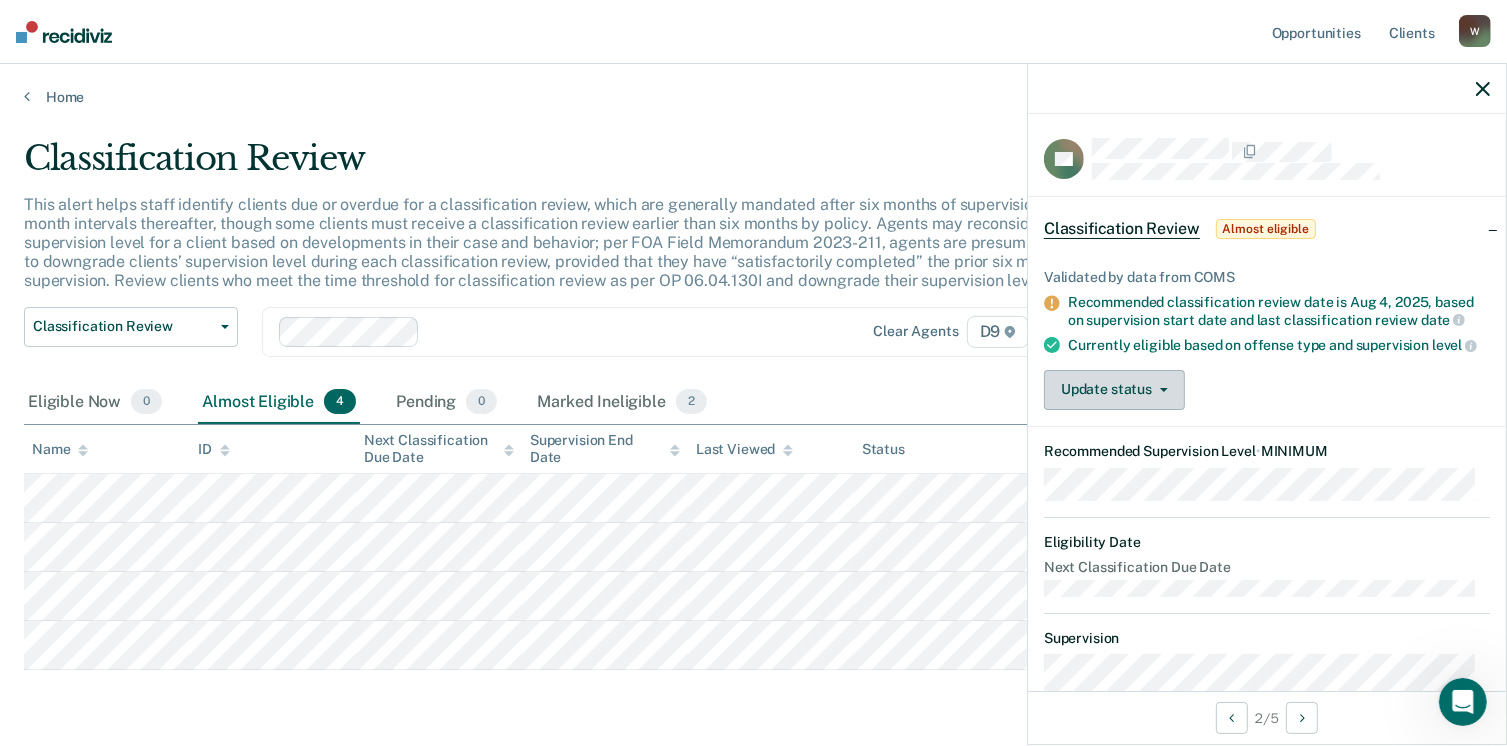 click on "Update status" at bounding box center (1114, 390) 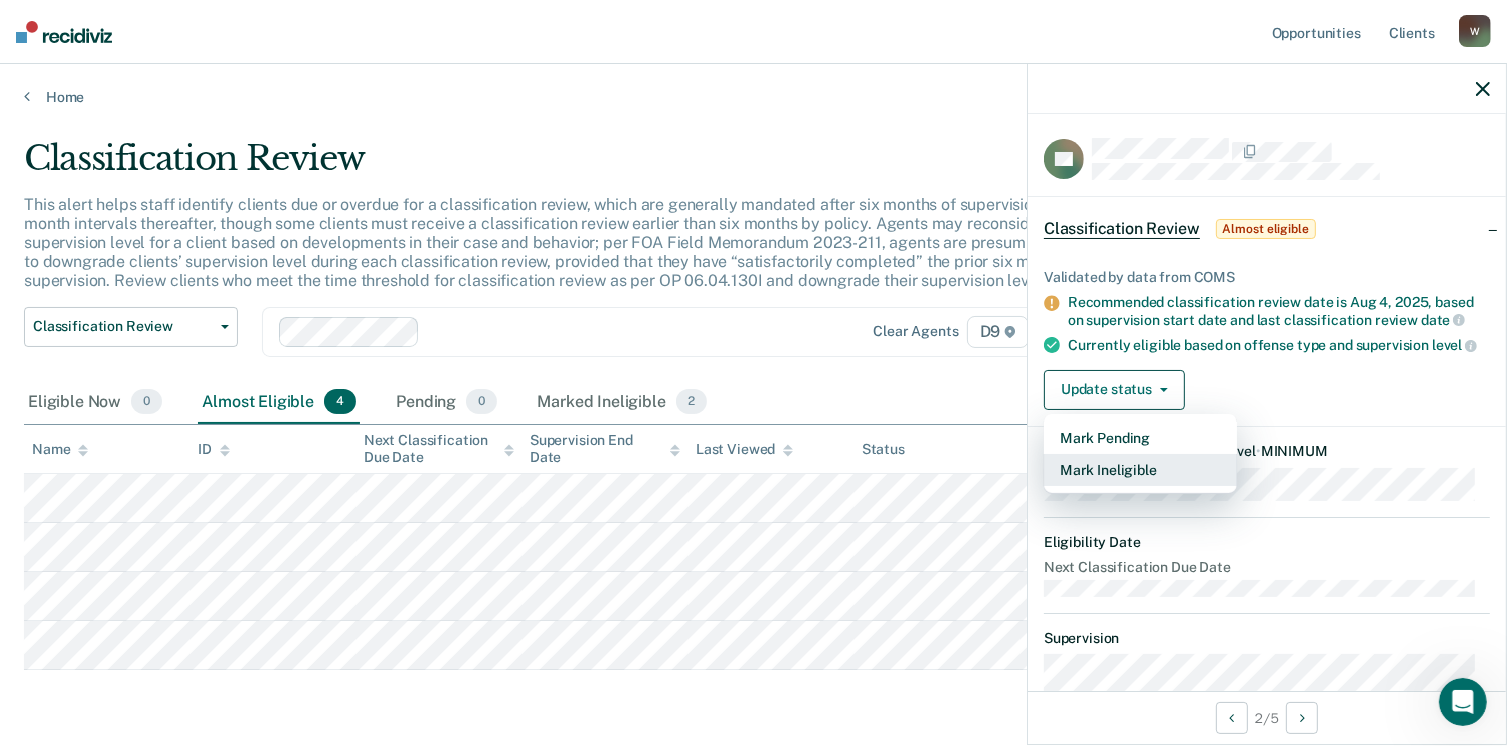 click on "Mark Ineligible" at bounding box center [1140, 470] 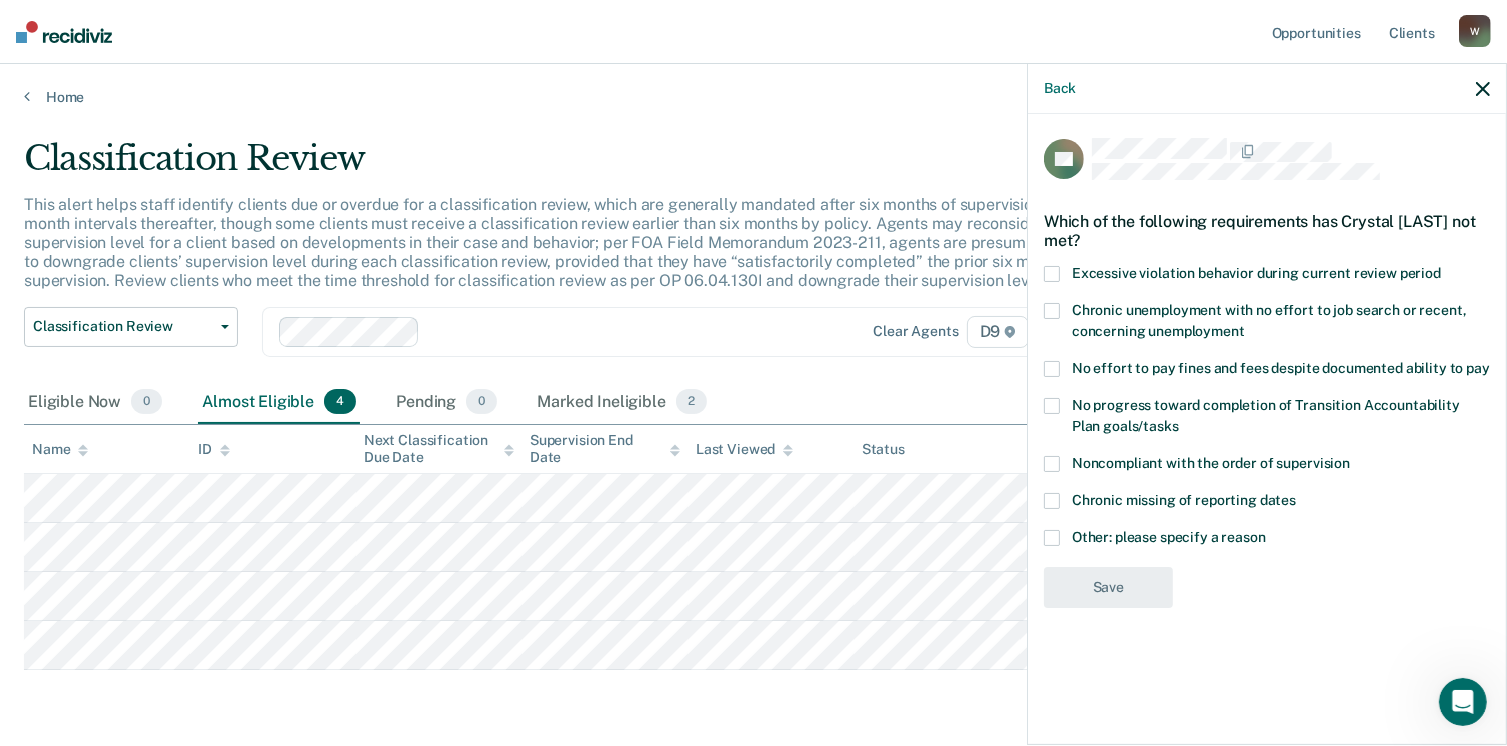 click at bounding box center [1052, 369] 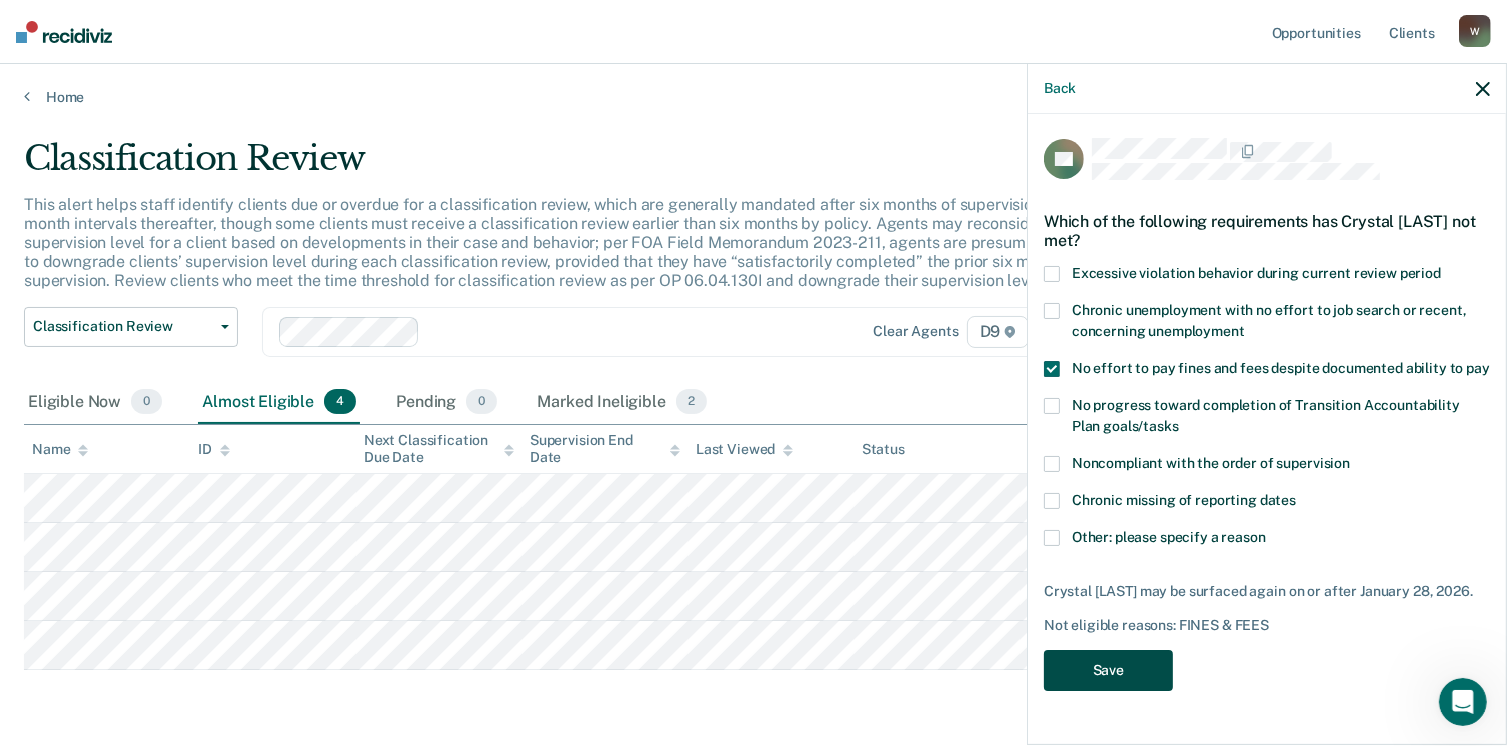 click on "Save" at bounding box center [1108, 670] 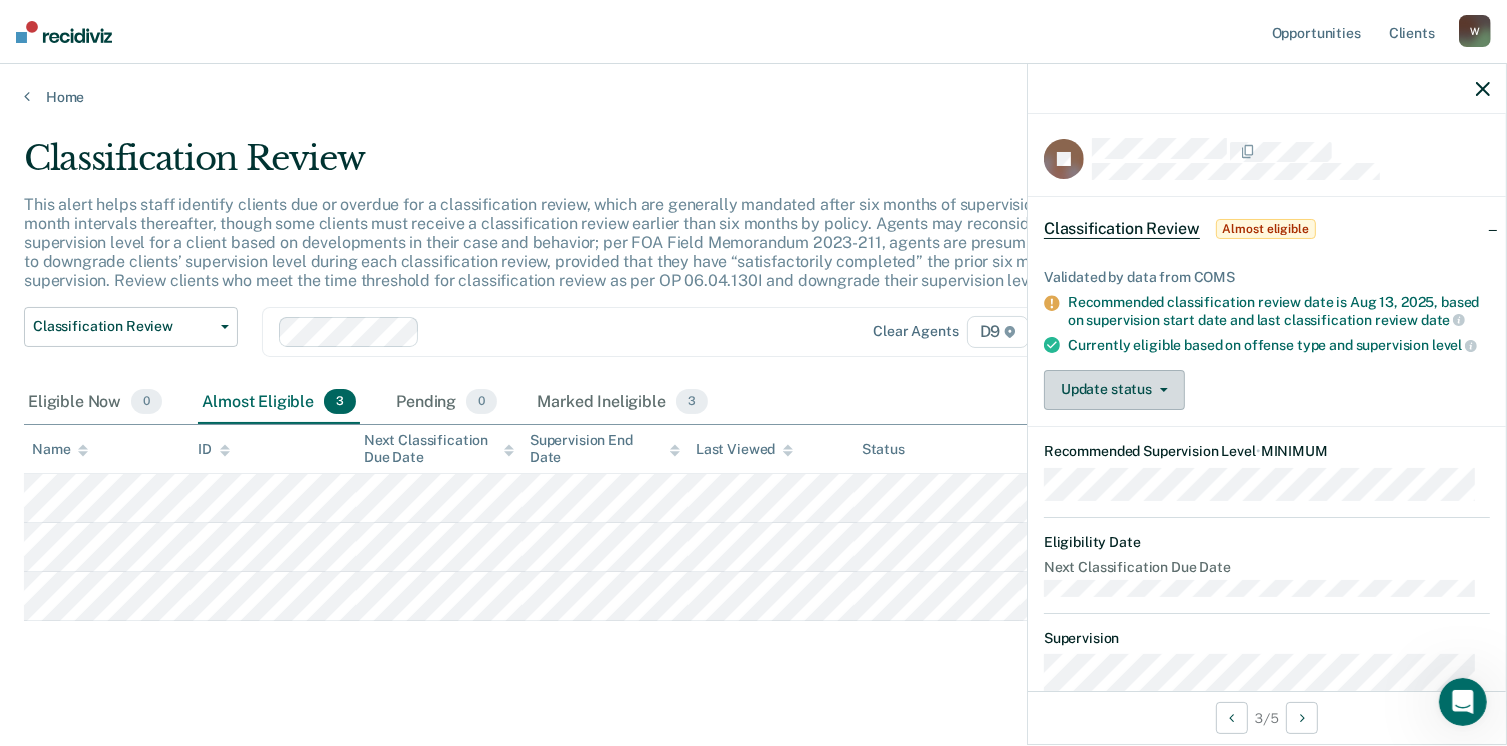click on "Update status" at bounding box center [1114, 390] 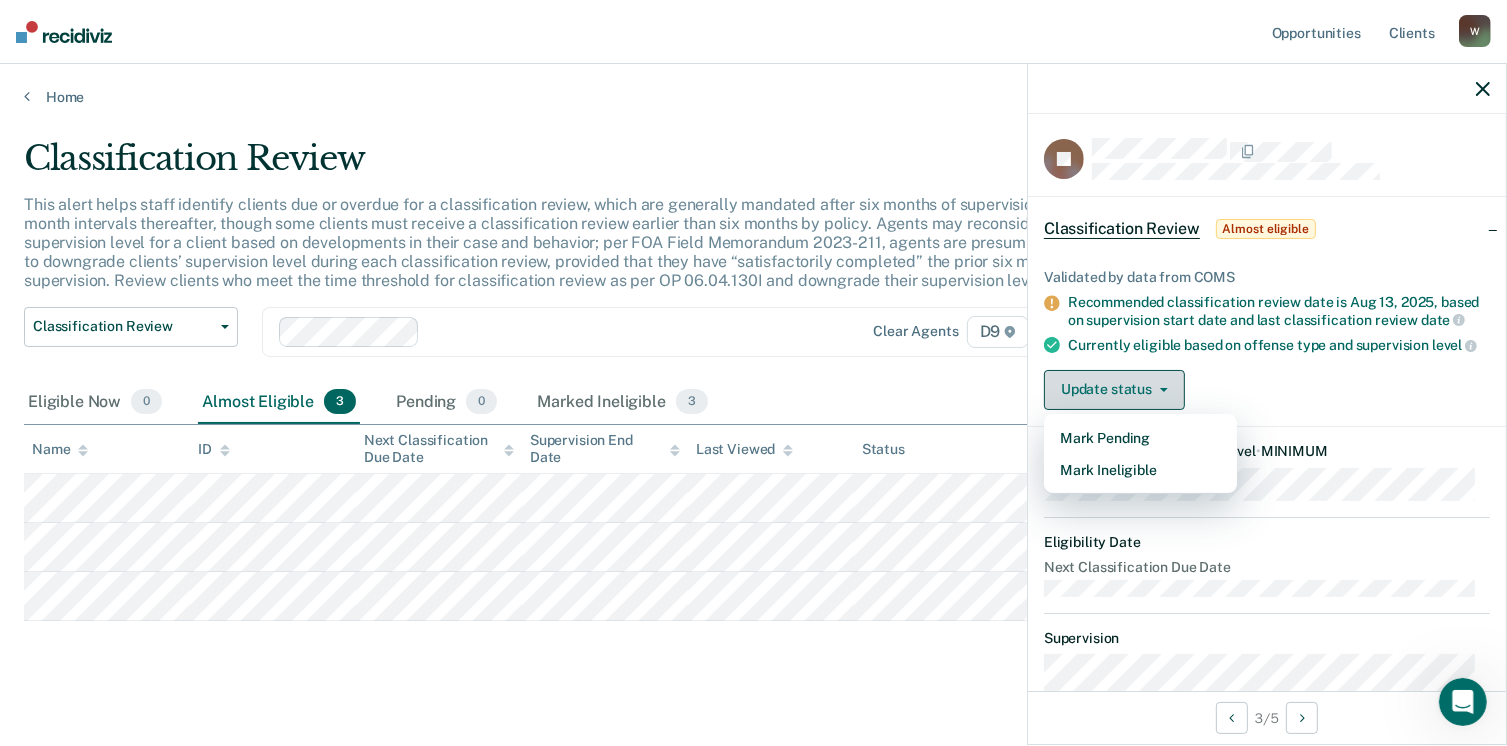 click on "Update status" at bounding box center [1114, 390] 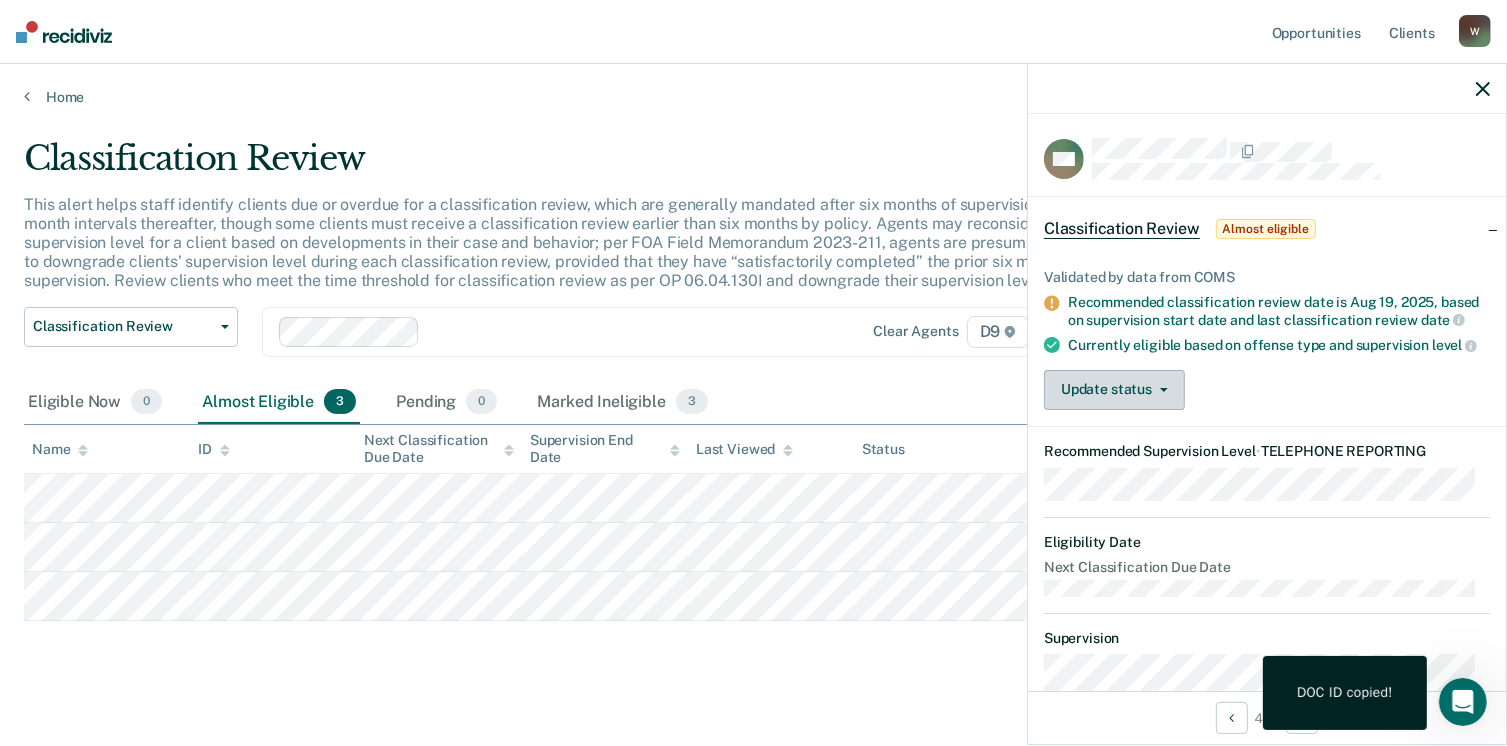 click on "Update status" at bounding box center [1114, 390] 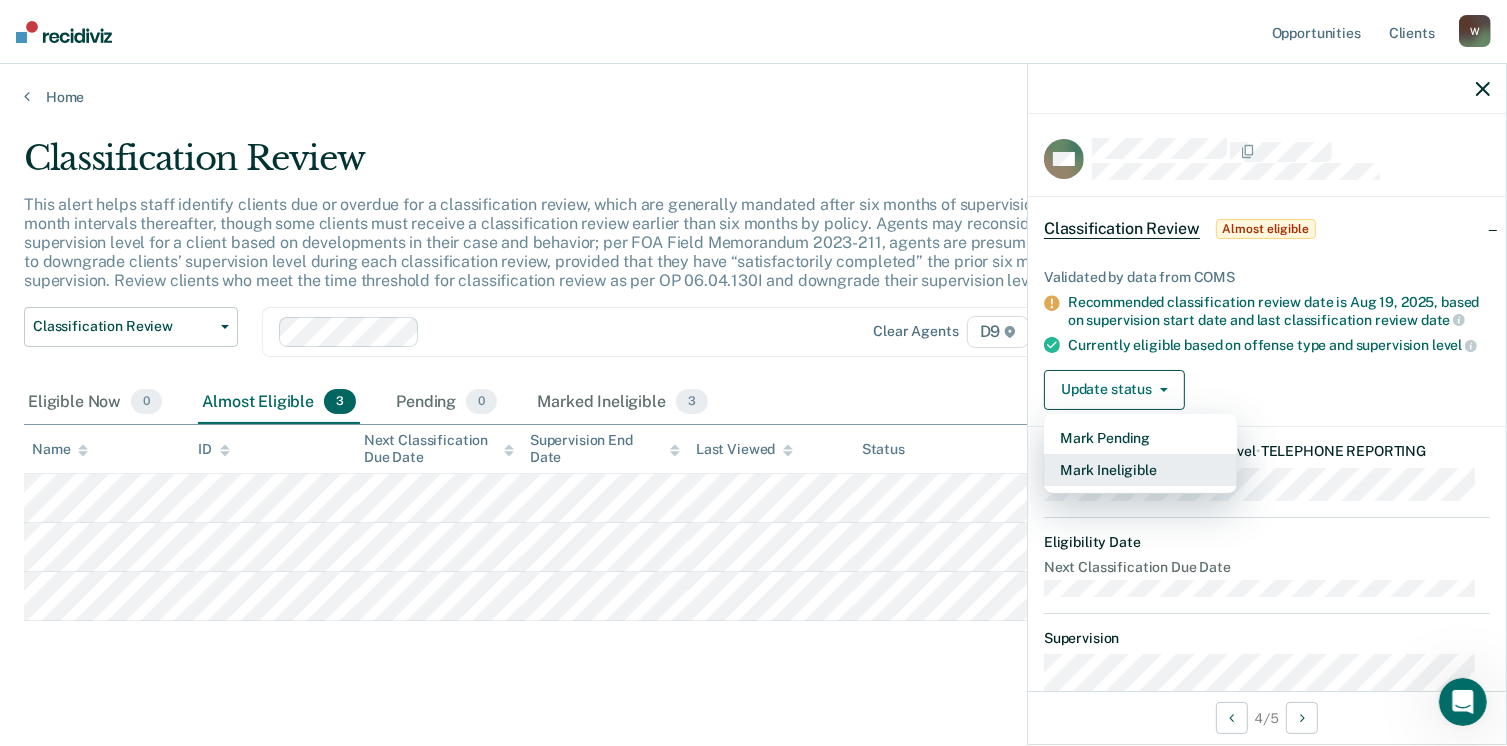 click on "Mark Ineligible" at bounding box center [1140, 470] 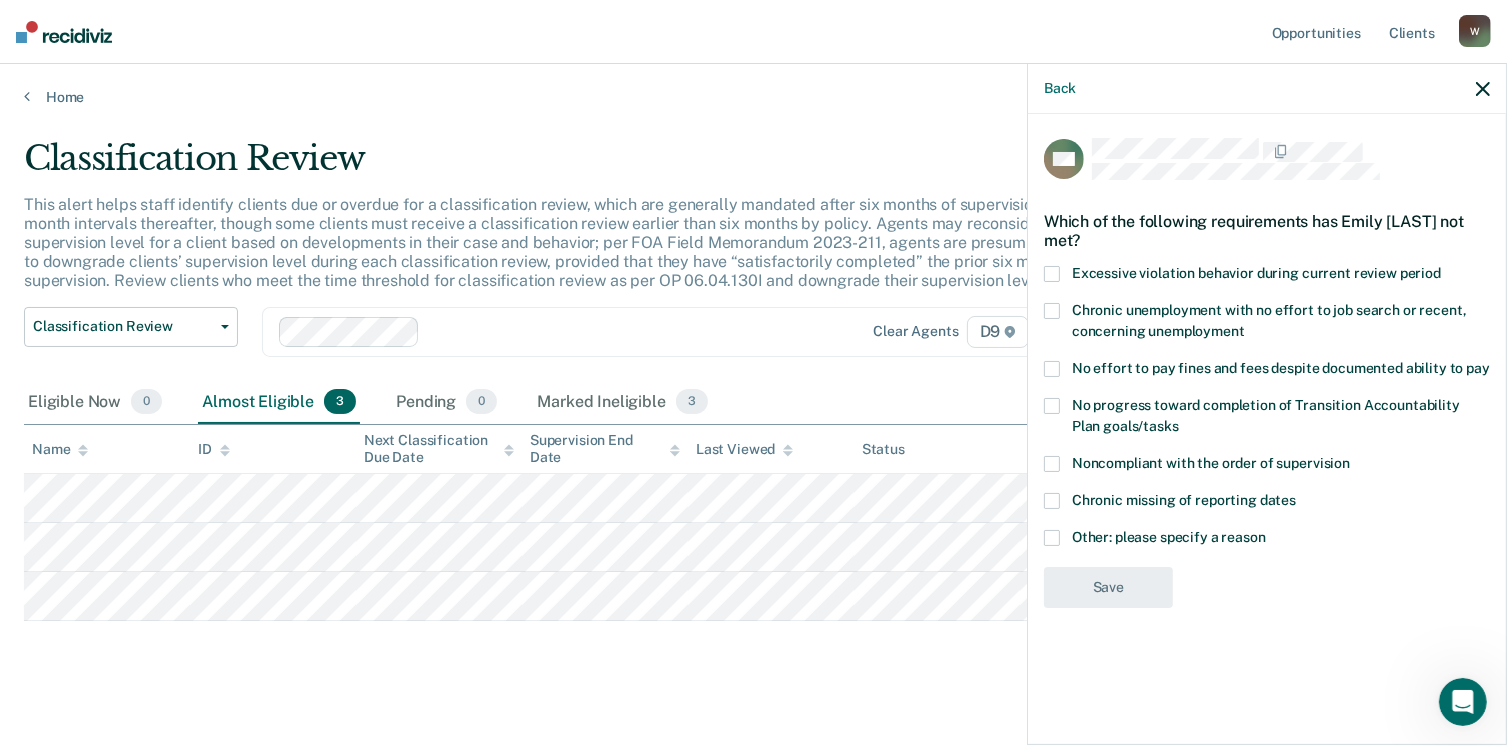 click at bounding box center [1052, 538] 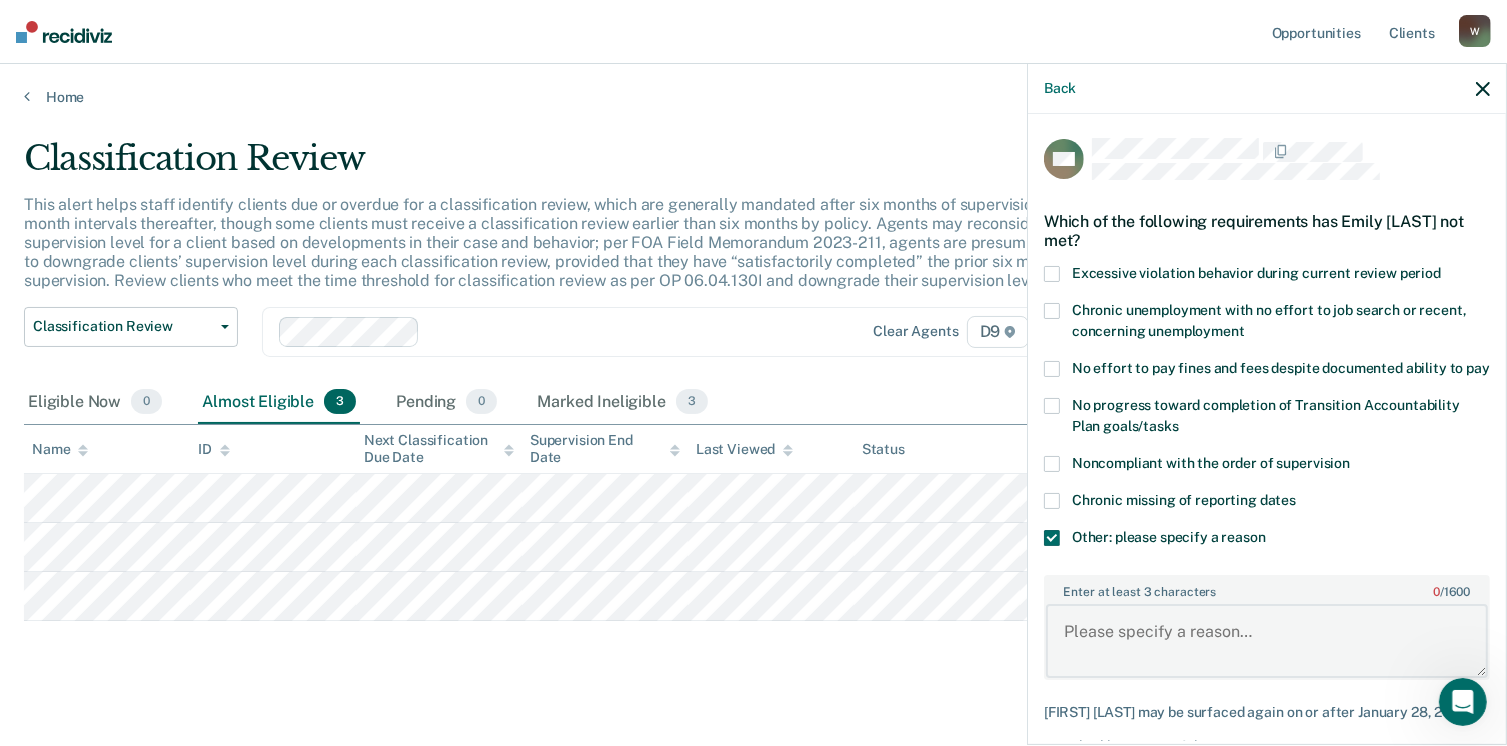 click on "Enter at least 3 characters 0  /  1600" at bounding box center (1267, 641) 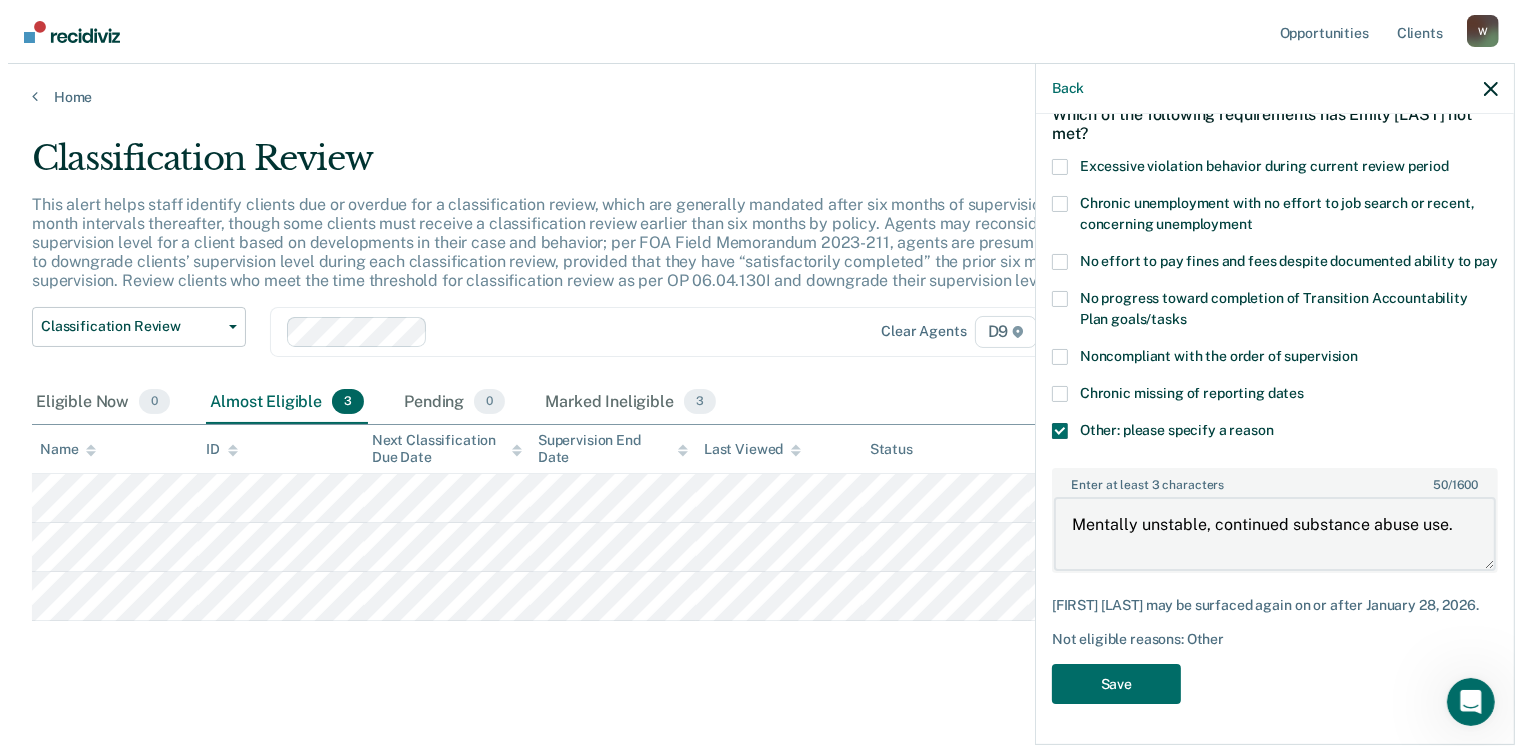 scroll, scrollTop: 140, scrollLeft: 0, axis: vertical 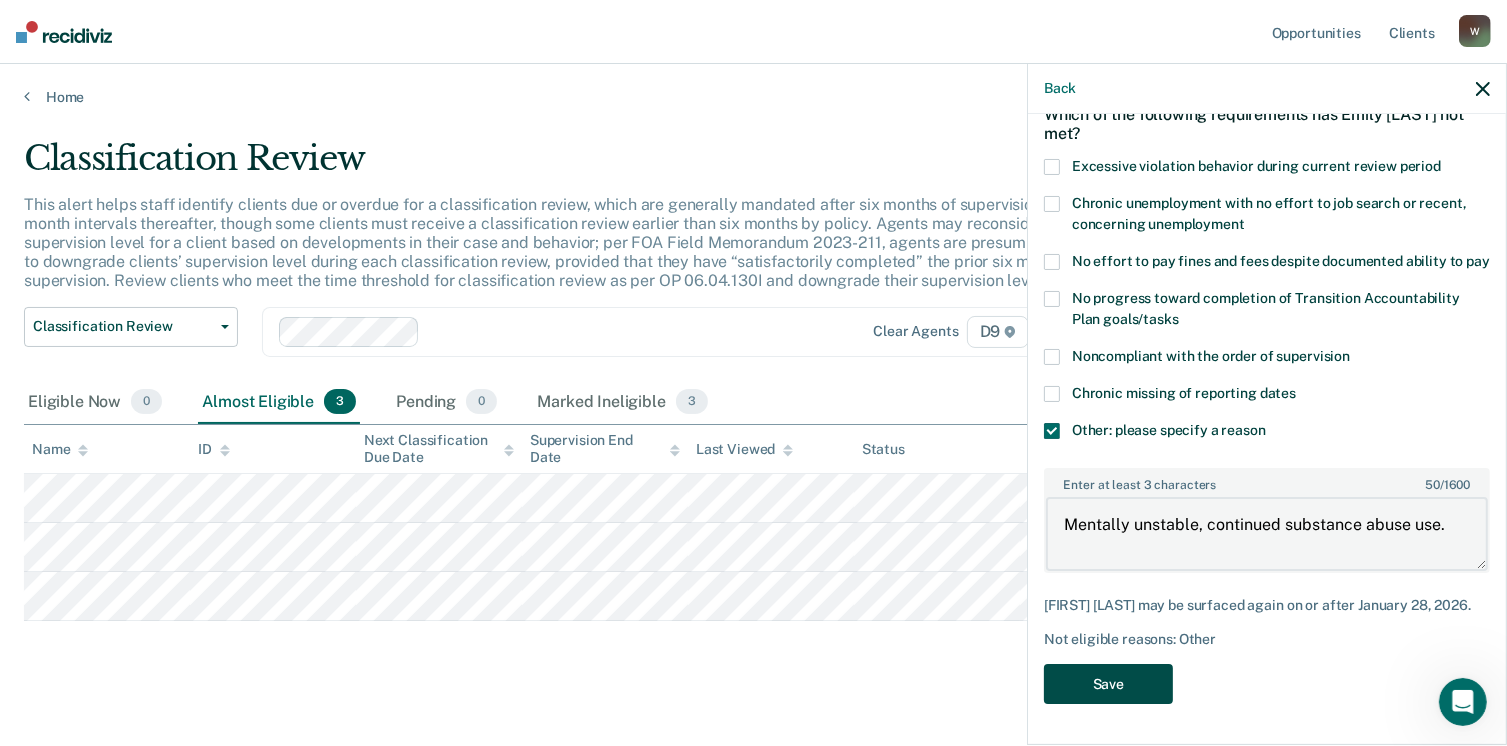type on "Mentally unstable, continued substance abuse use." 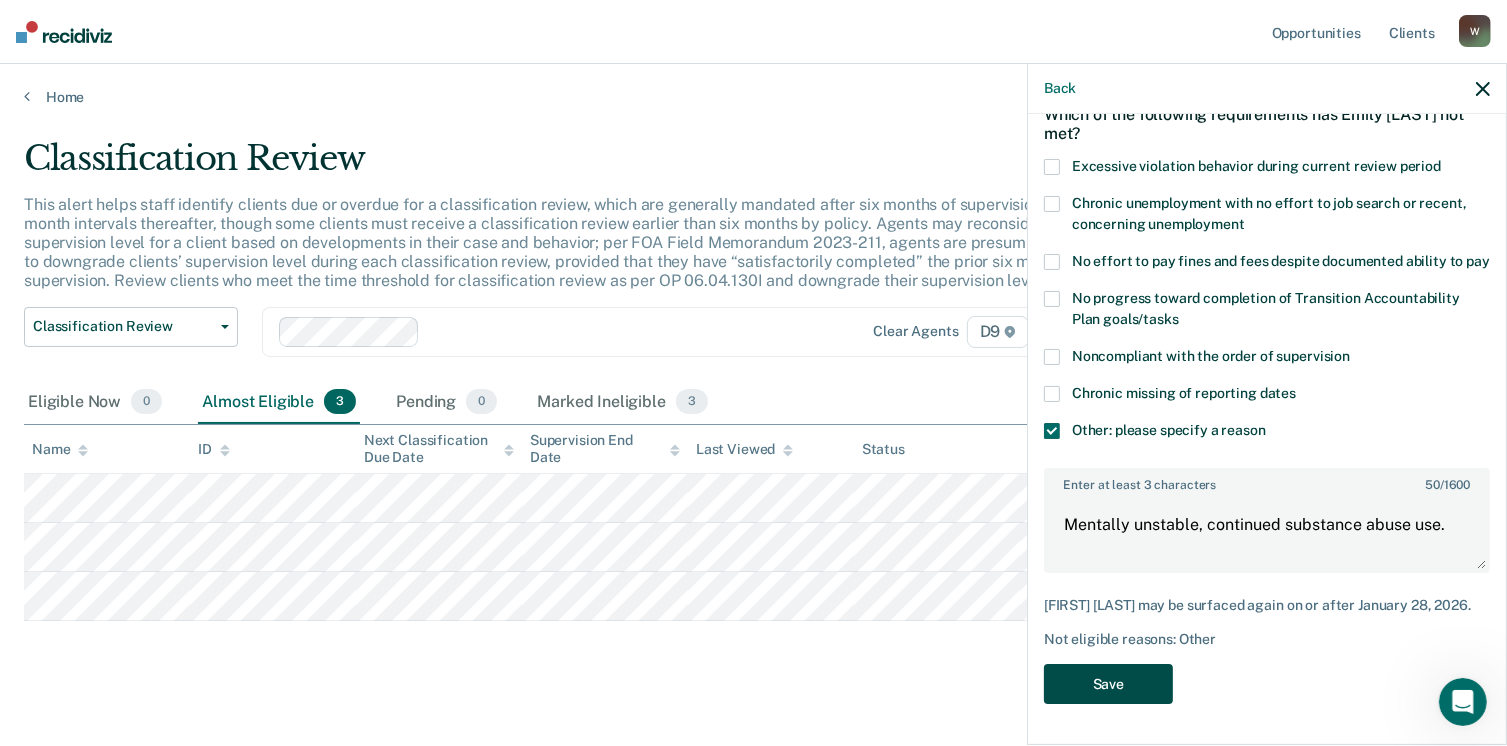 click on "Save" at bounding box center [1108, 684] 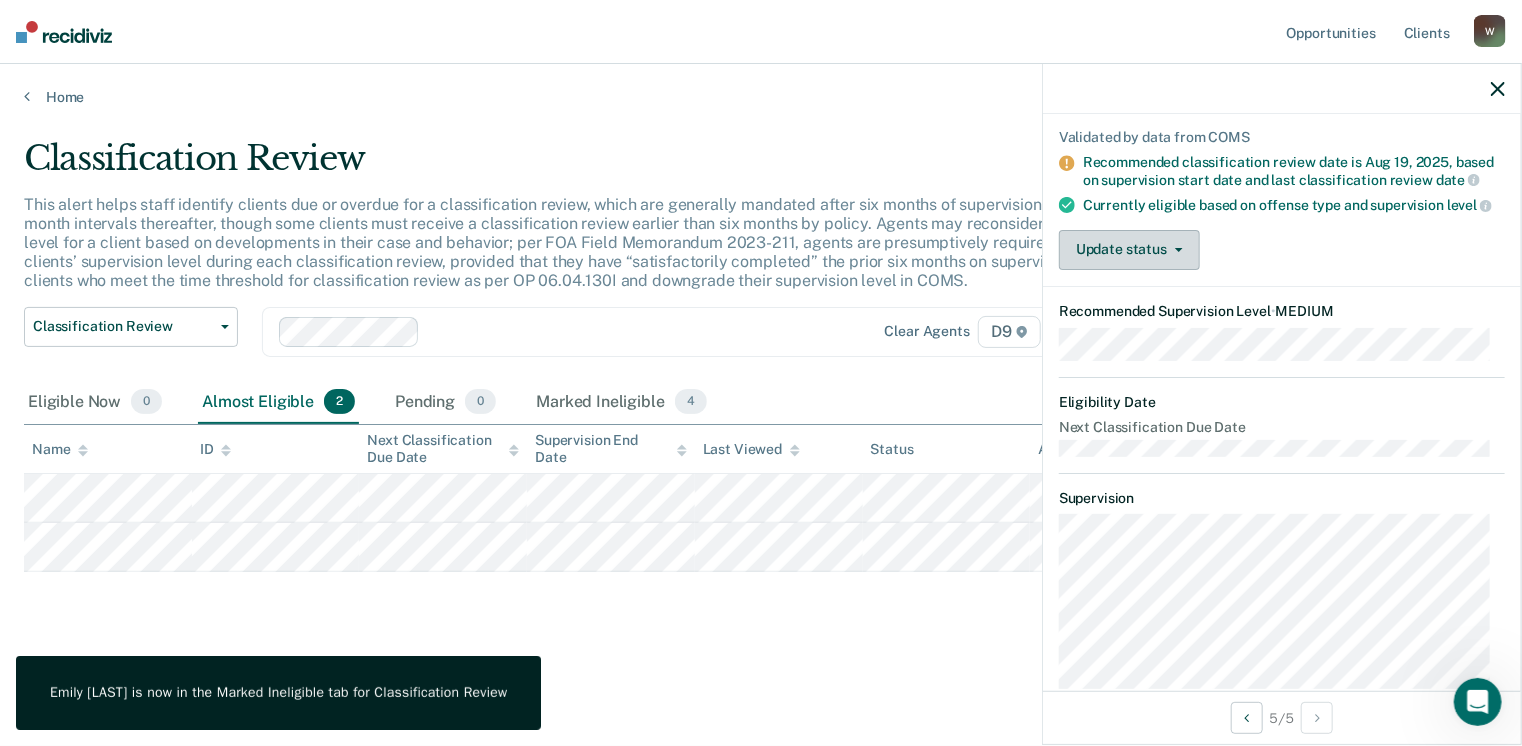 click on "Update status" at bounding box center [1129, 250] 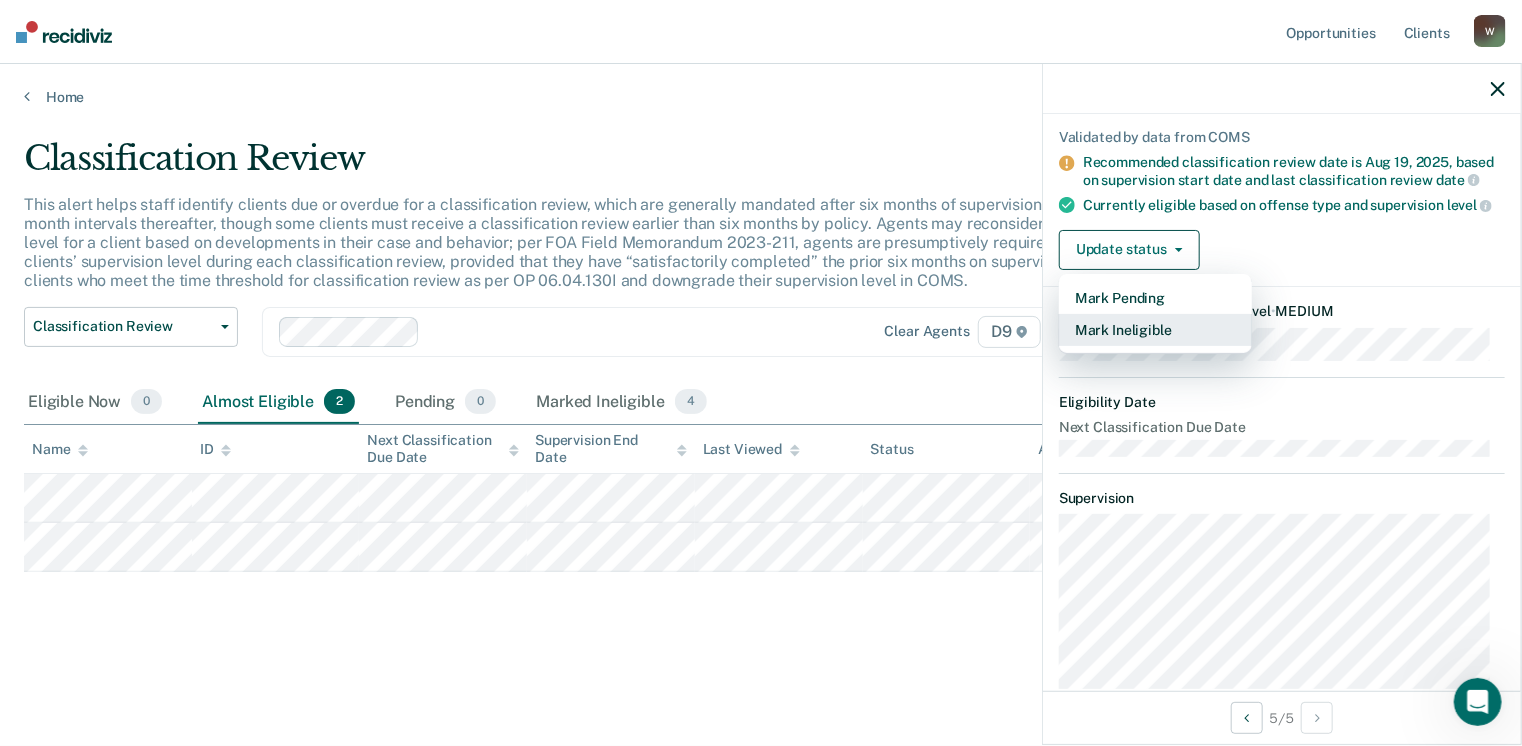 click on "Mark Ineligible" at bounding box center [1155, 330] 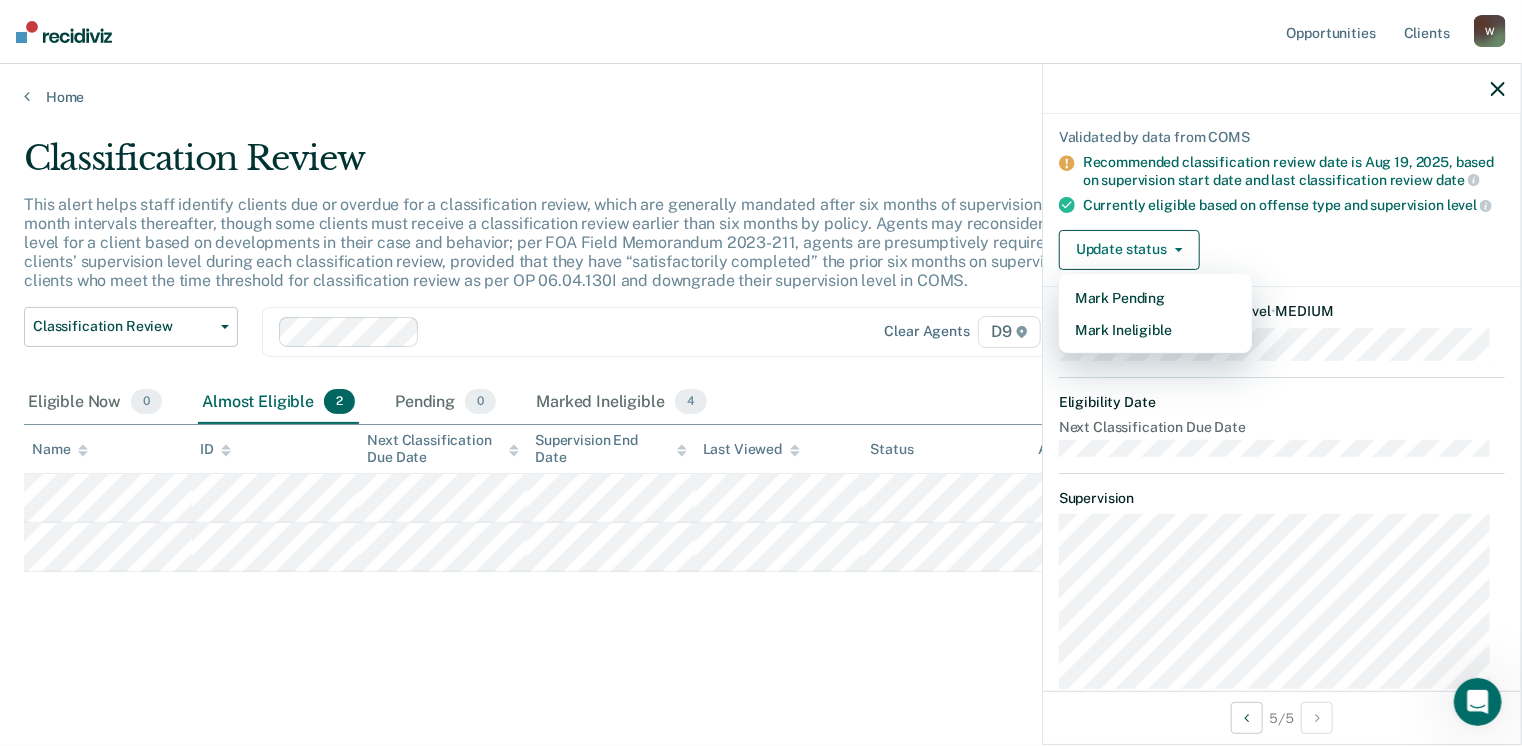 scroll, scrollTop: 0, scrollLeft: 0, axis: both 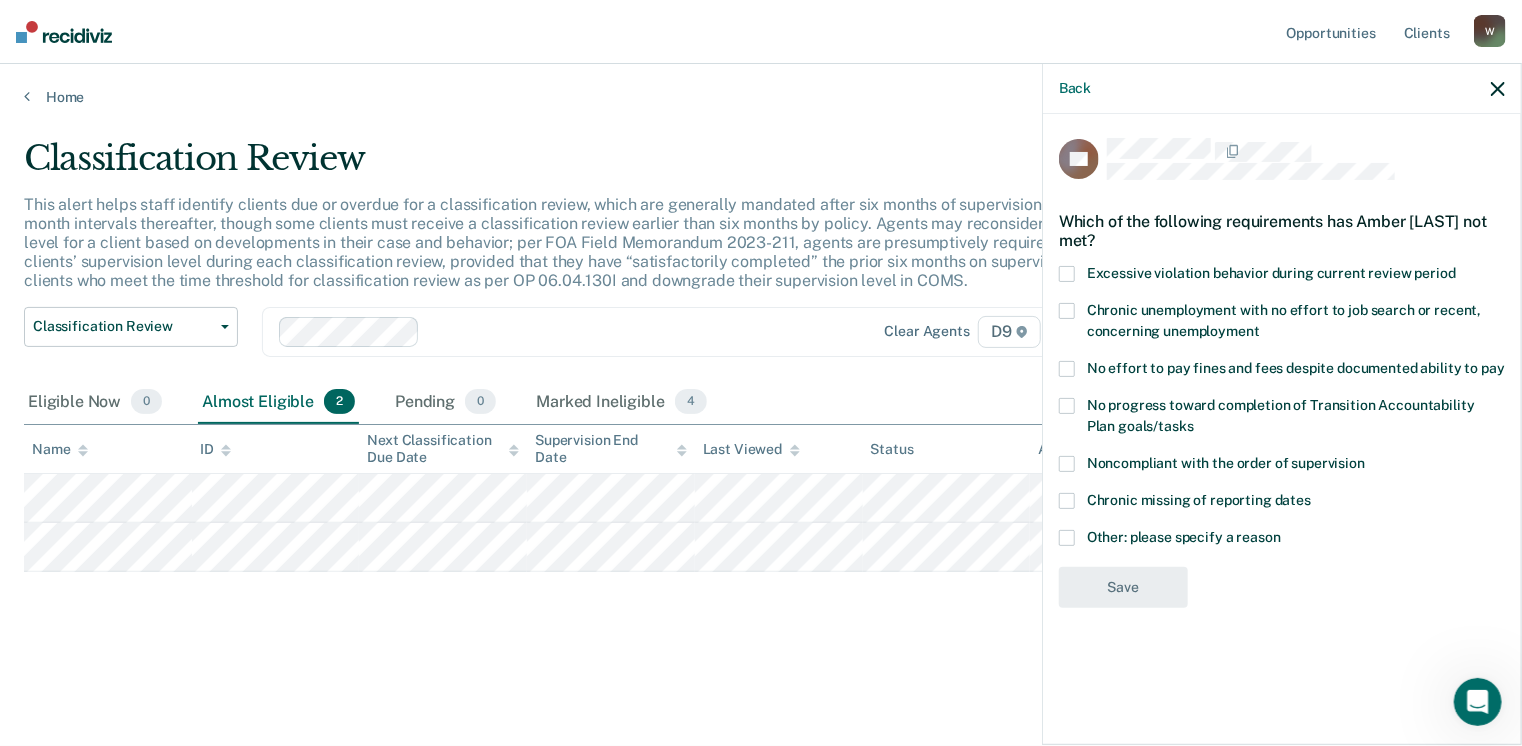 click at bounding box center (1067, 538) 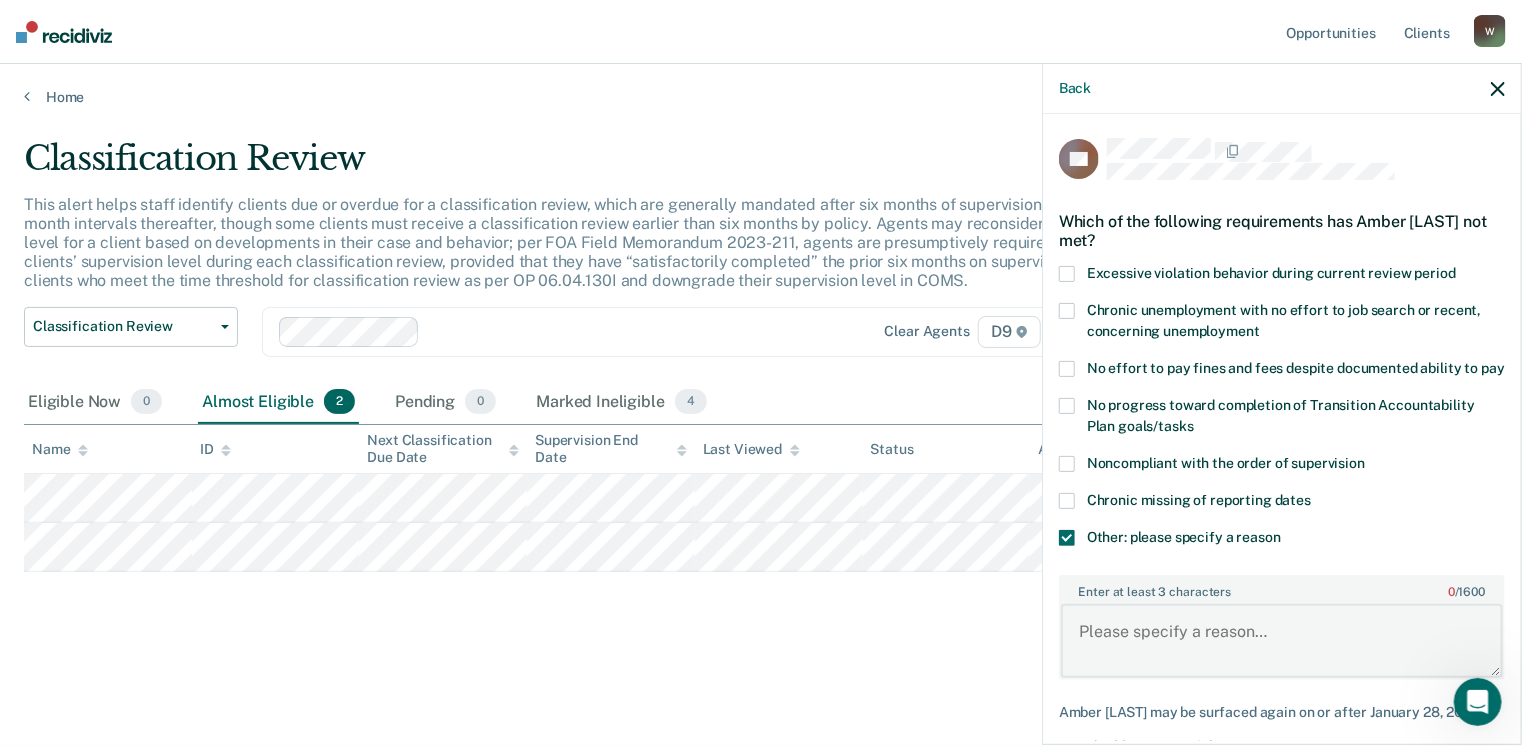click on "Enter at least 3 characters 0  /  1600" at bounding box center [1282, 641] 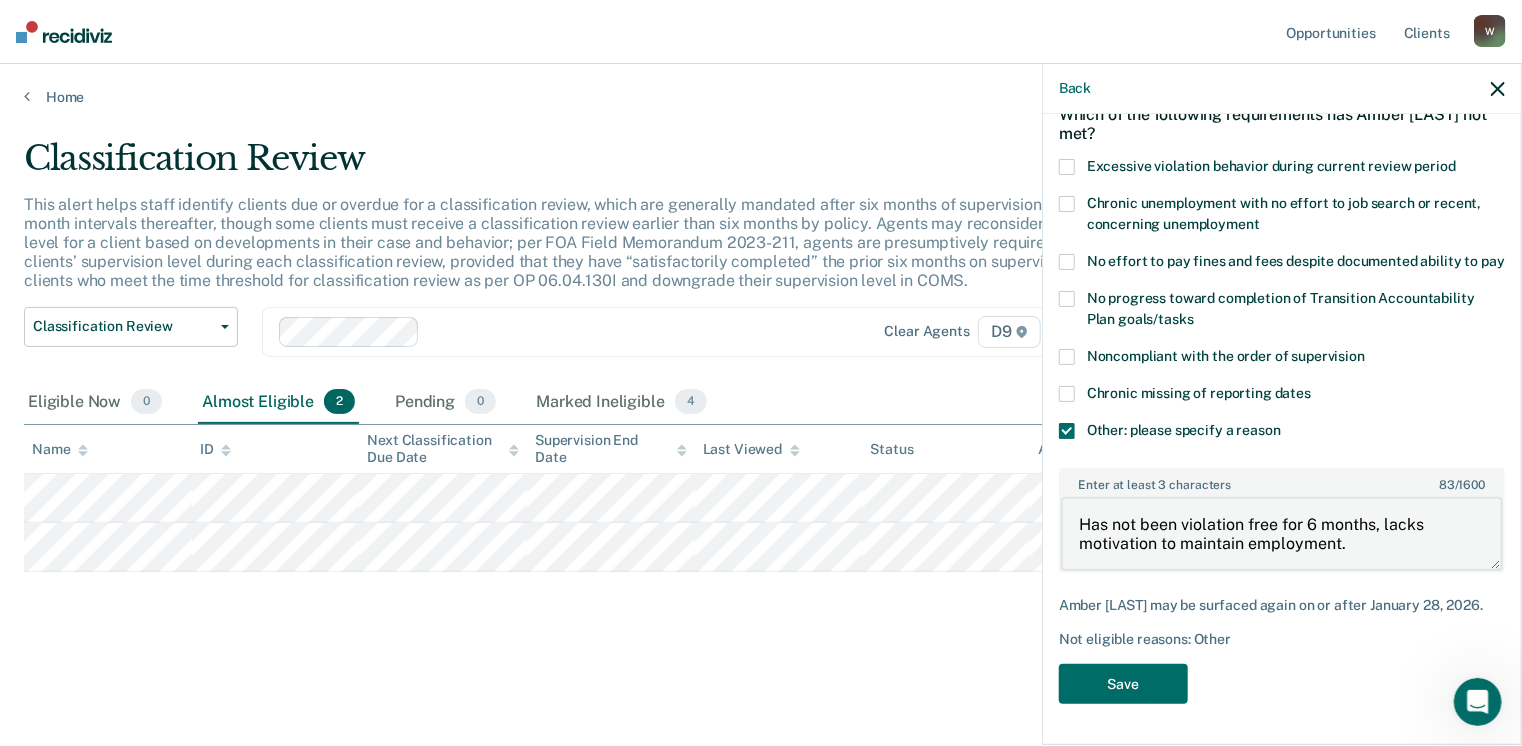 scroll, scrollTop: 123, scrollLeft: 0, axis: vertical 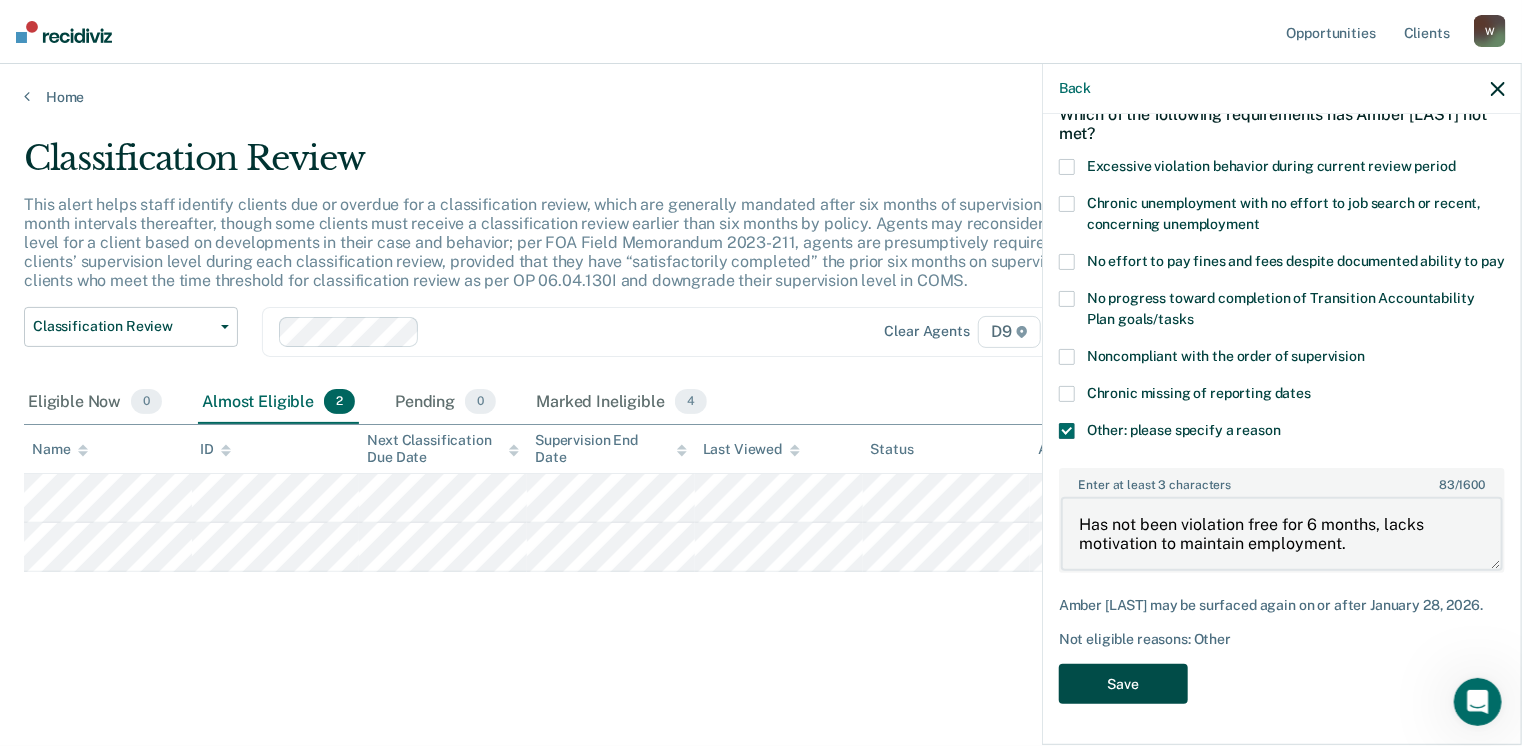 type on "Has not been violation free for 6 months, lacks motivation to maintain employment." 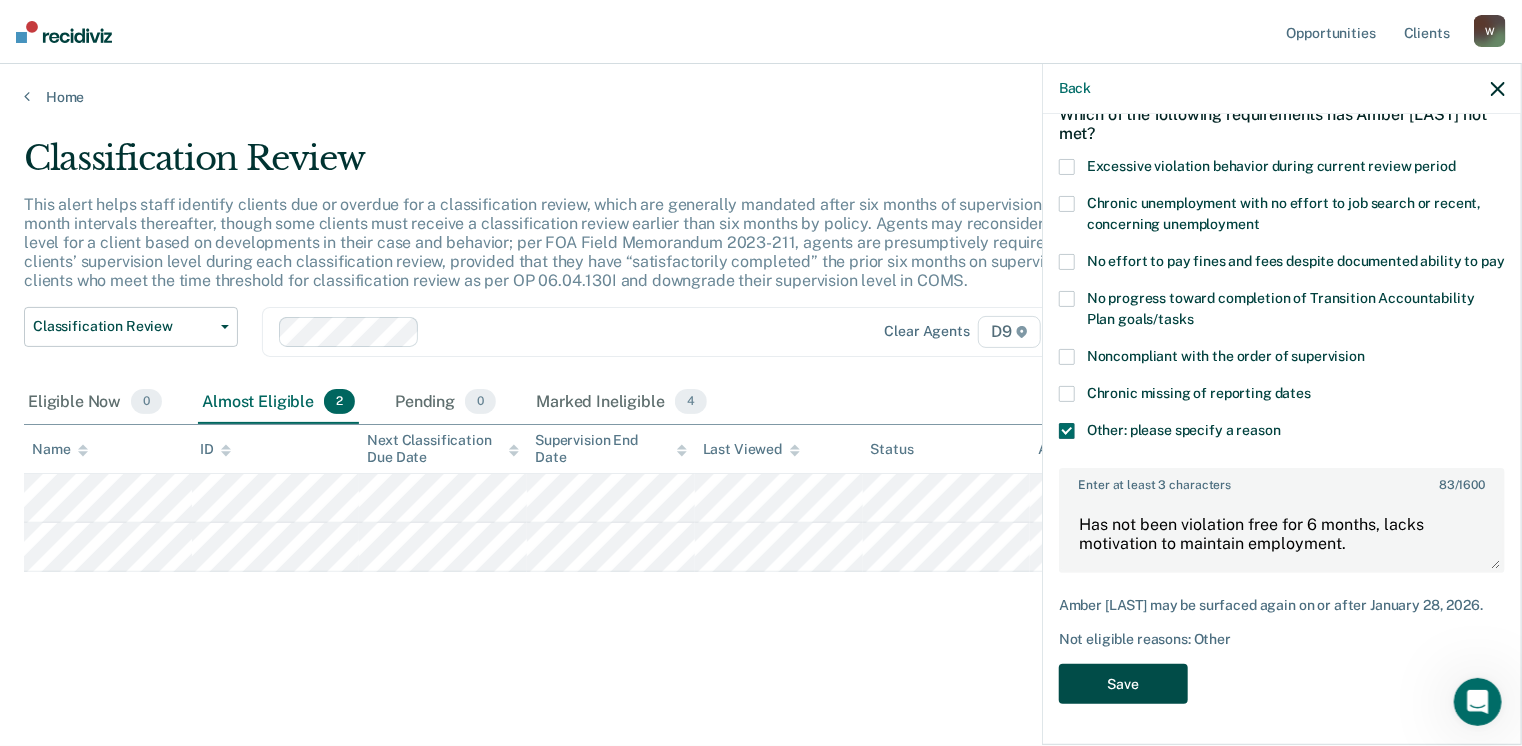 click on "Save" at bounding box center [1123, 684] 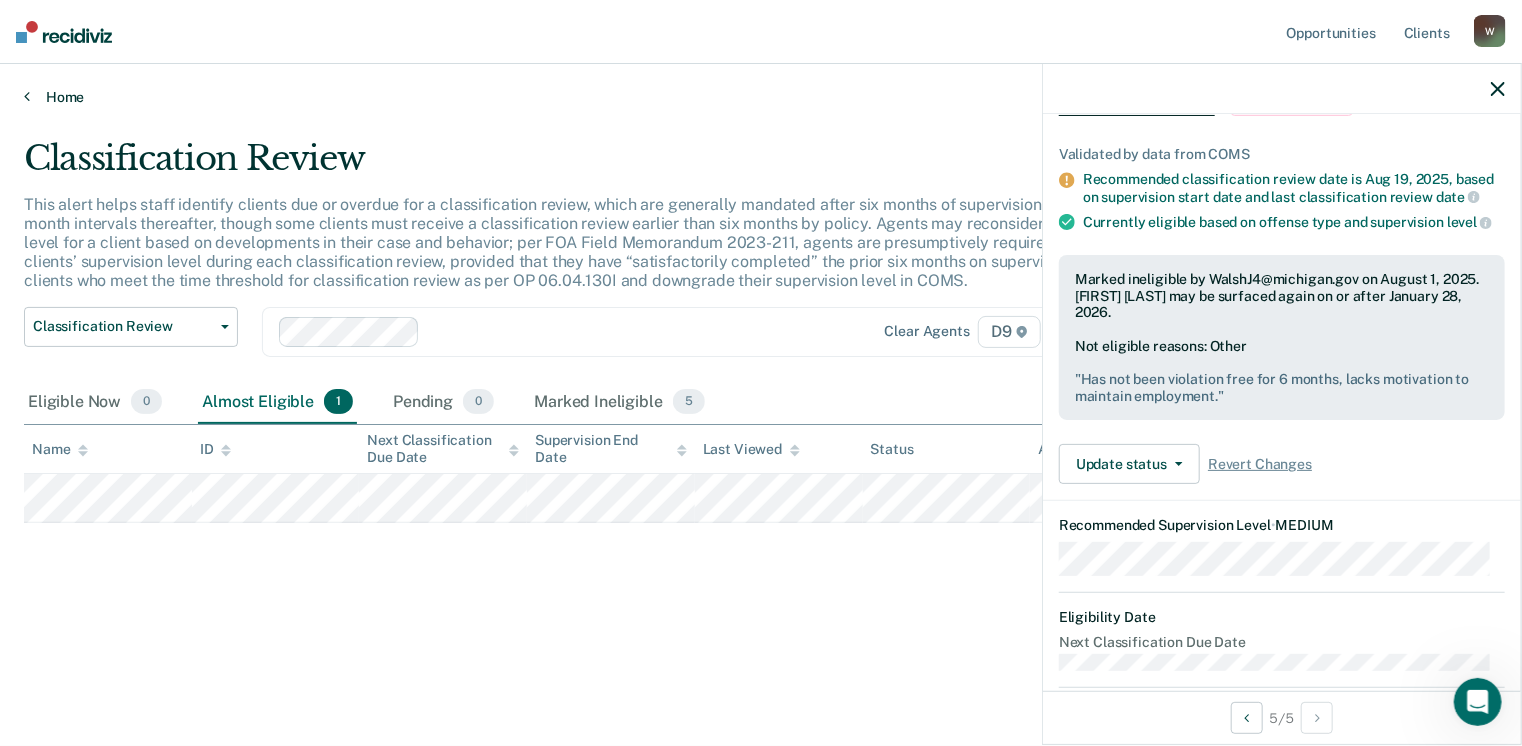 click on "Home" at bounding box center (761, 97) 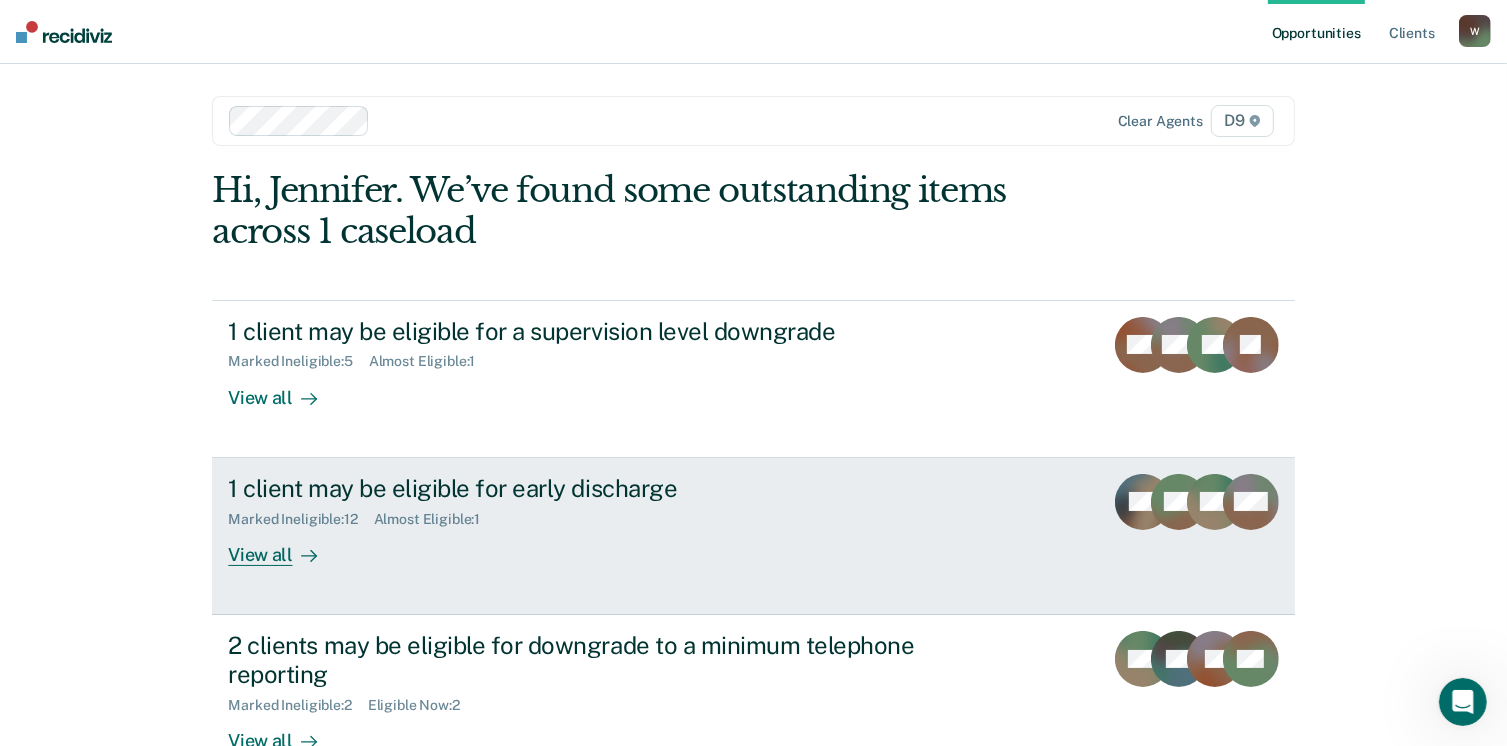 click on "View all" at bounding box center [284, 546] 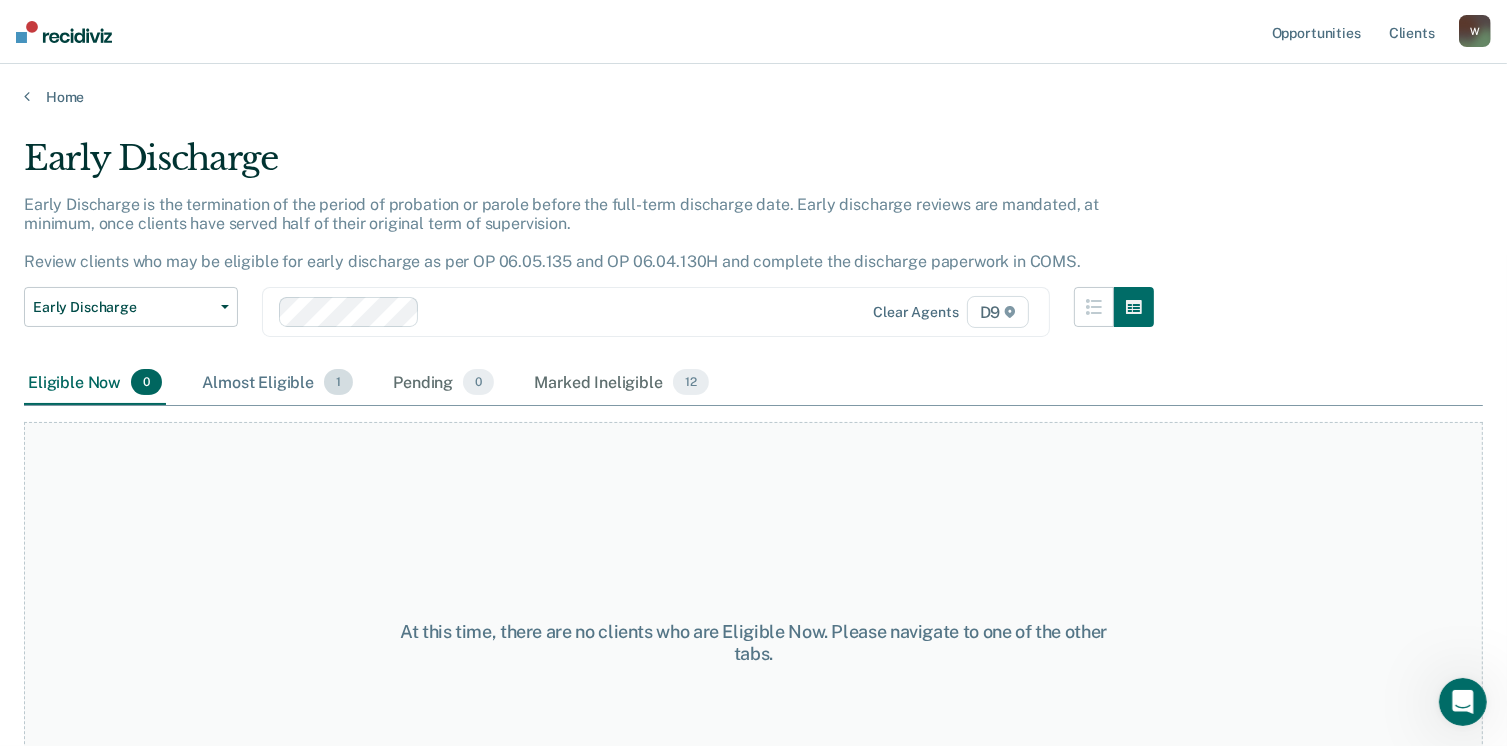 click on "Almost Eligible 1" at bounding box center (277, 383) 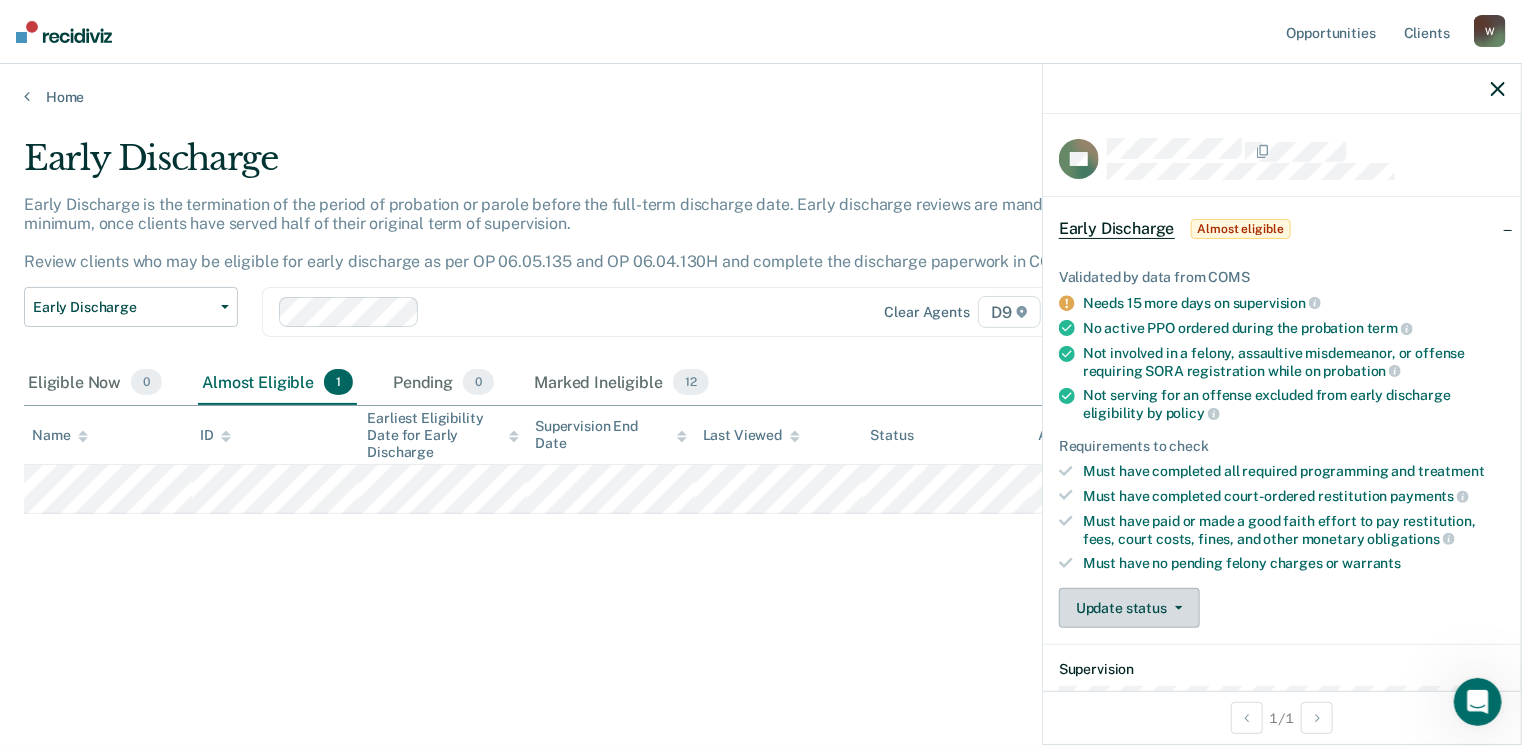 click on "Update status" at bounding box center (1129, 608) 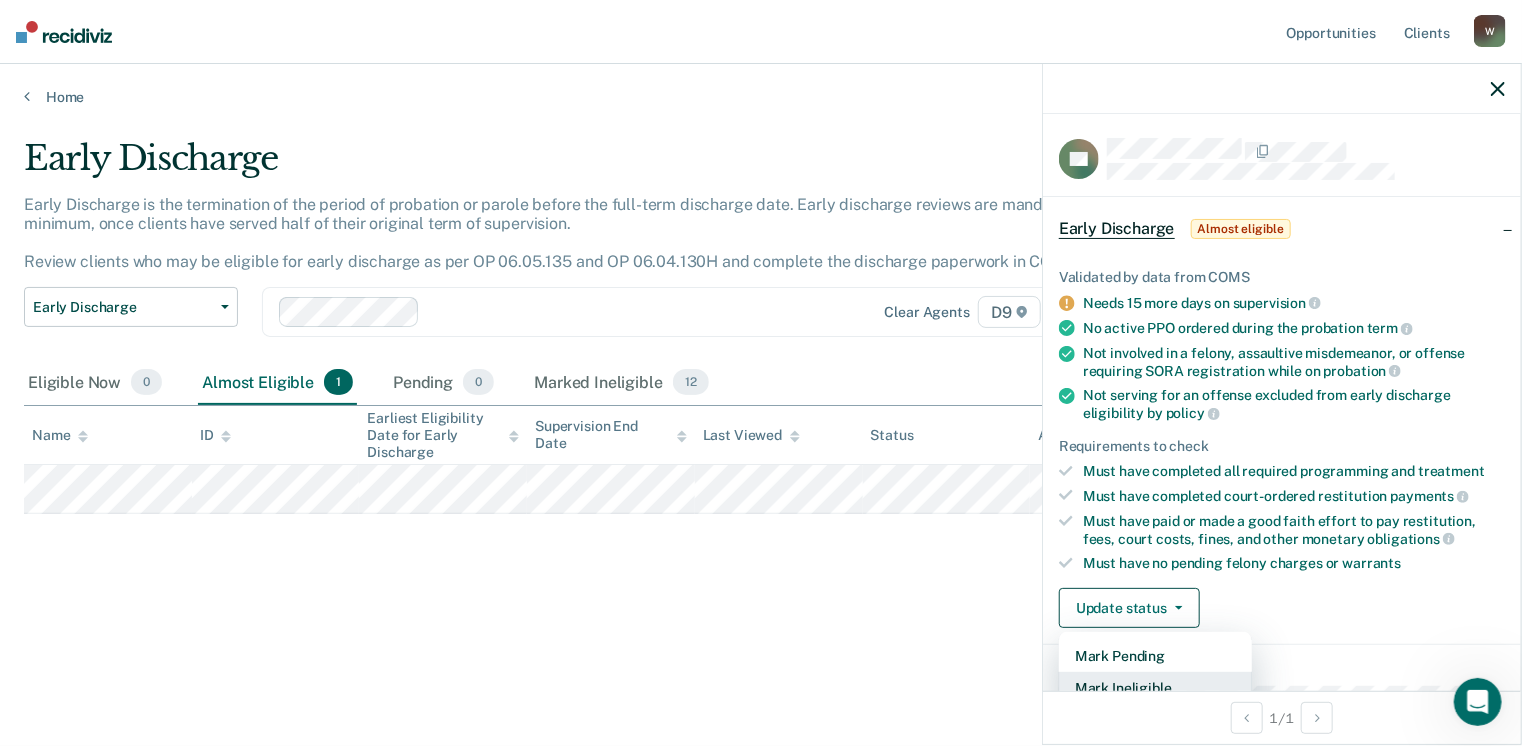 scroll, scrollTop: 5, scrollLeft: 0, axis: vertical 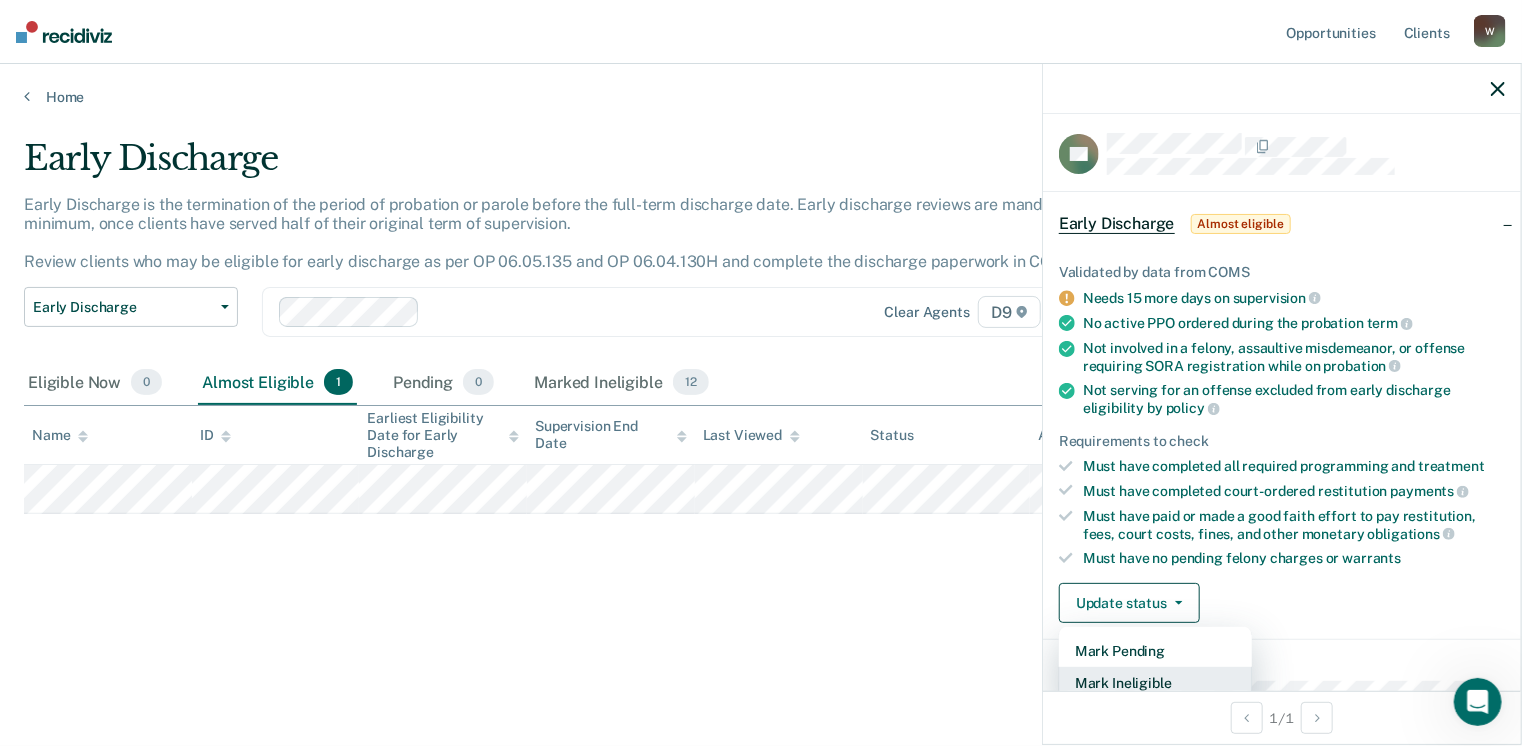 click on "Mark Ineligible" at bounding box center [1155, 683] 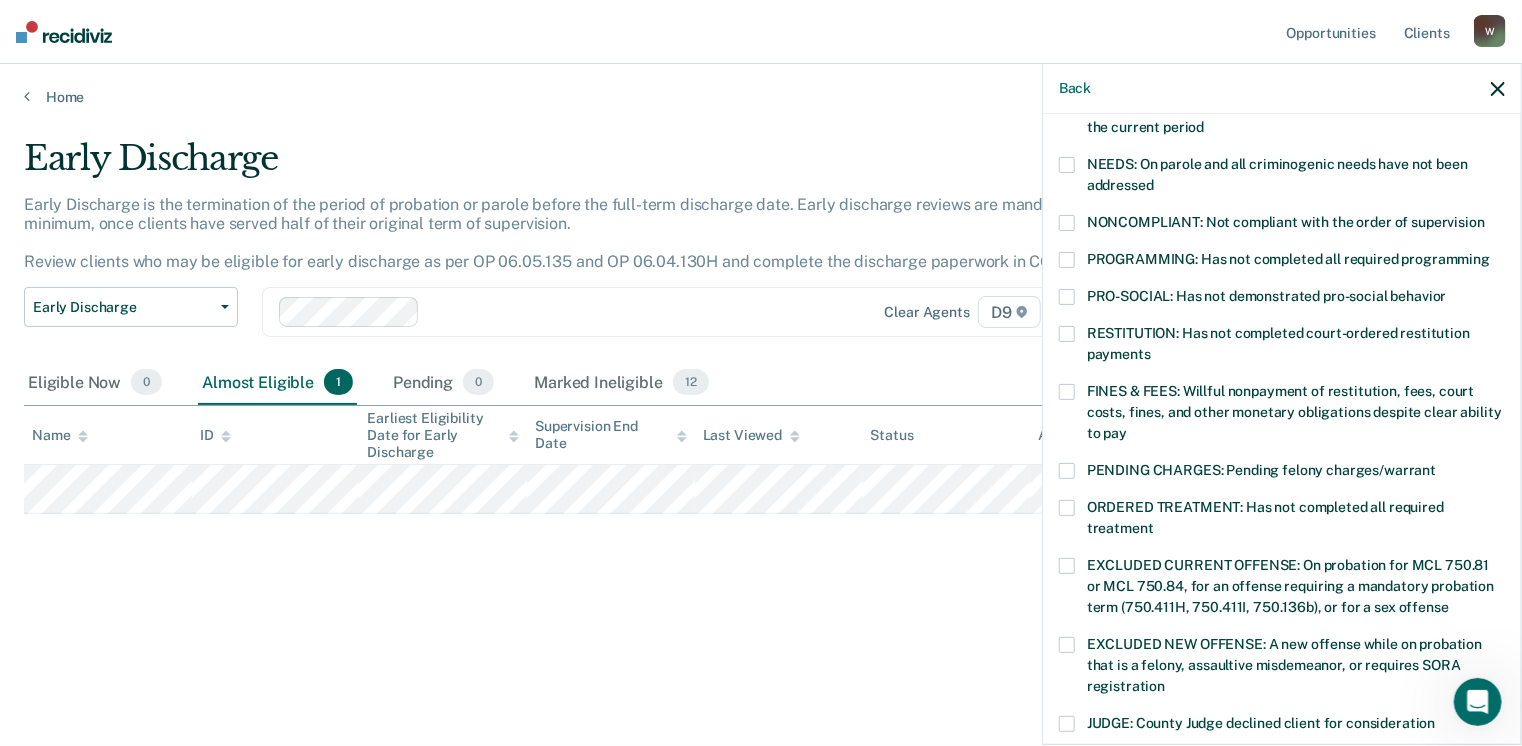 scroll, scrollTop: 305, scrollLeft: 0, axis: vertical 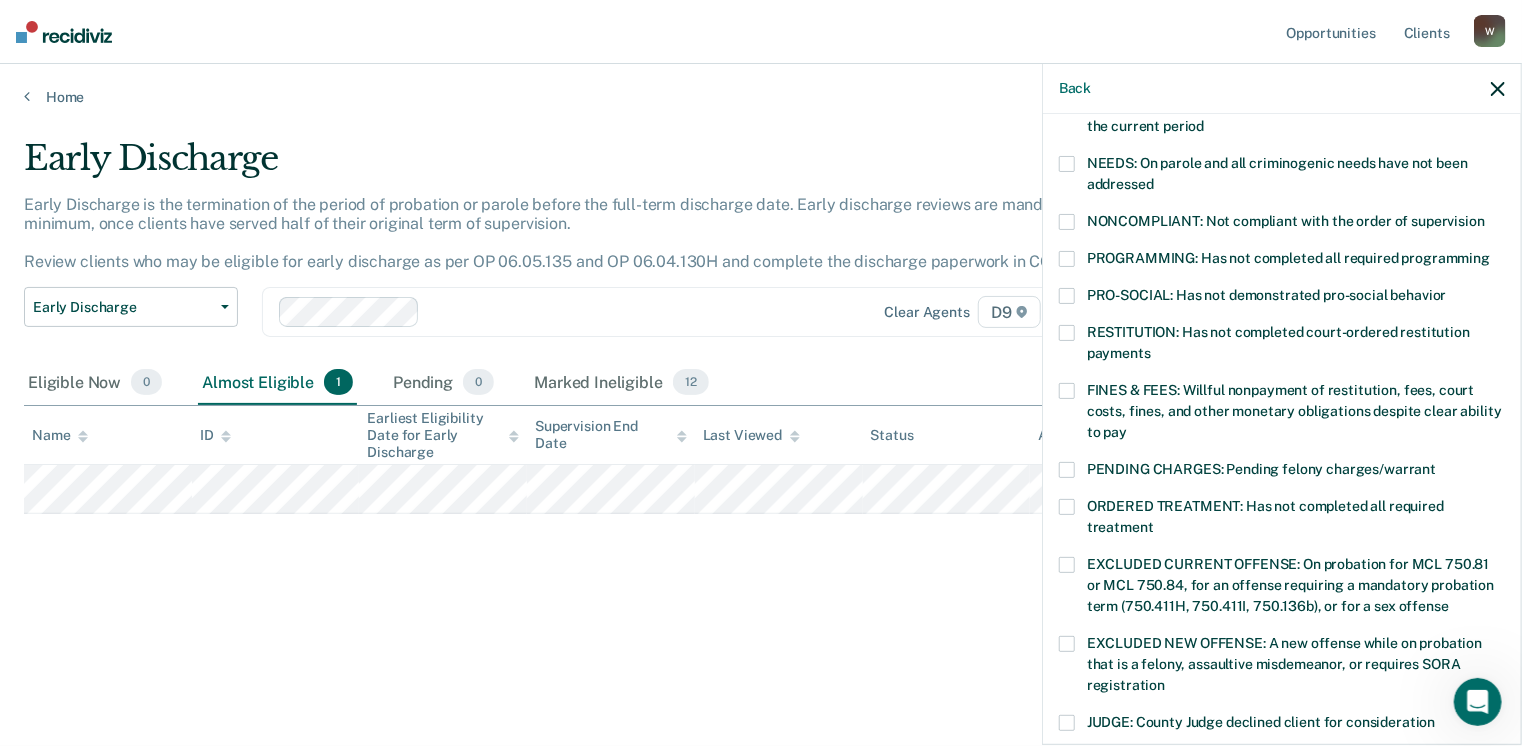 click at bounding box center [1067, 391] 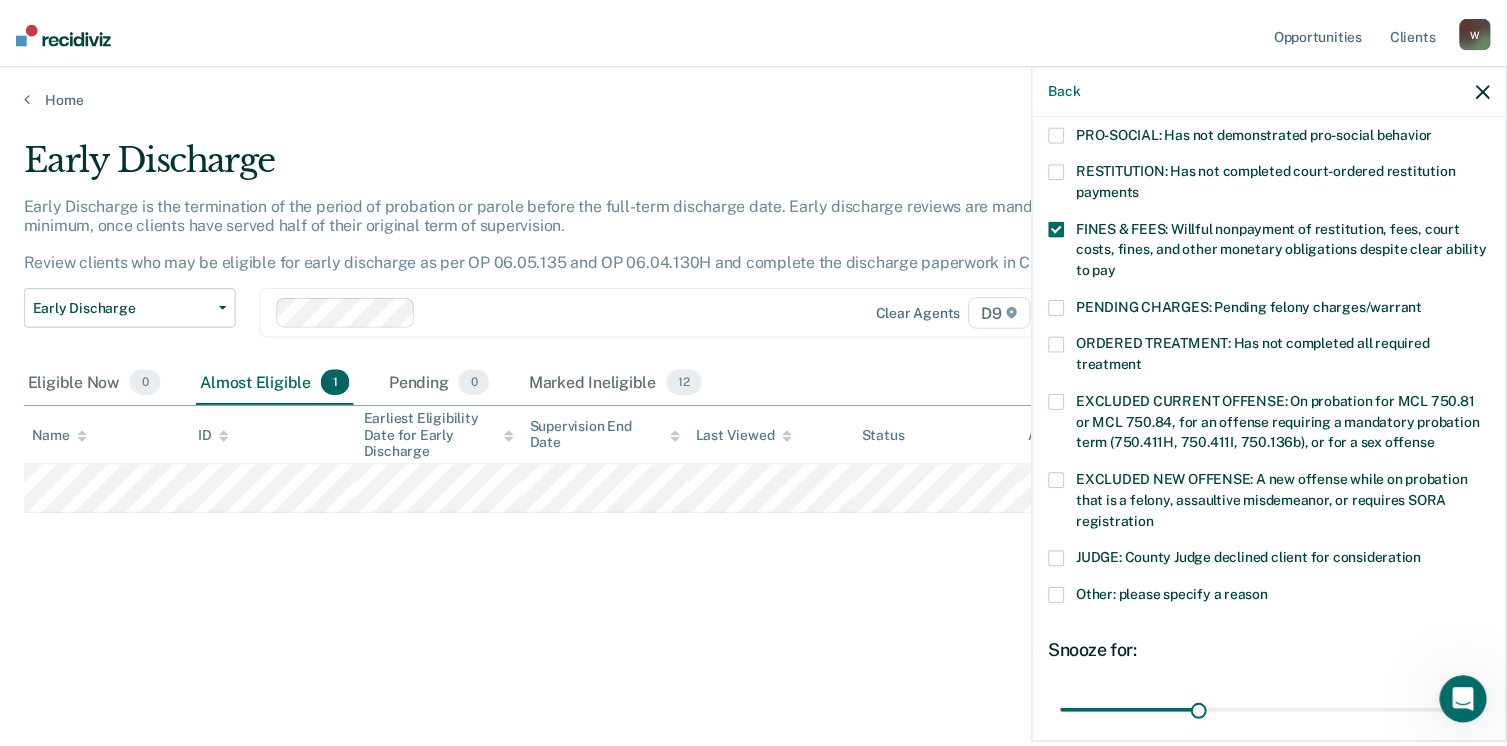 scroll, scrollTop: 647, scrollLeft: 0, axis: vertical 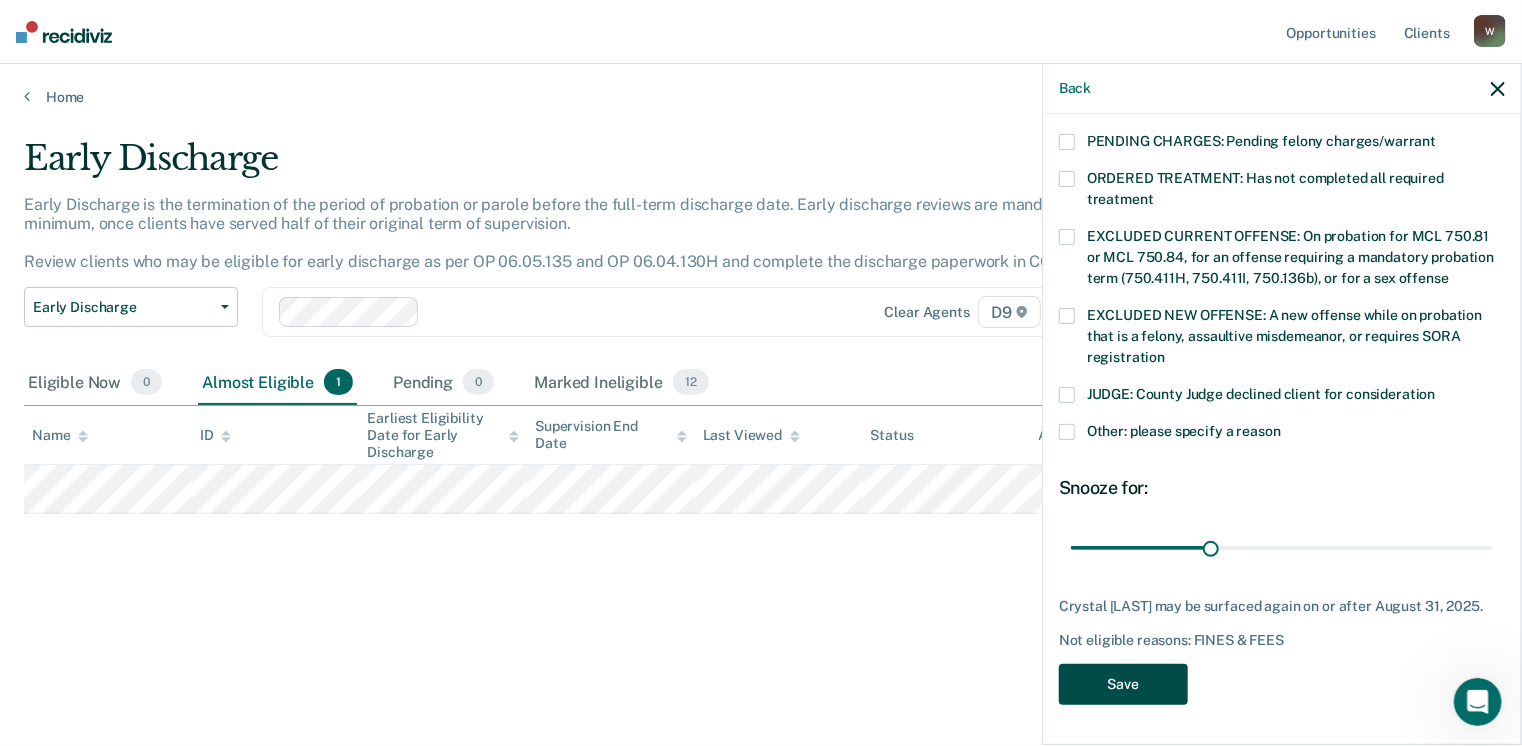 click on "Save" at bounding box center (1123, 684) 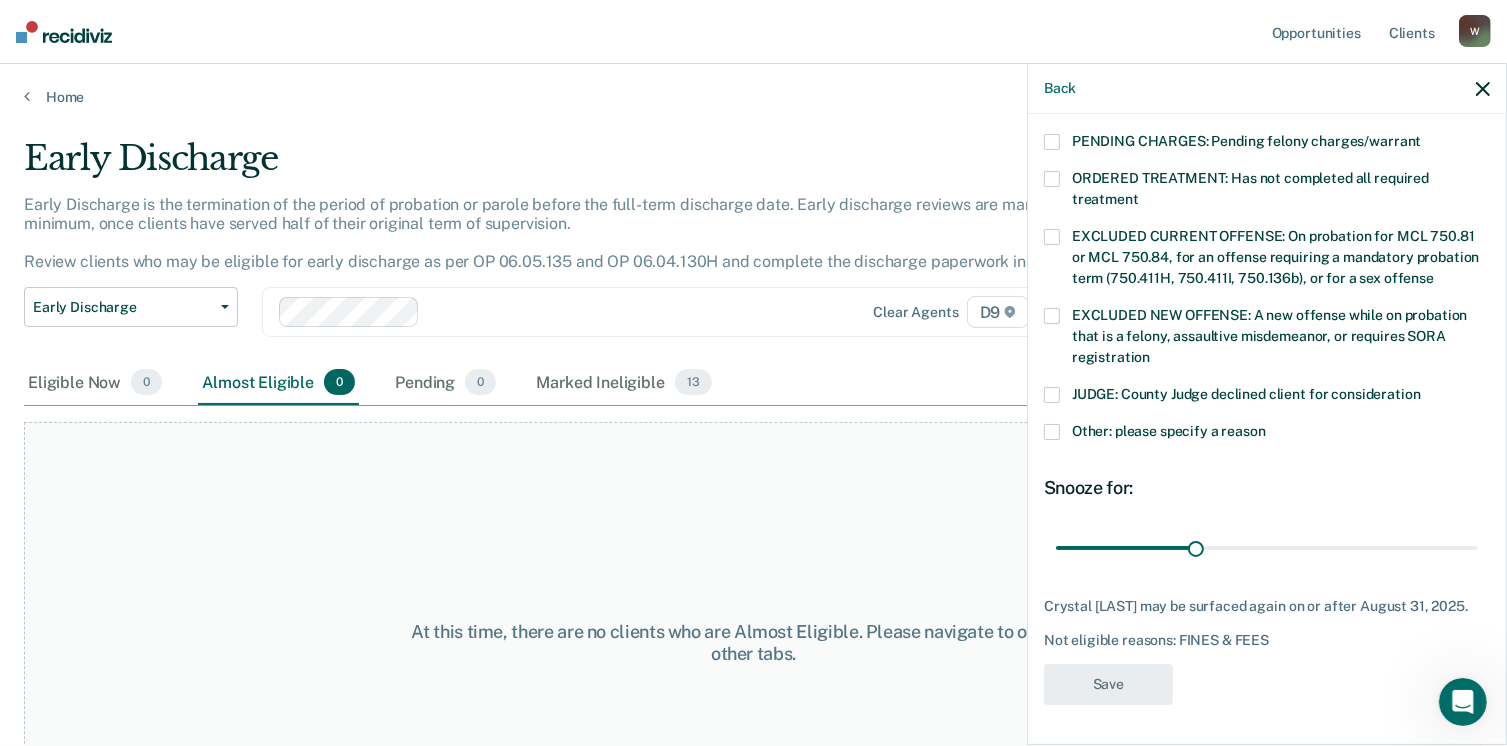 scroll, scrollTop: 540, scrollLeft: 0, axis: vertical 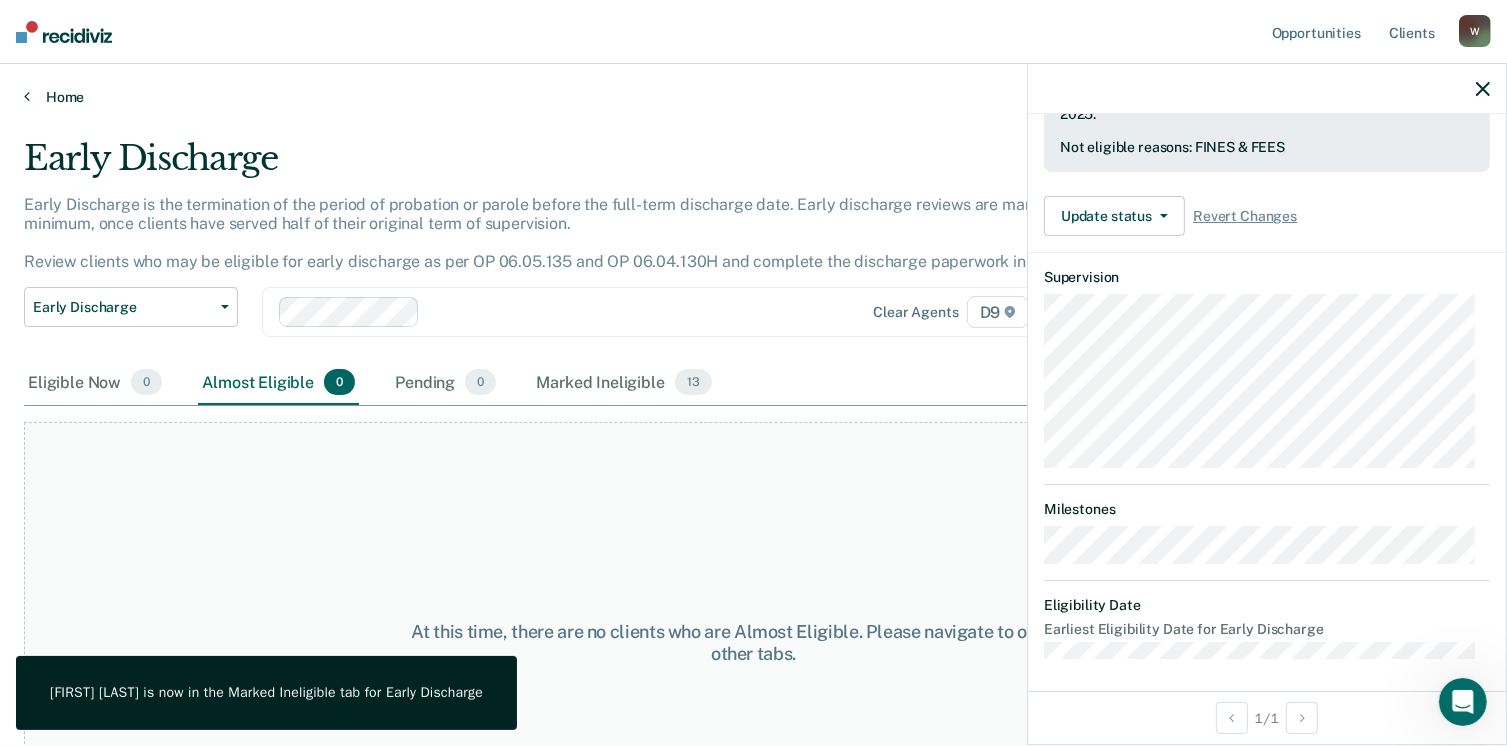 click at bounding box center [27, 96] 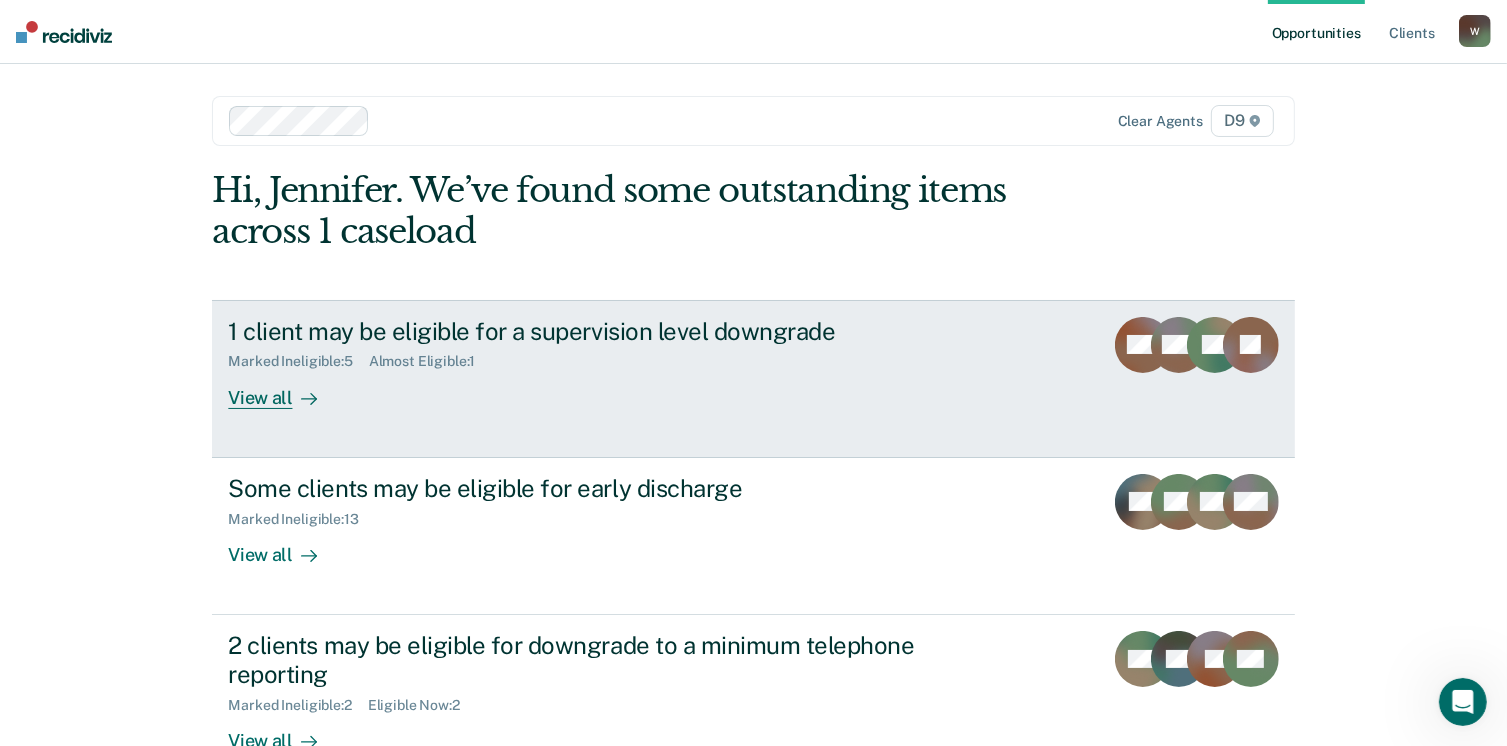 click on "View all" at bounding box center [284, 389] 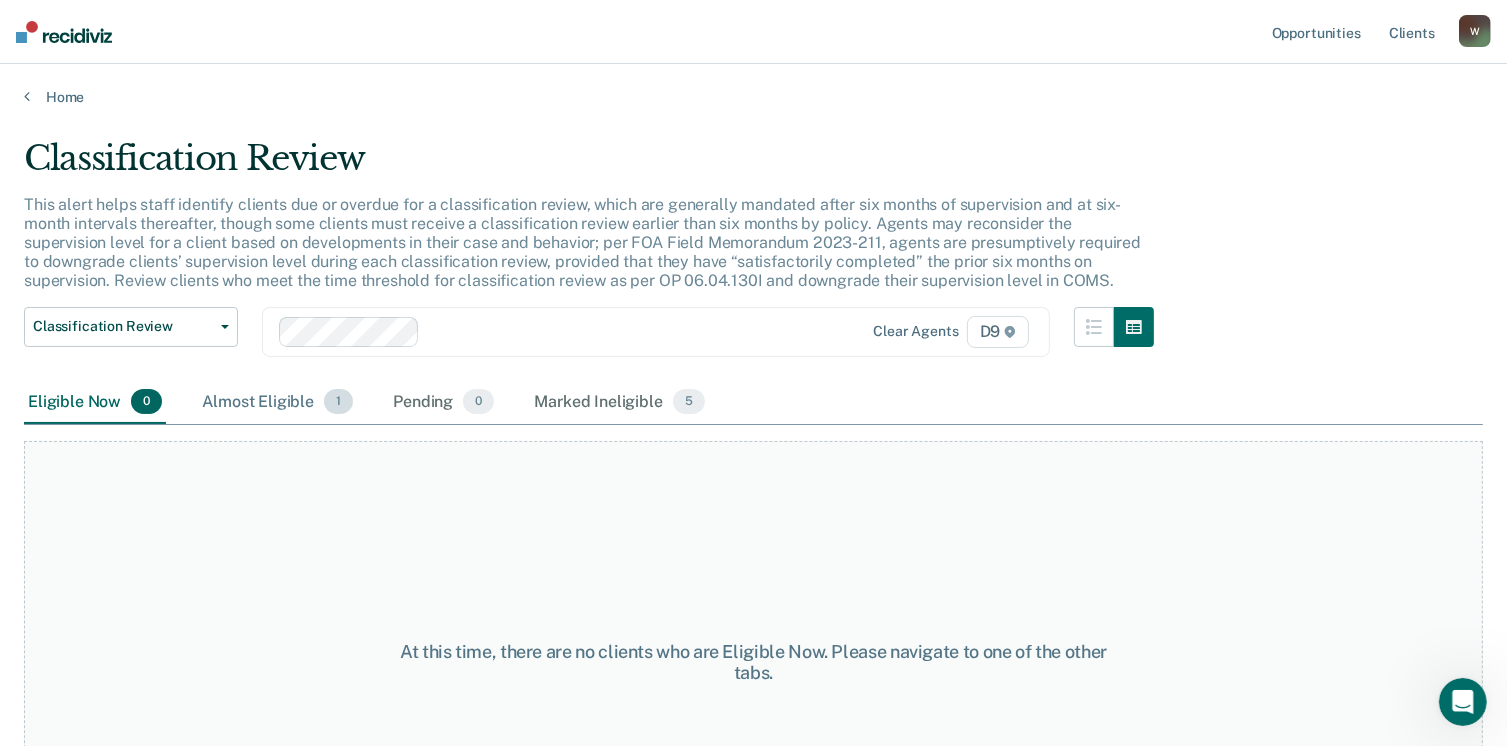 click on "Almost Eligible 1" at bounding box center (277, 403) 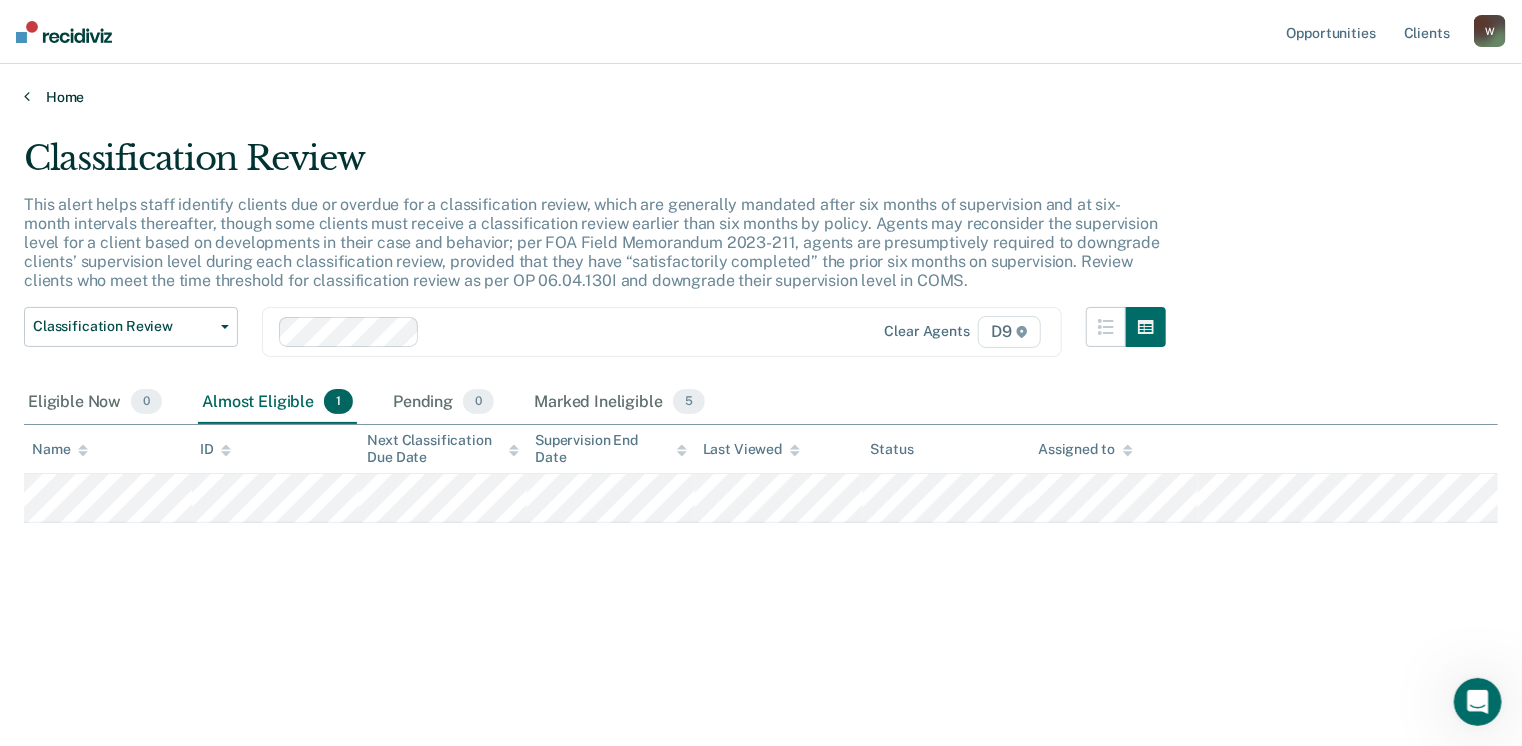 click at bounding box center (27, 96) 